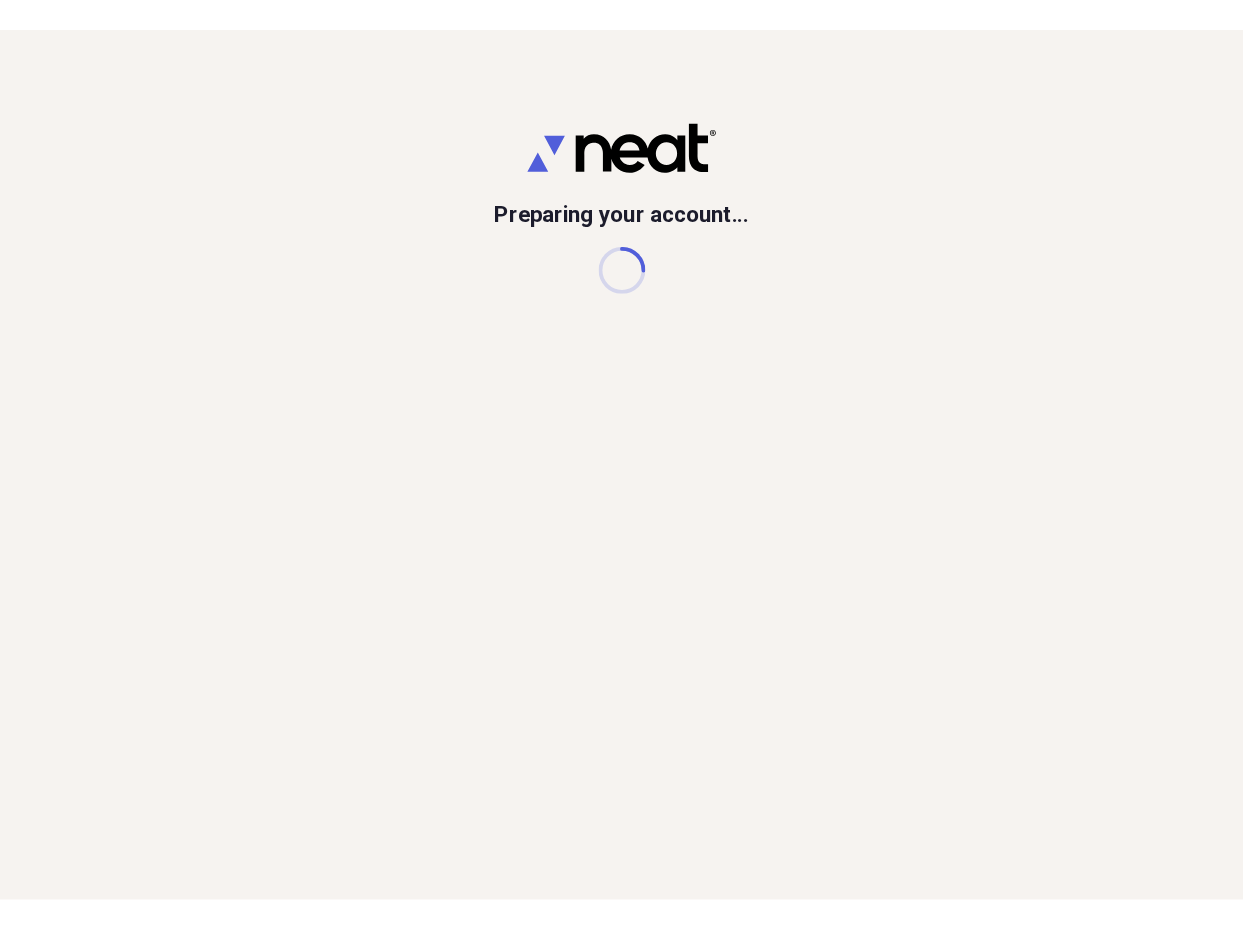 scroll, scrollTop: 0, scrollLeft: 0, axis: both 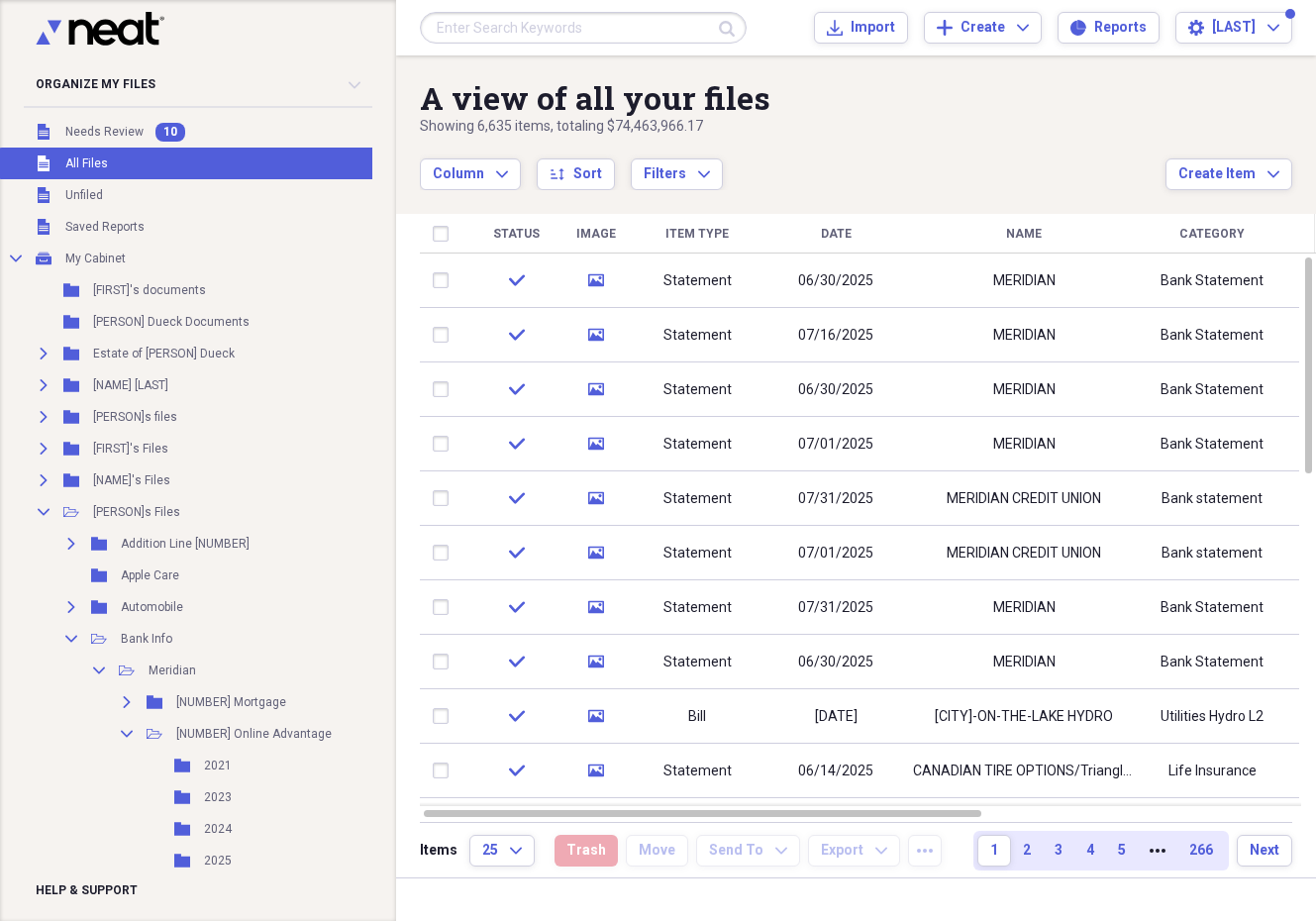 click at bounding box center [583, 28] 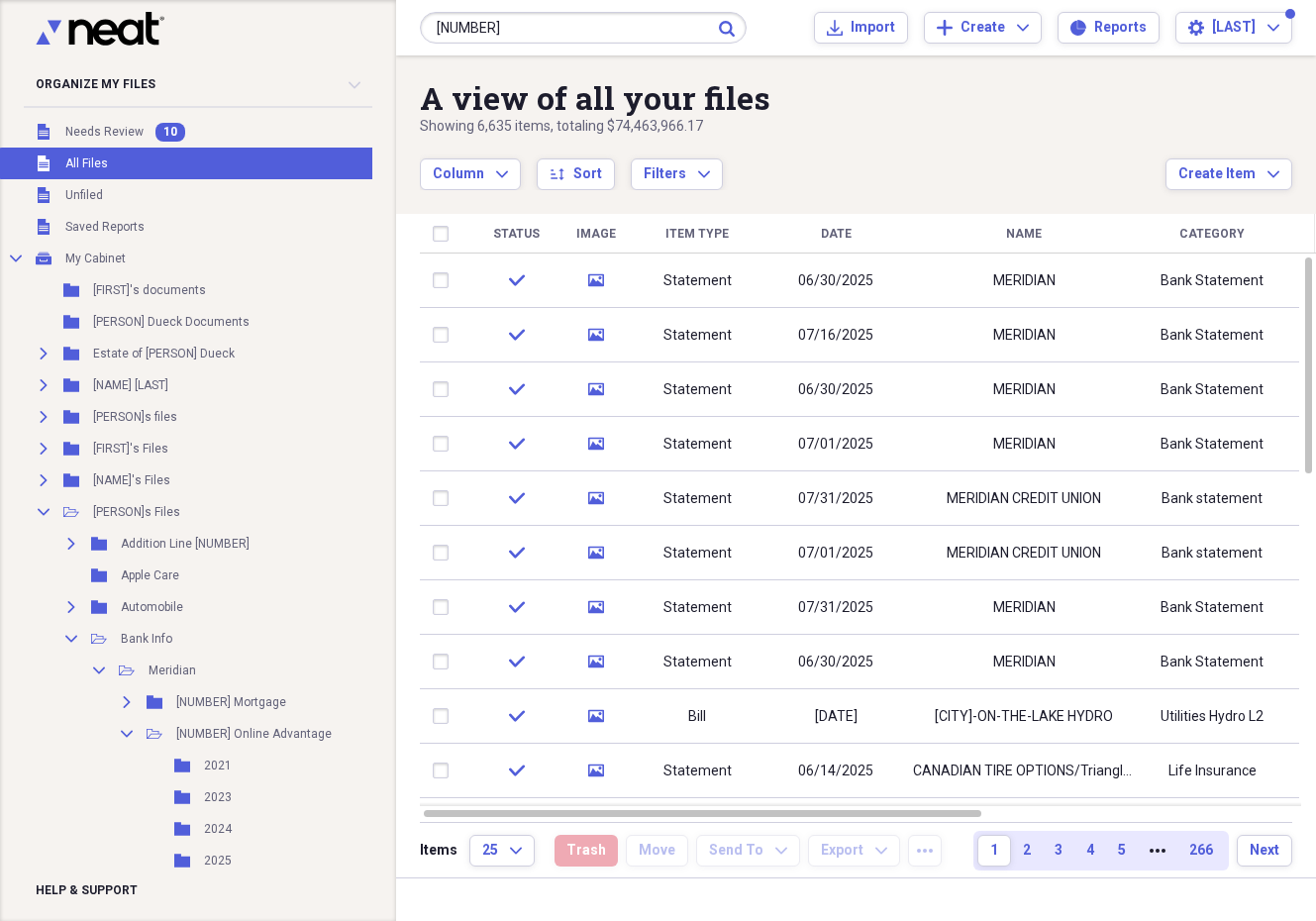 type on "[NUMBER]" 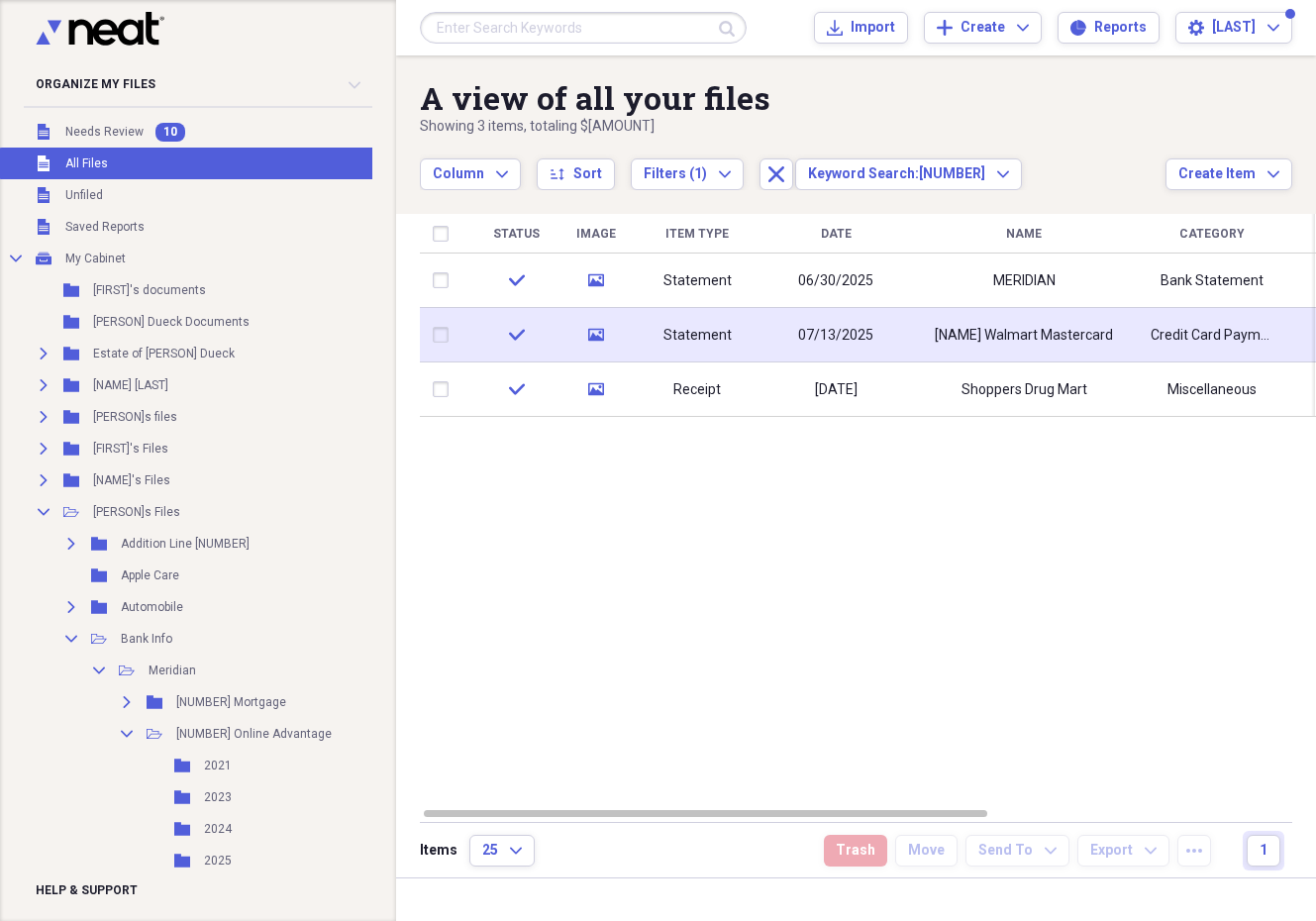 click on "Statement" at bounding box center (697, 335) 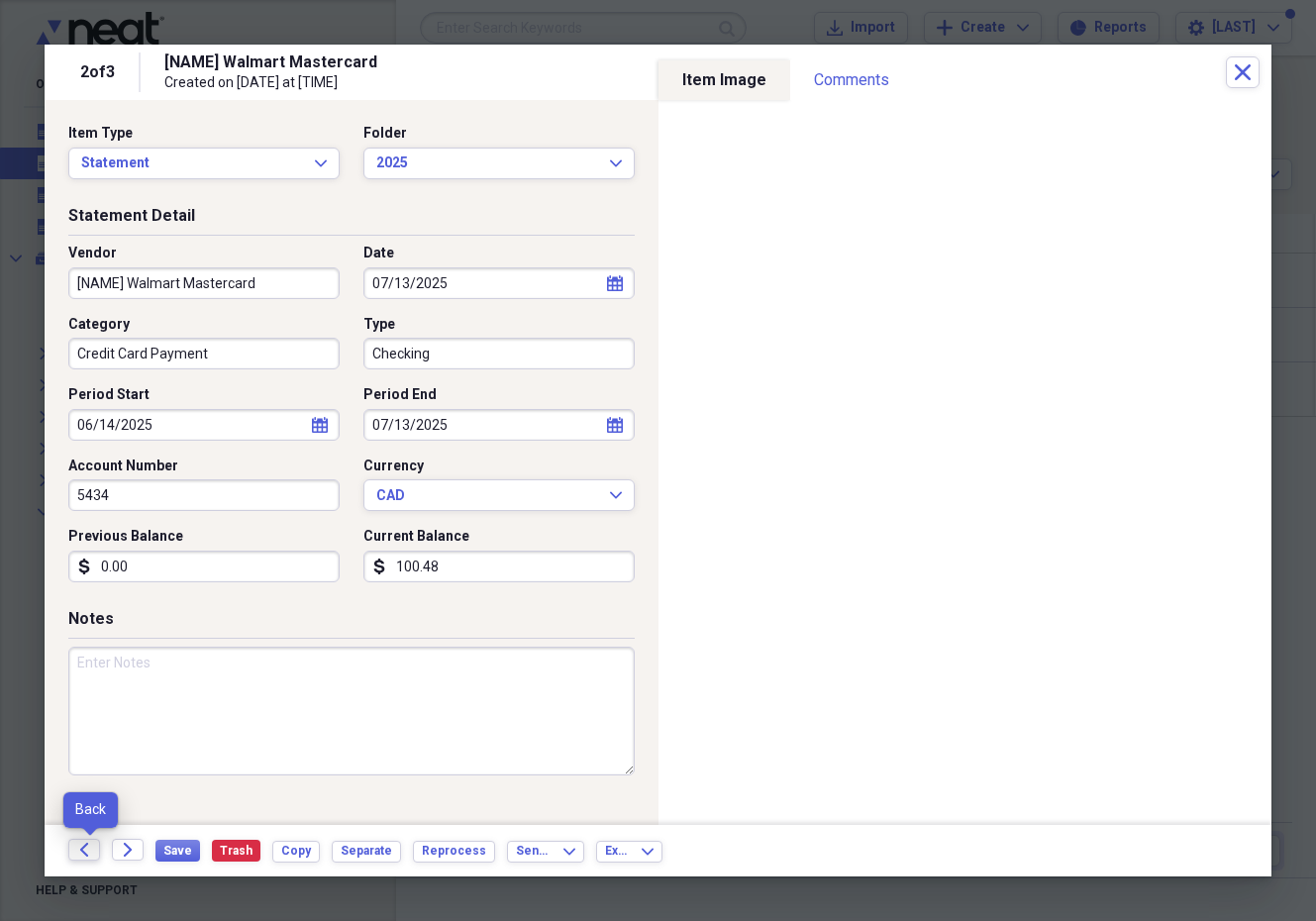 click on "Back" 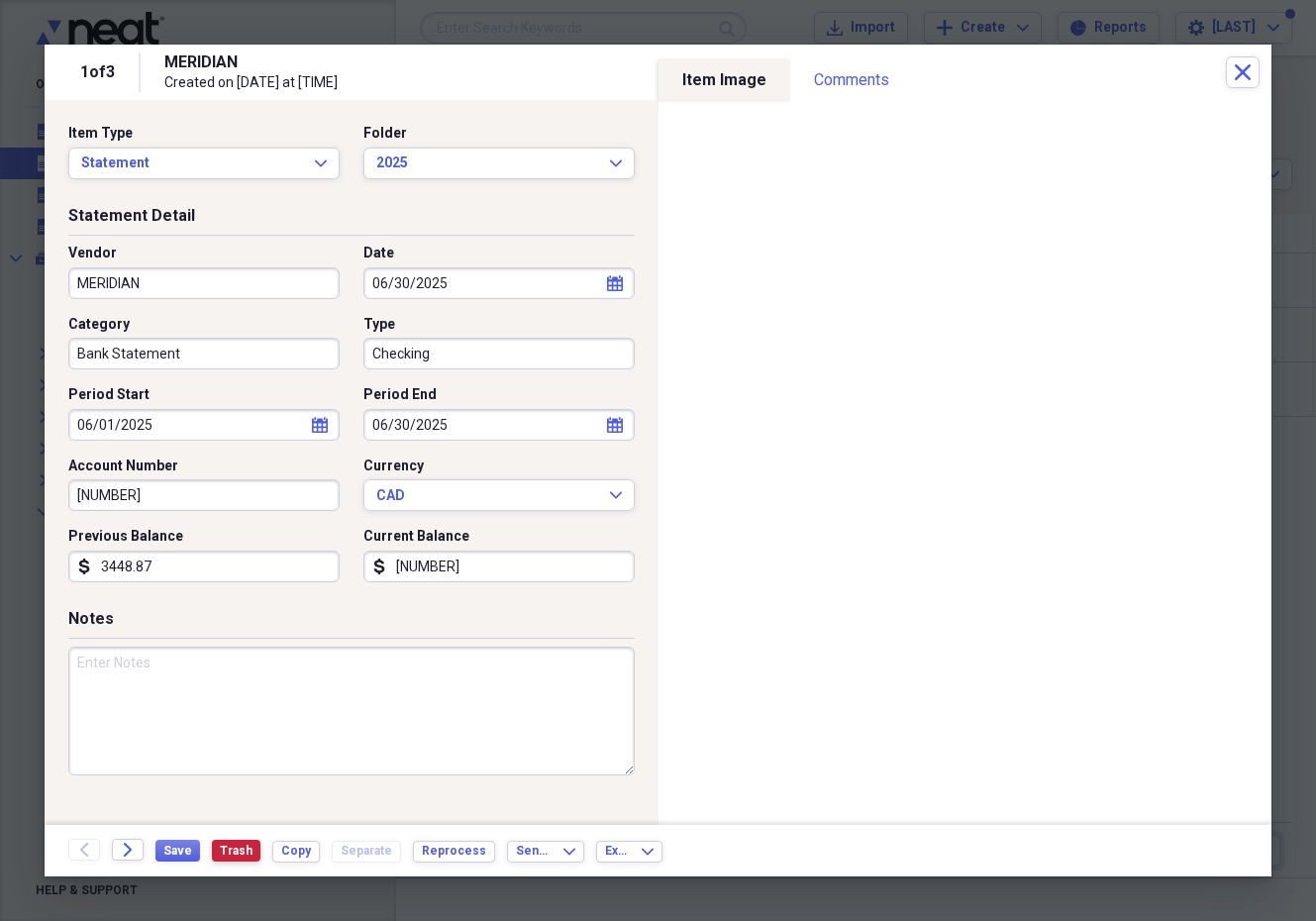 click on "Trash" at bounding box center (236, 851) 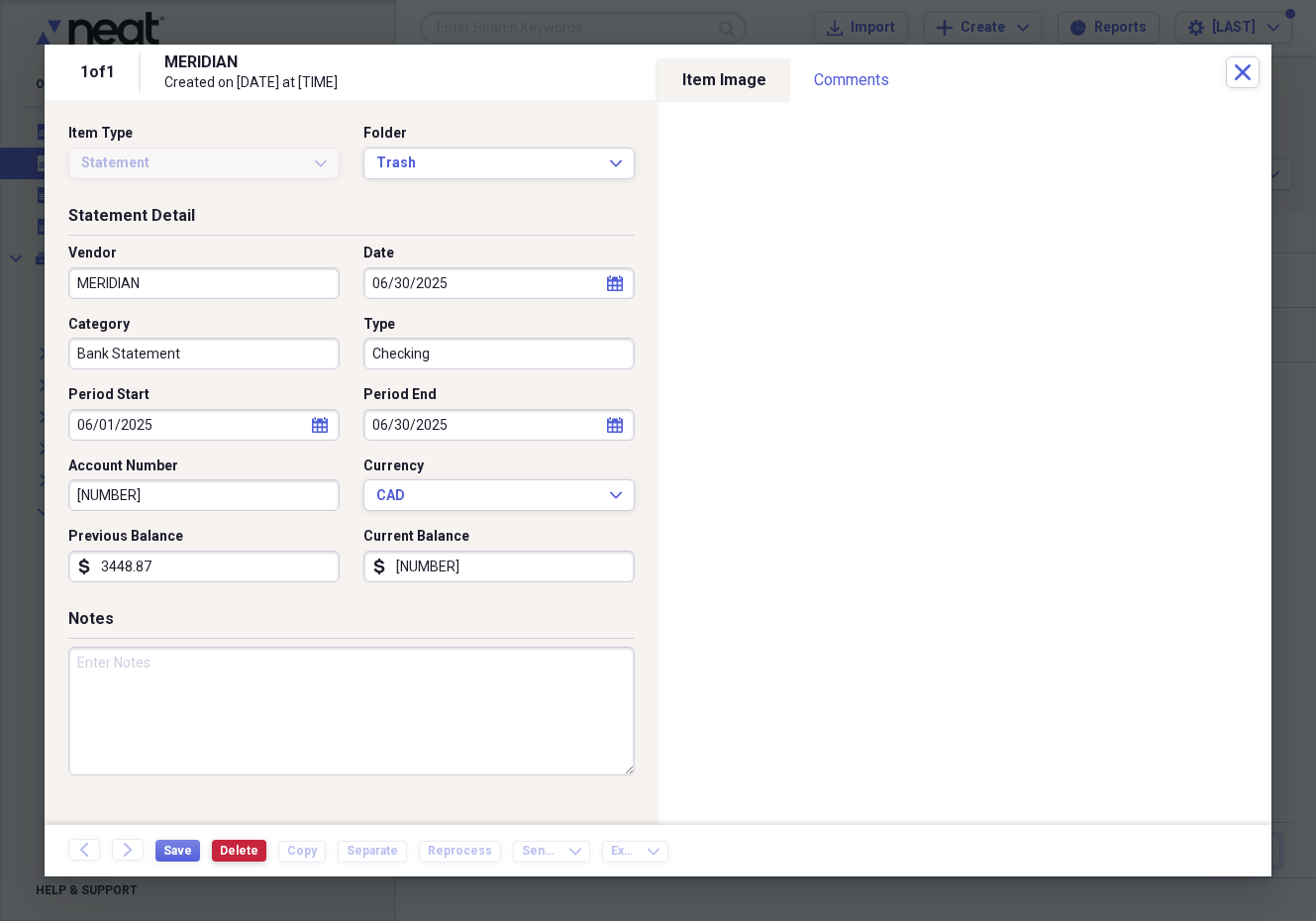 click on "Delete" at bounding box center (239, 851) 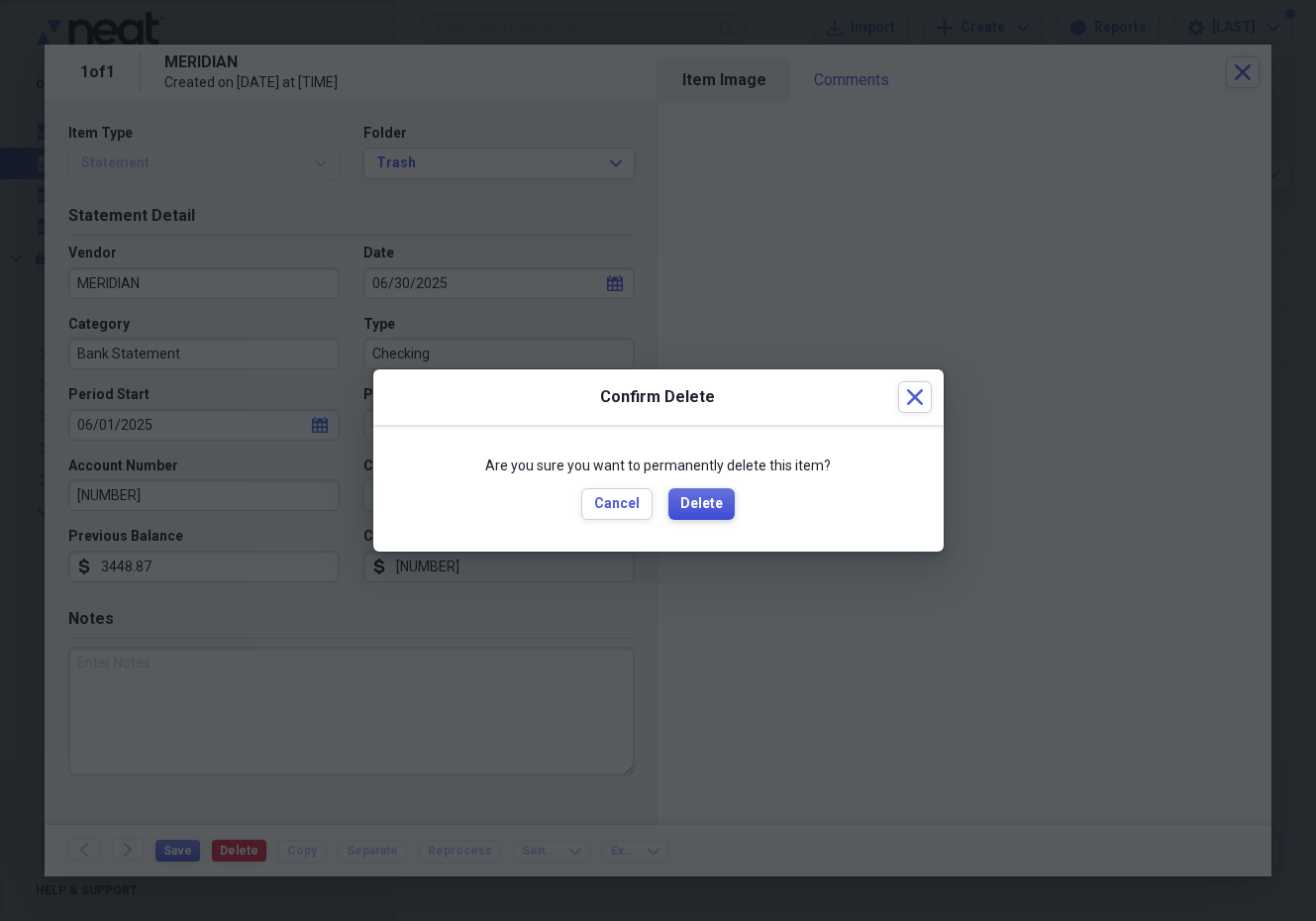 click on "Delete" at bounding box center (701, 504) 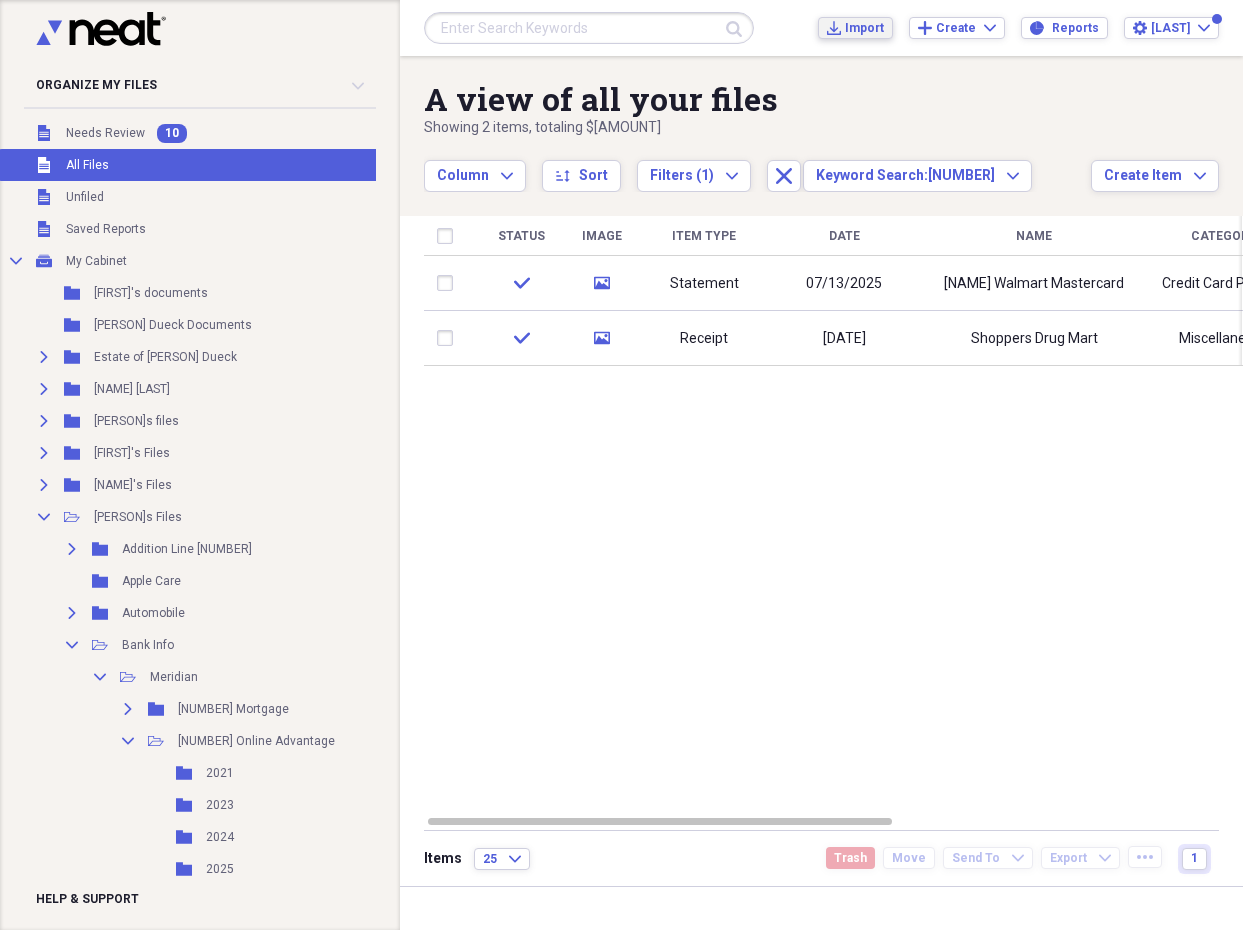 click on "Import" at bounding box center (864, 28) 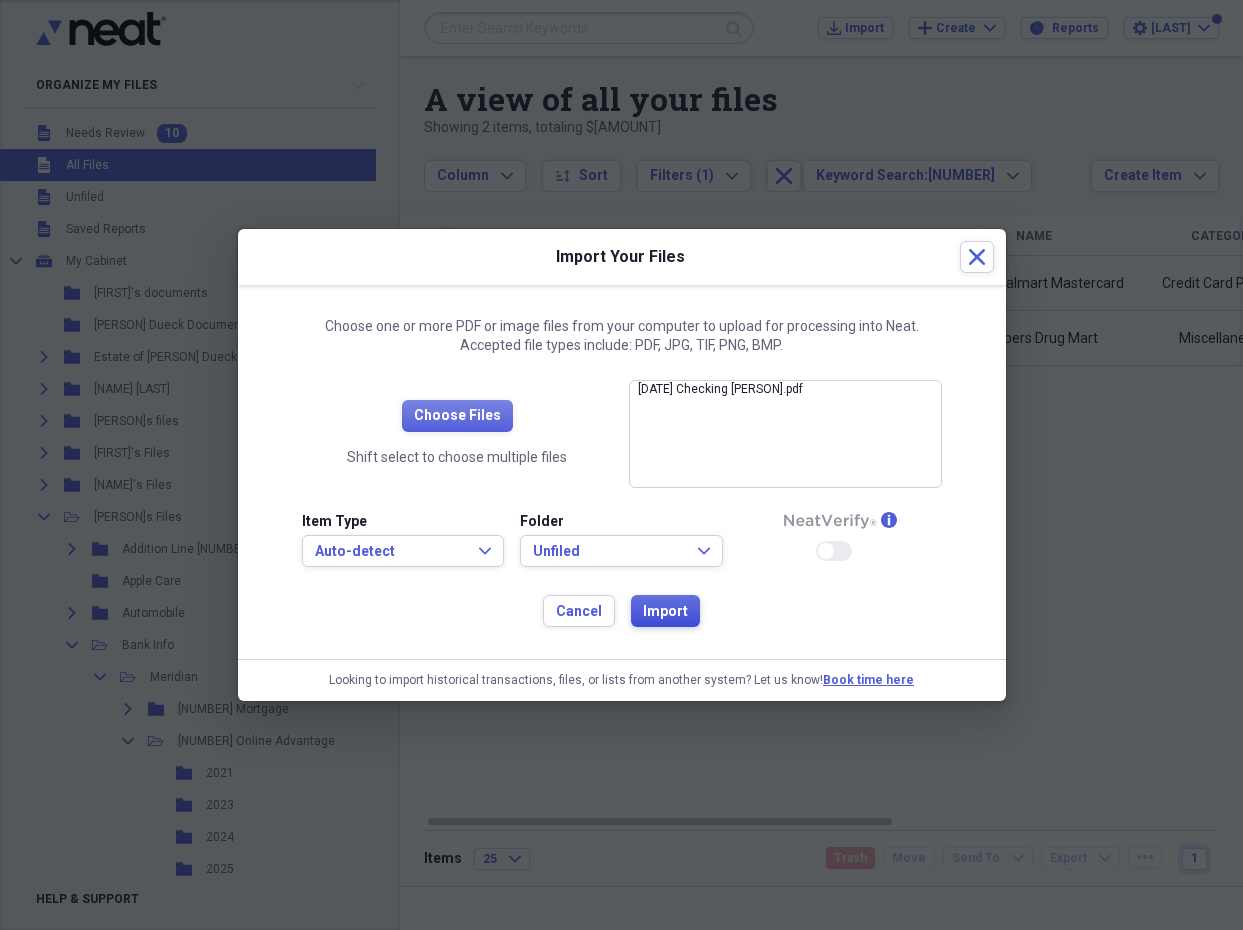 click on "Import" at bounding box center [665, 612] 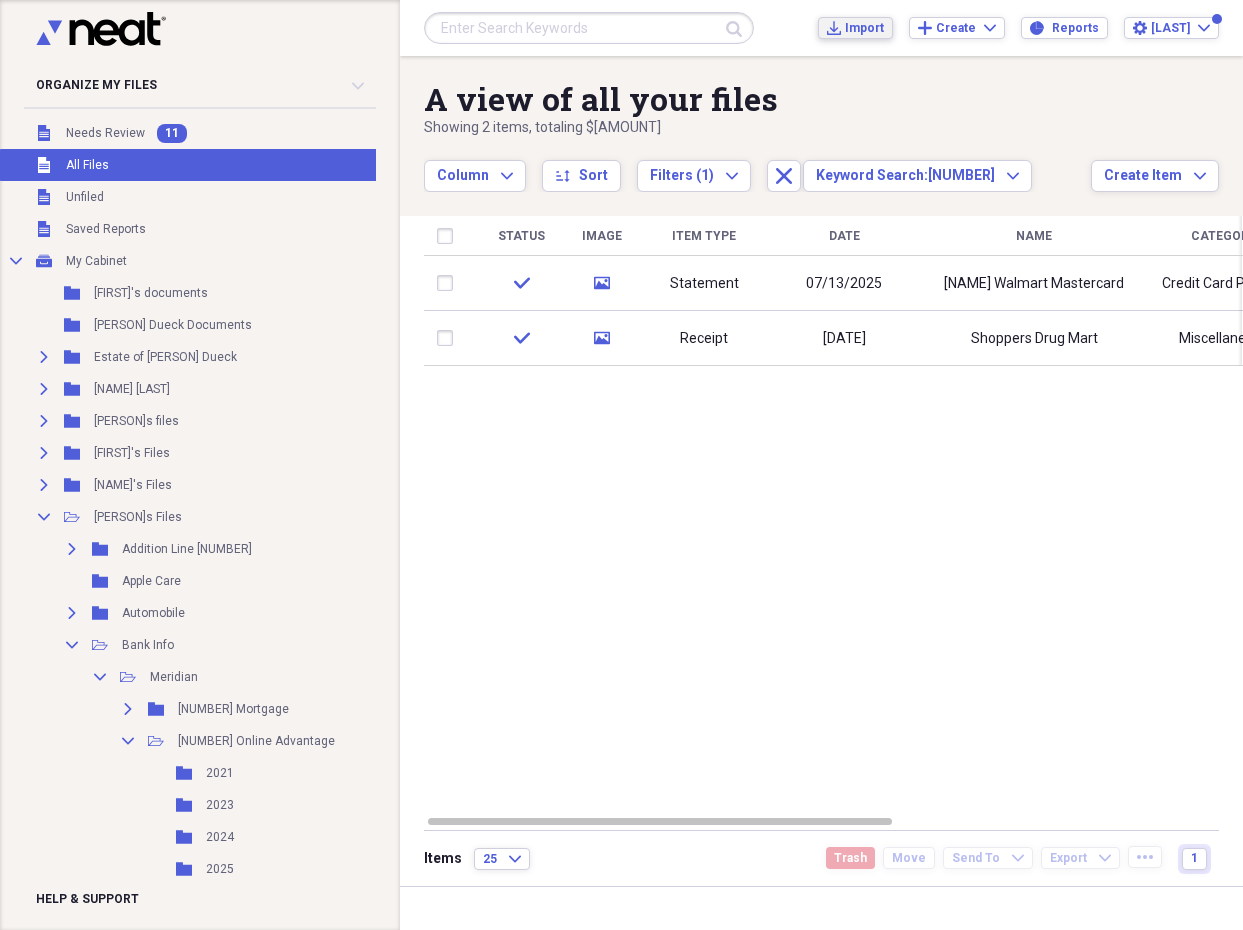 click on "Import" 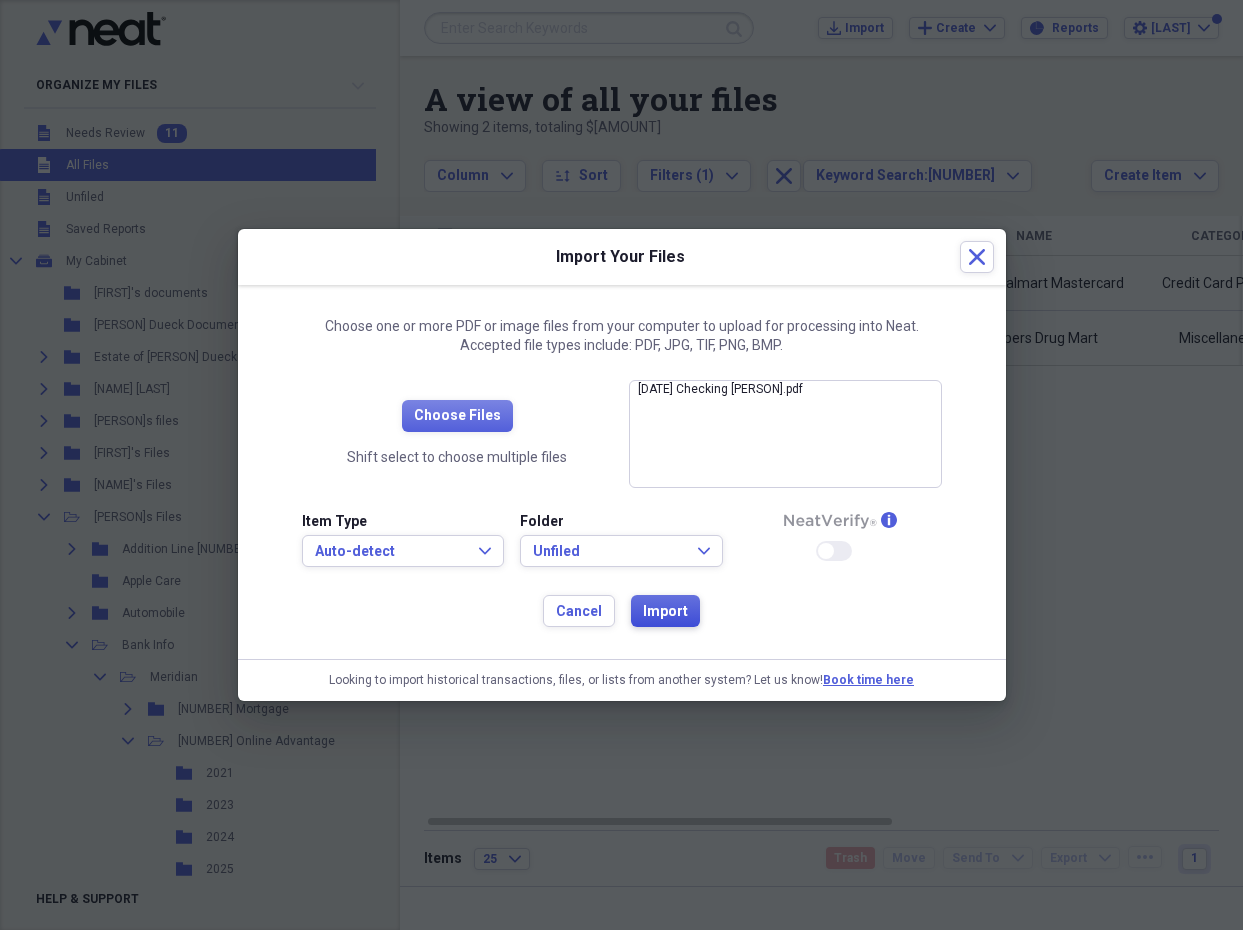 click on "Import" at bounding box center (665, 612) 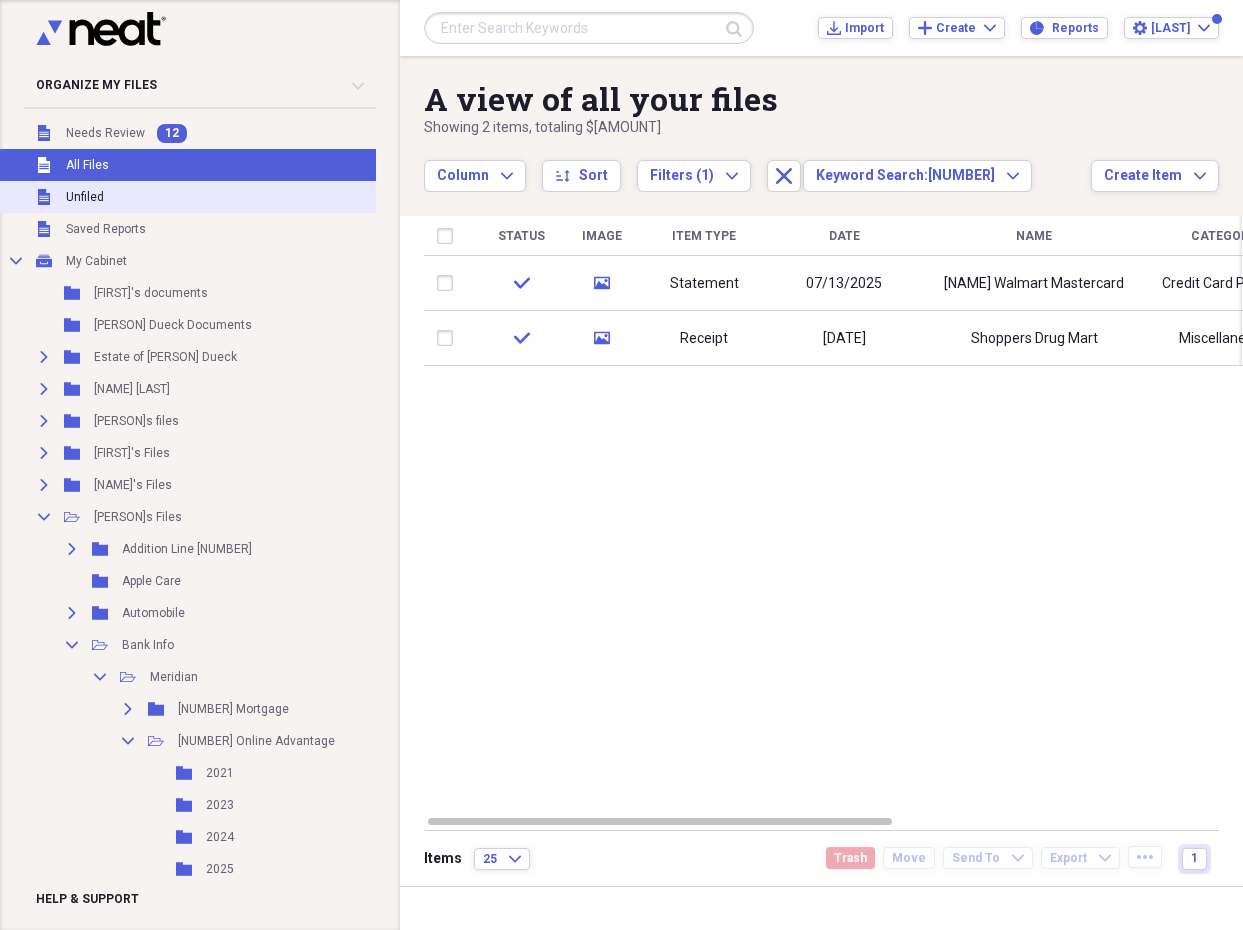 click on "Unfiled Unfiled" at bounding box center [220, 197] 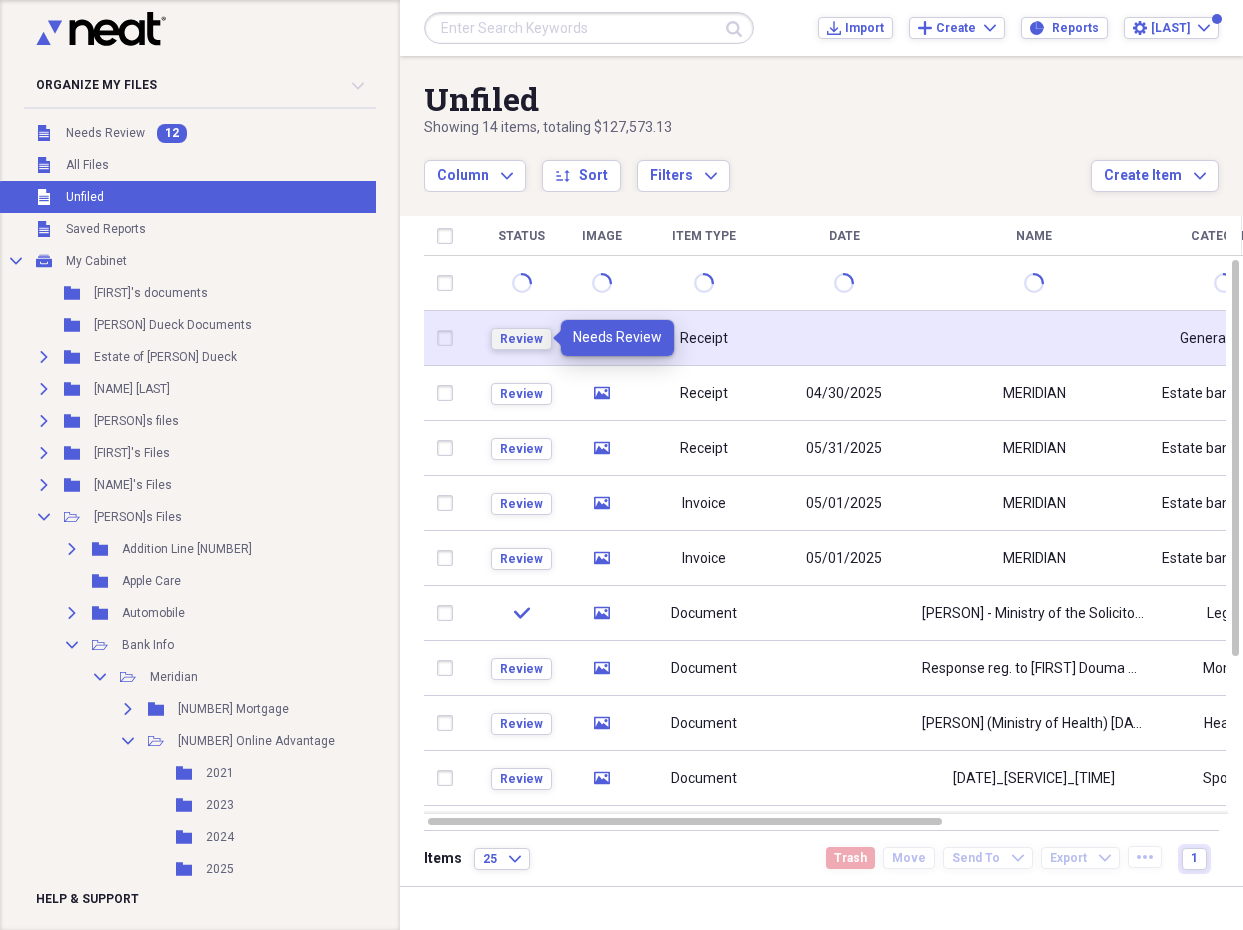 click on "Review" at bounding box center [521, 339] 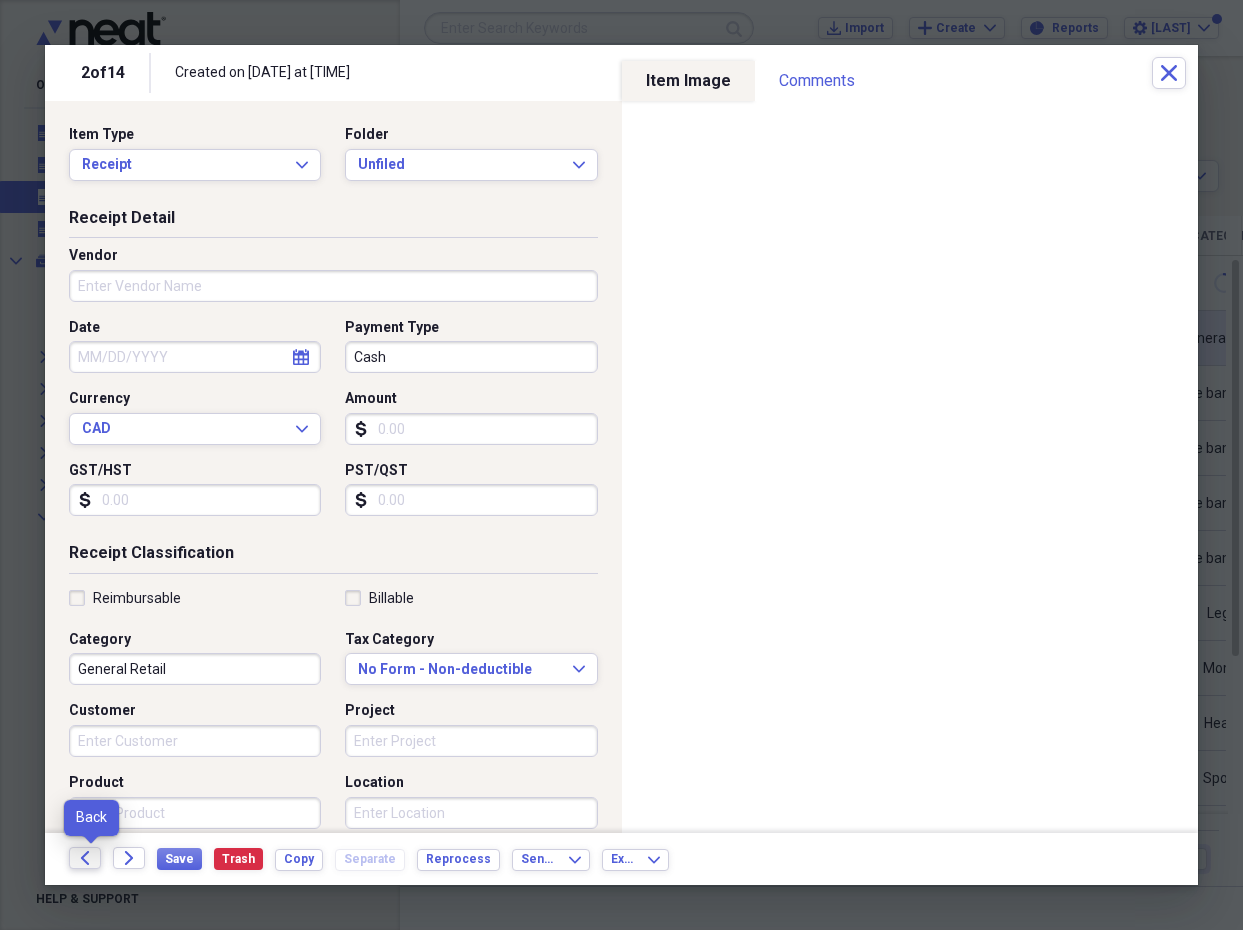 click on "Back" at bounding box center [85, 858] 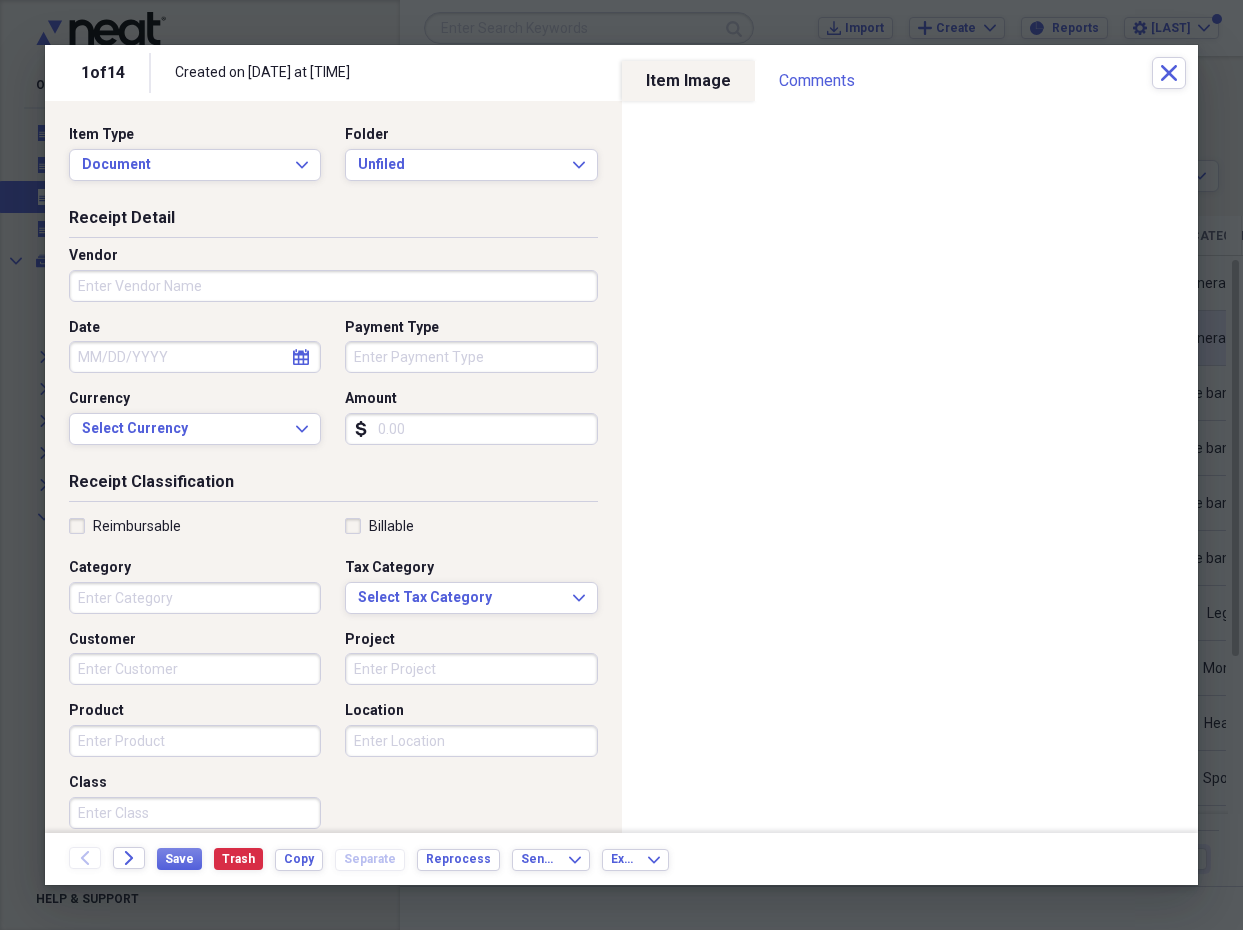 type on "Cash" 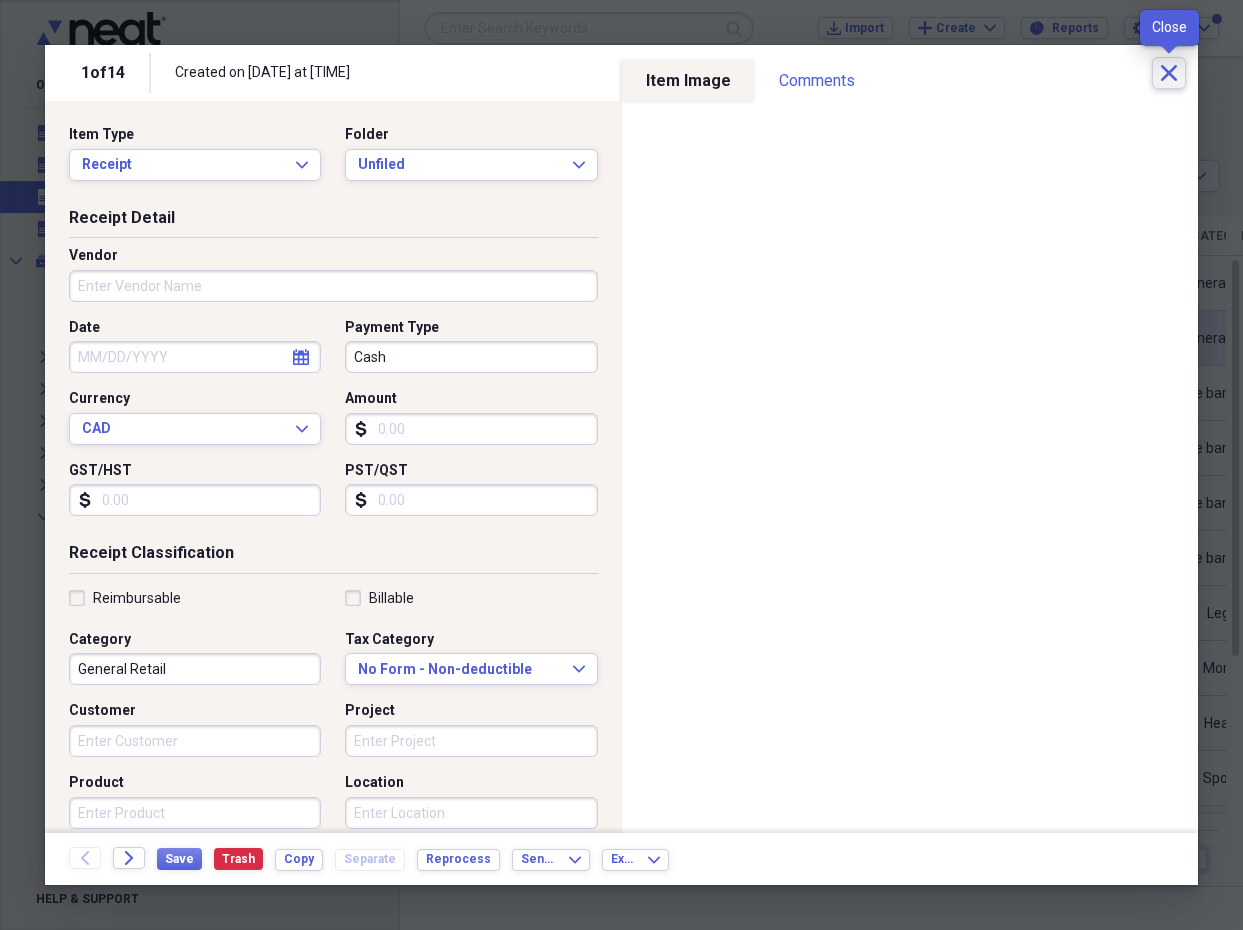 click on "Close" 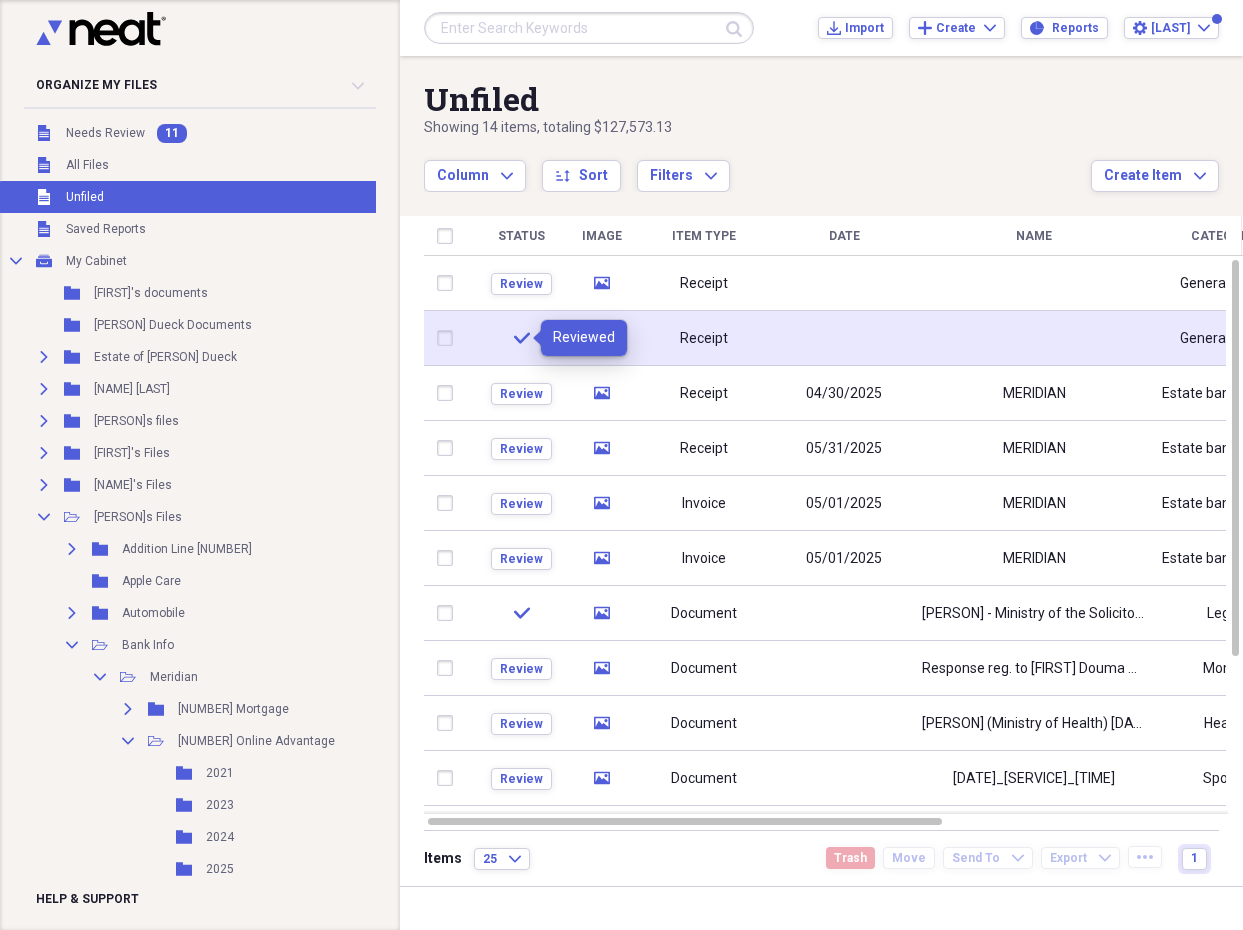 click 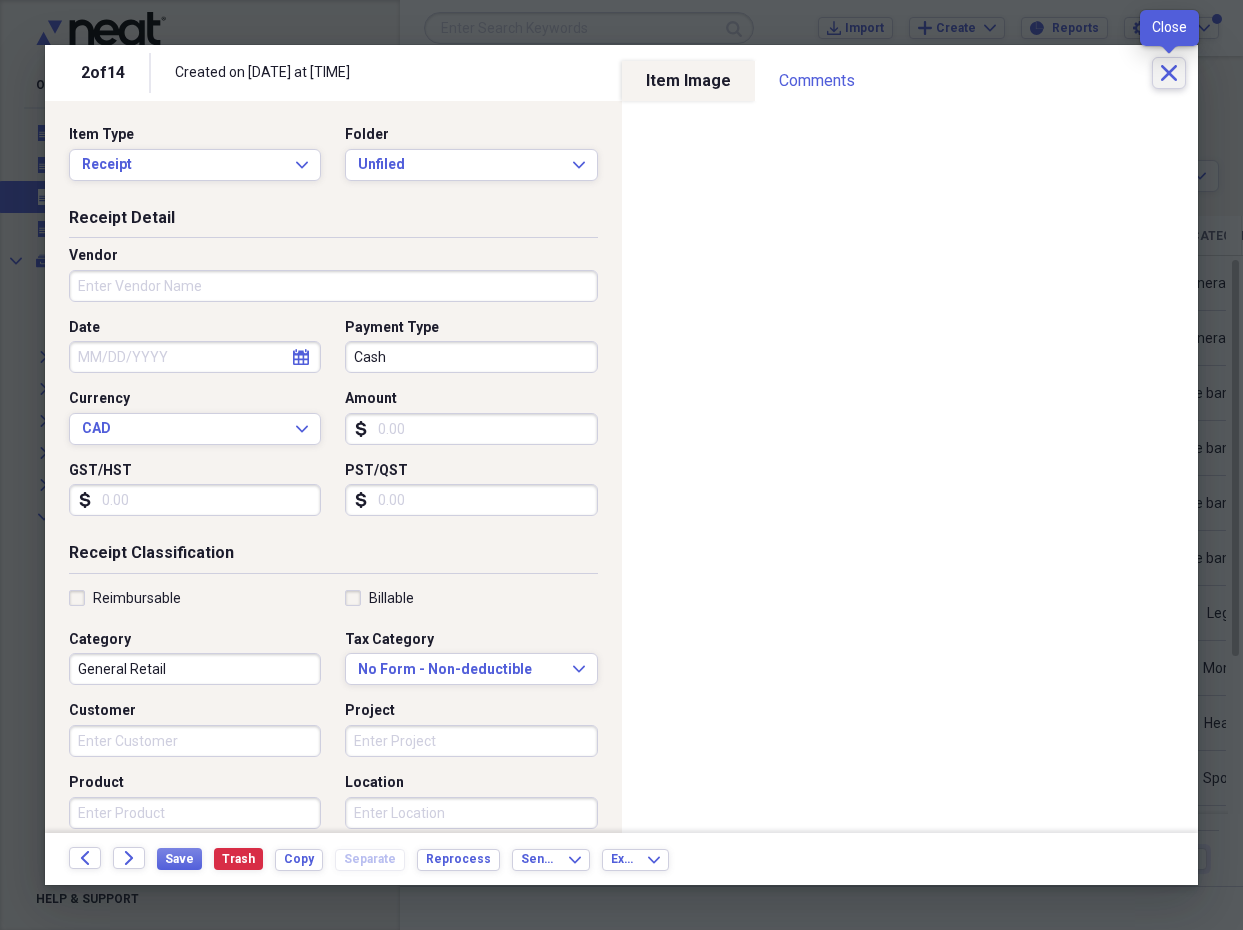 click on "Close" 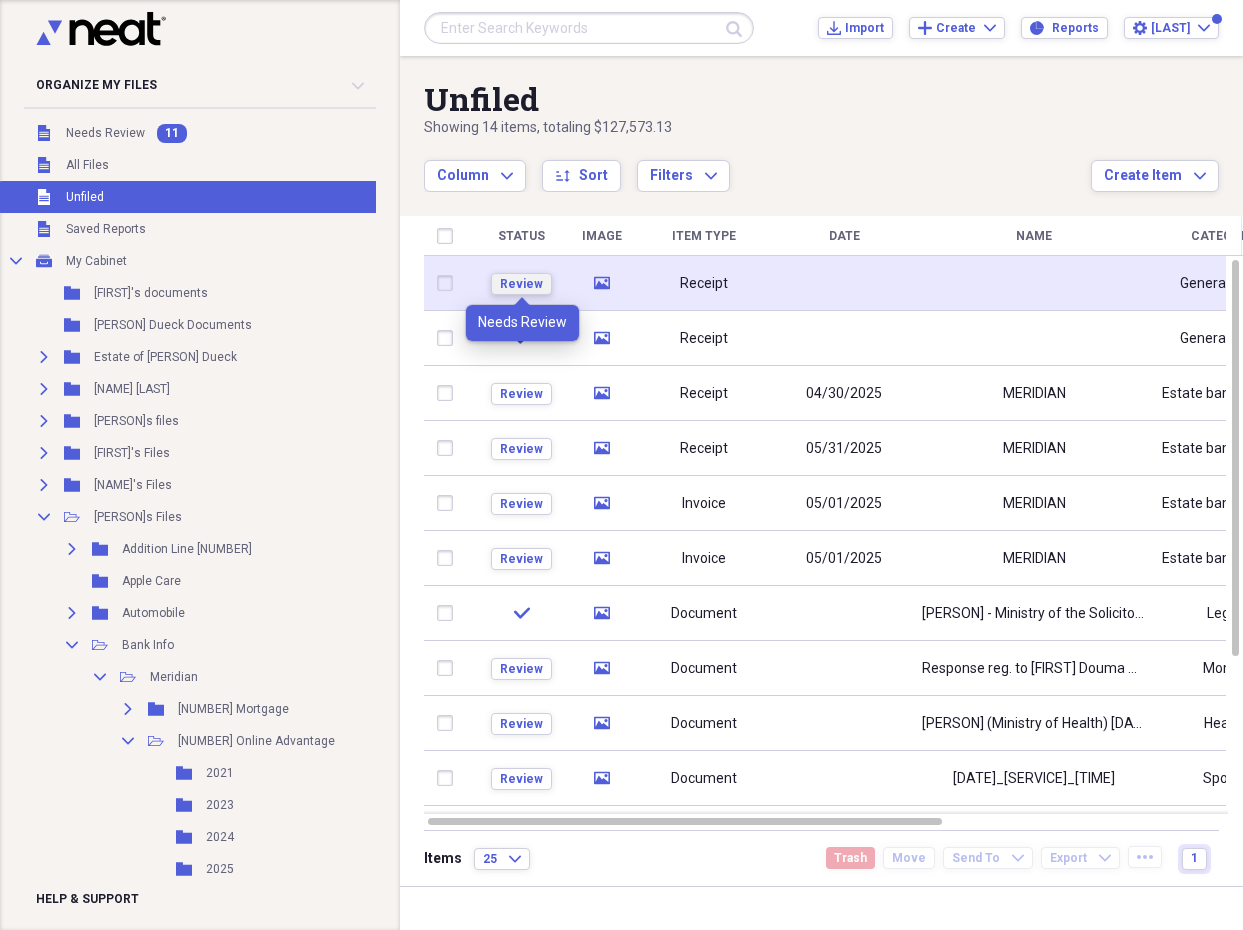 click on "Review" at bounding box center [521, 284] 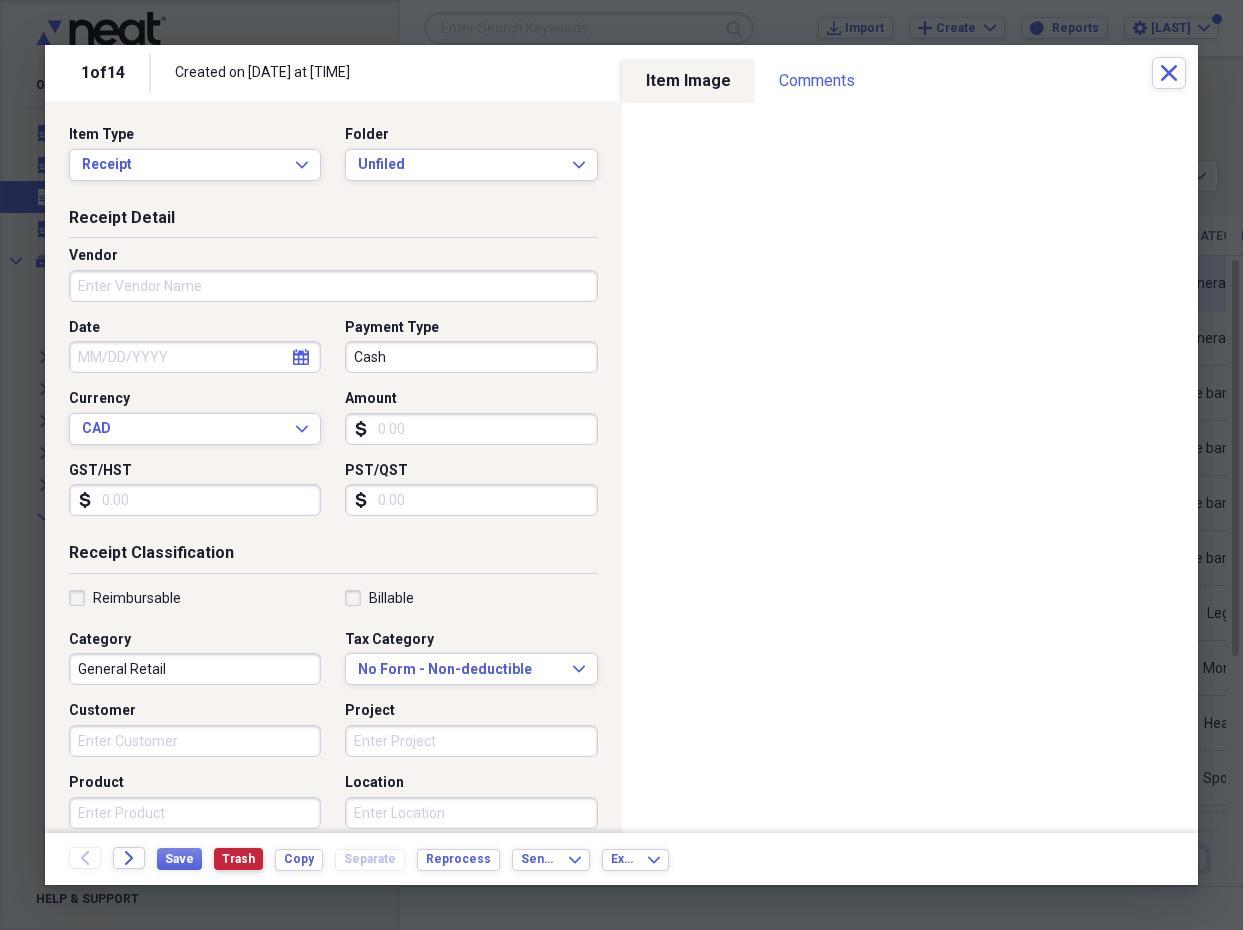 click on "Trash" at bounding box center (238, 859) 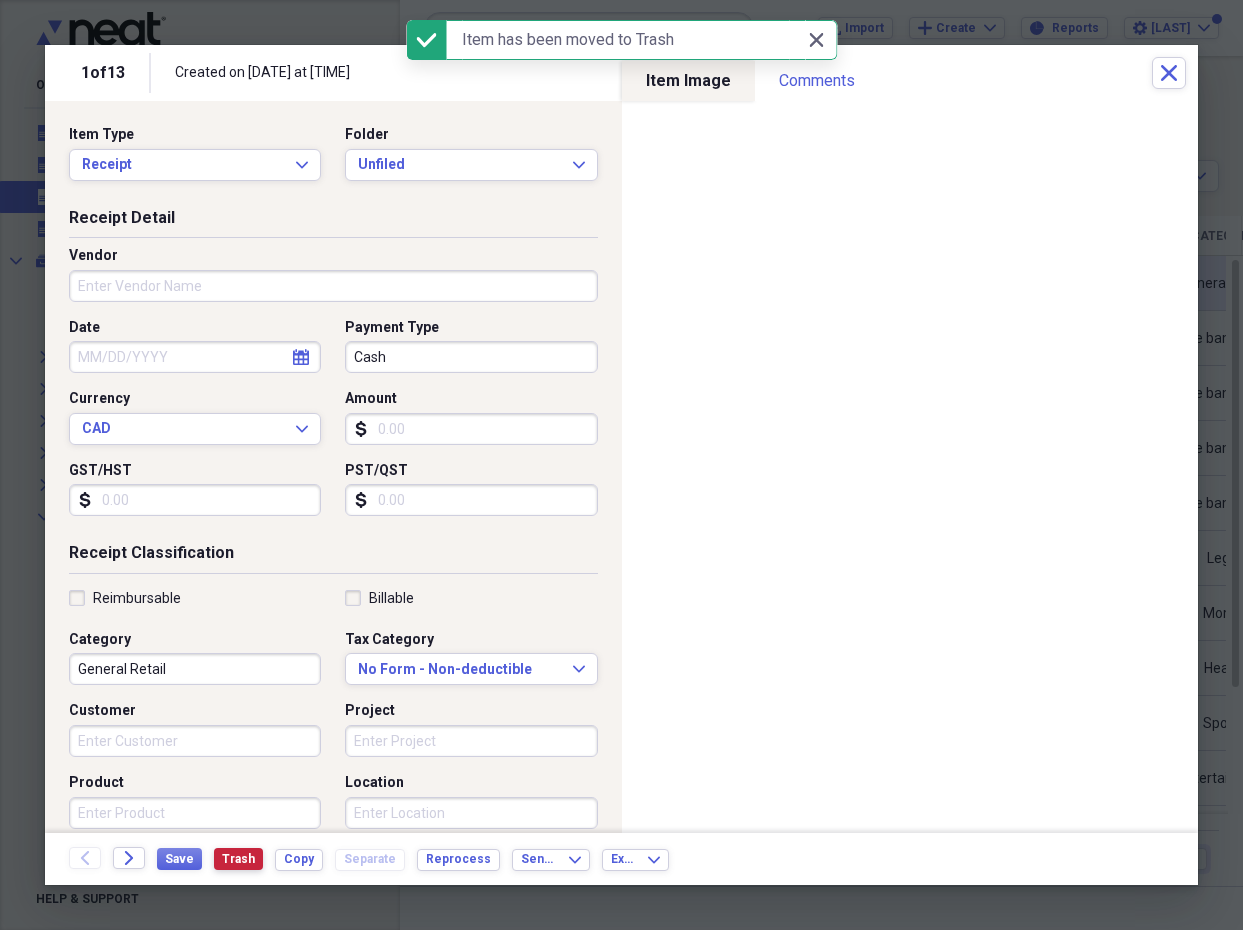 click on "Trash" at bounding box center (238, 859) 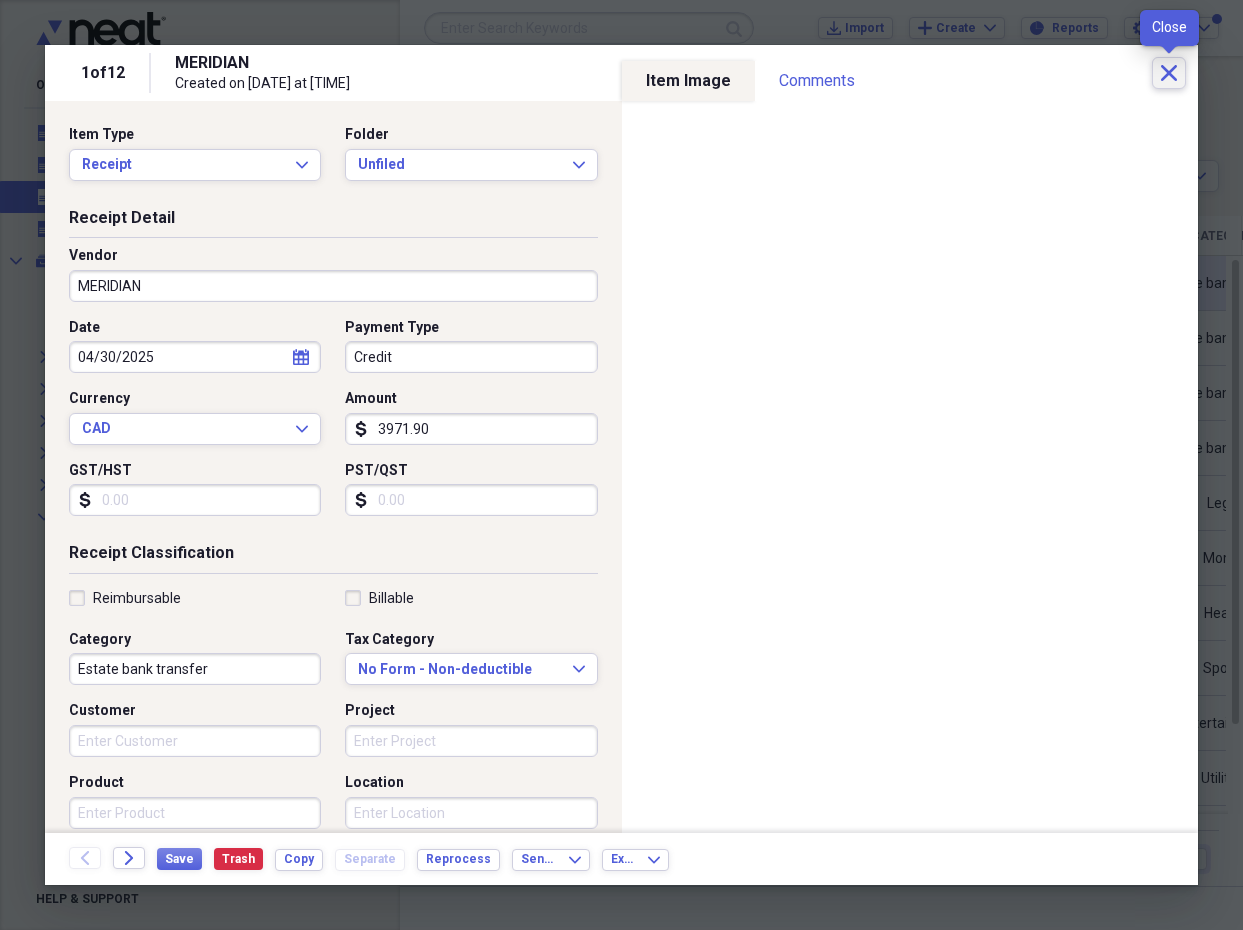 click on "Close" 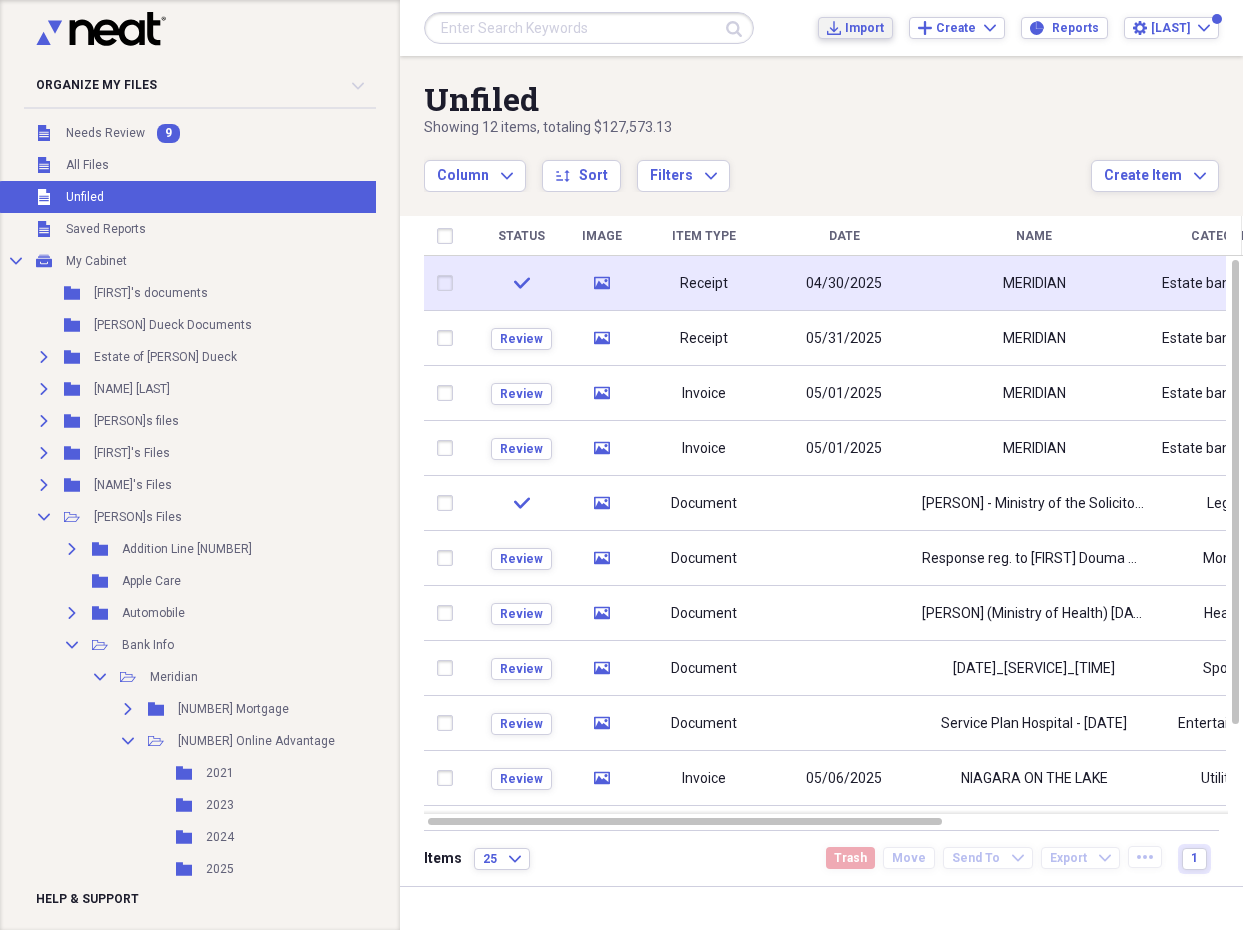 click on "Import" 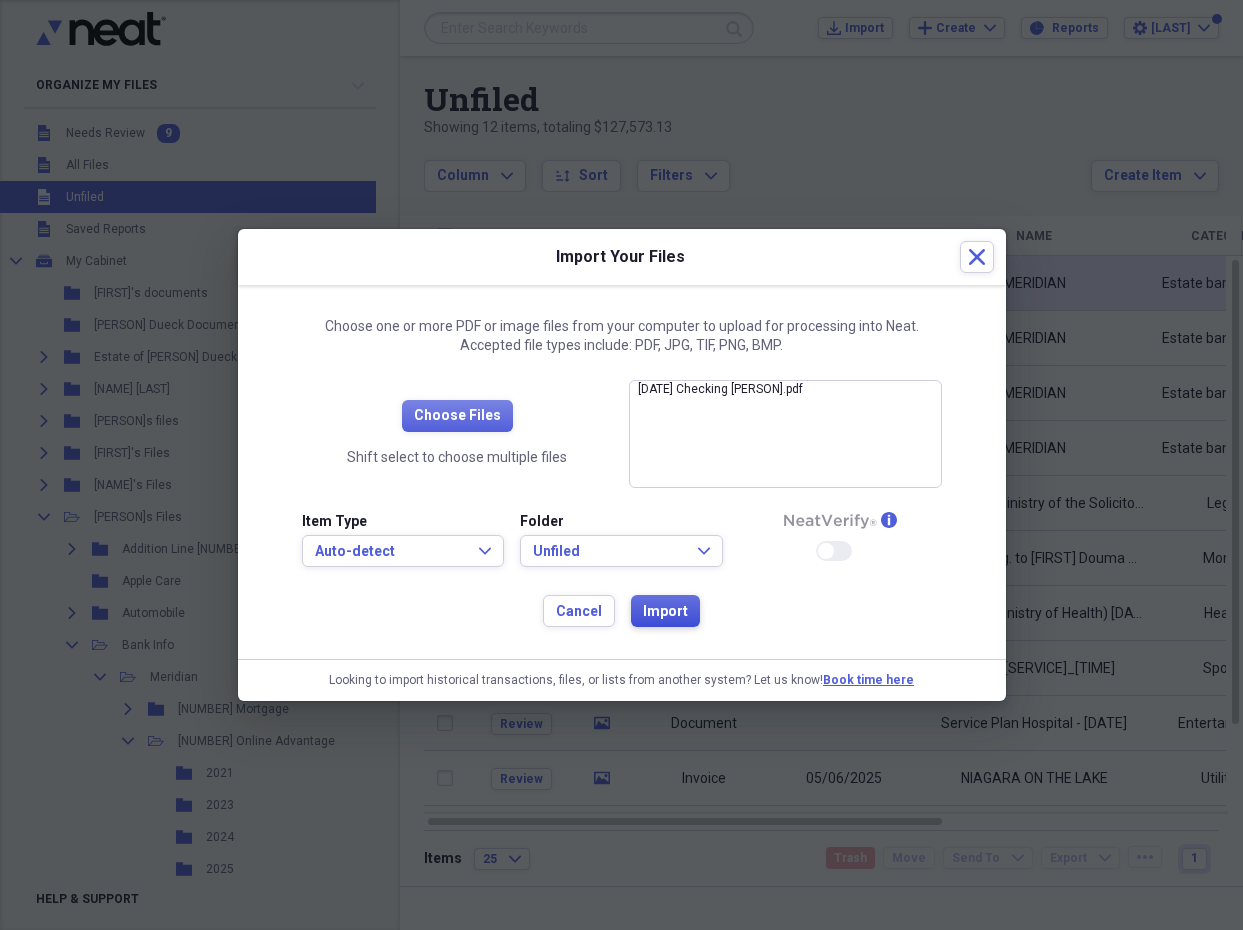 click on "Import" at bounding box center (665, 612) 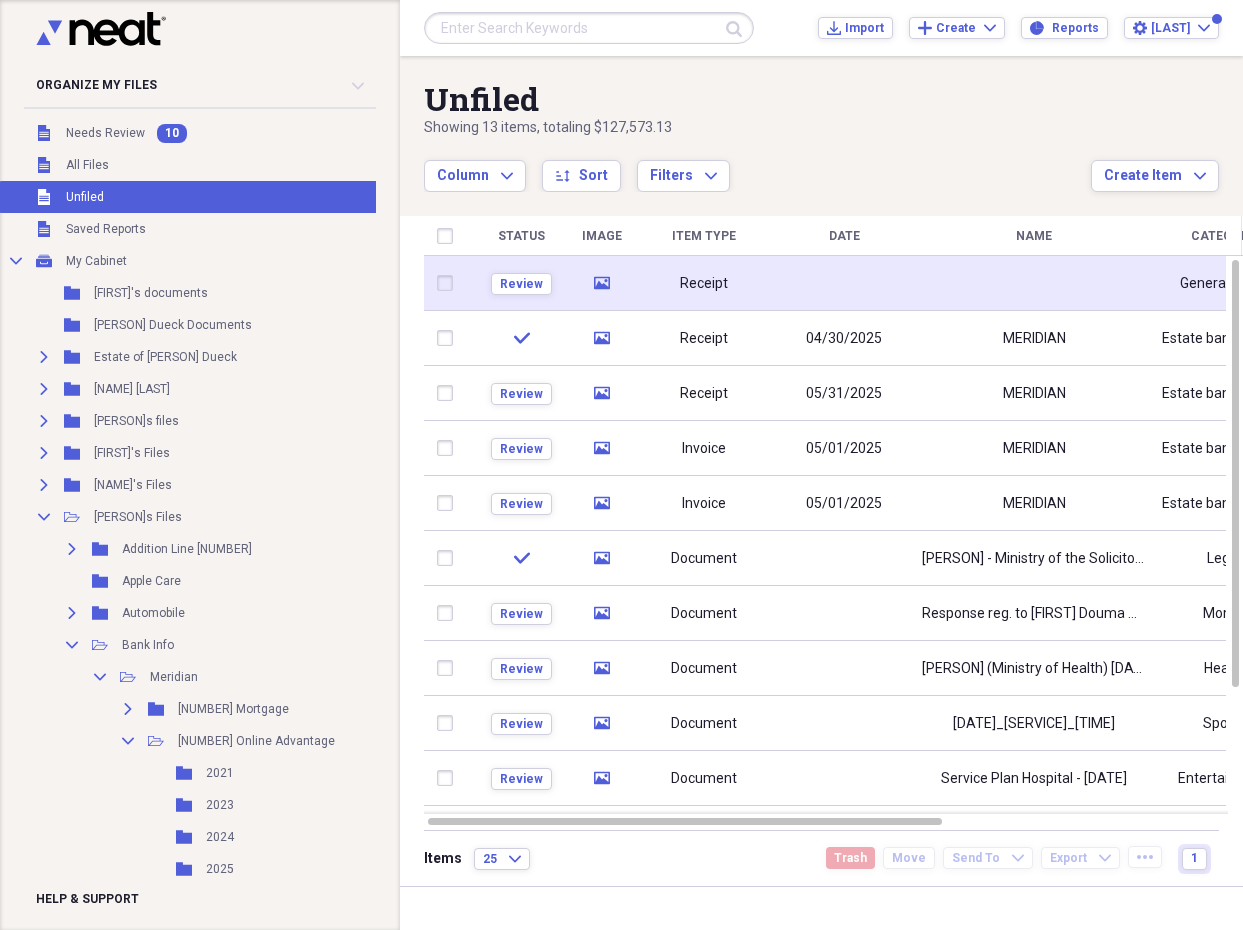 click on "Receipt" at bounding box center [704, 284] 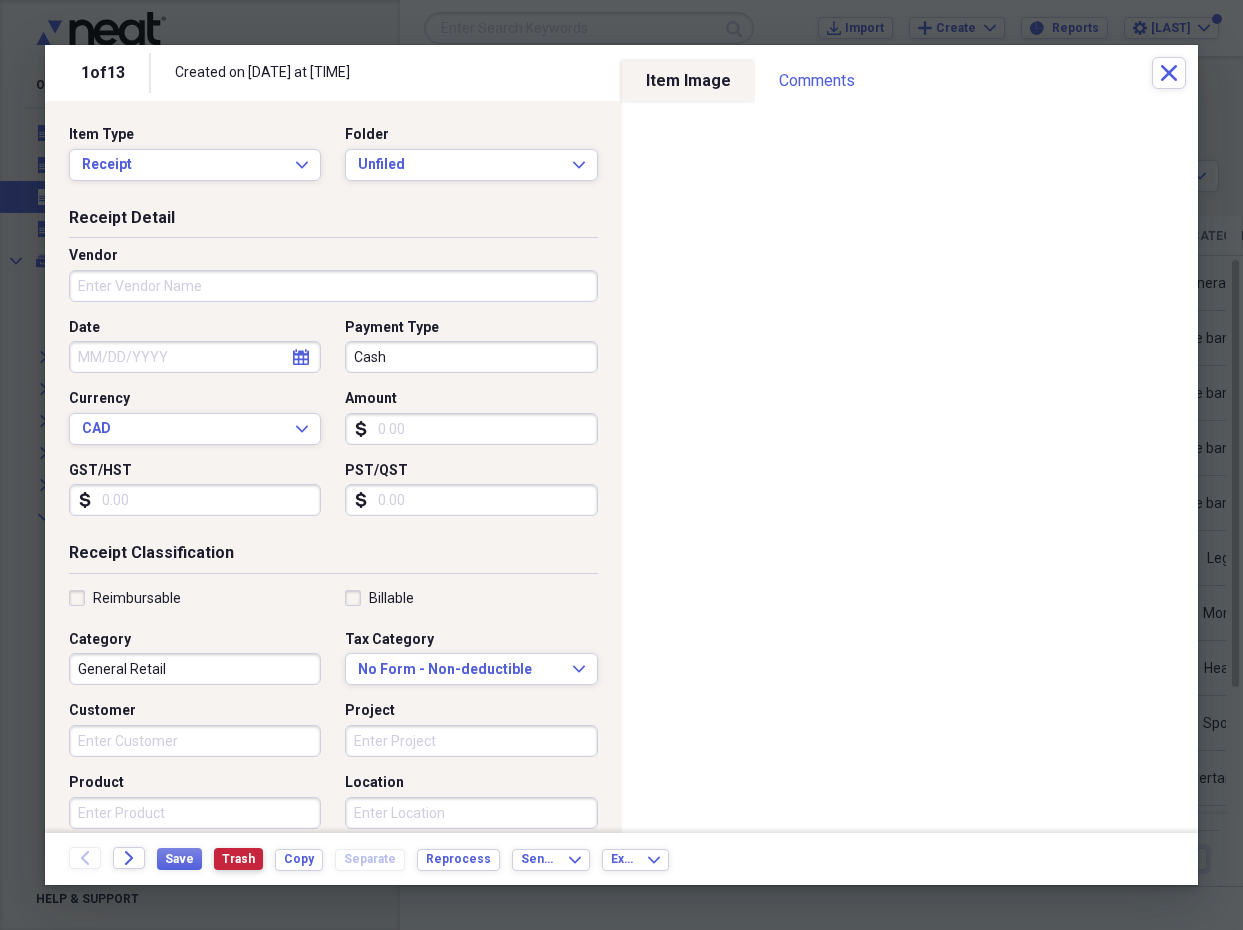 click on "Trash" at bounding box center (238, 859) 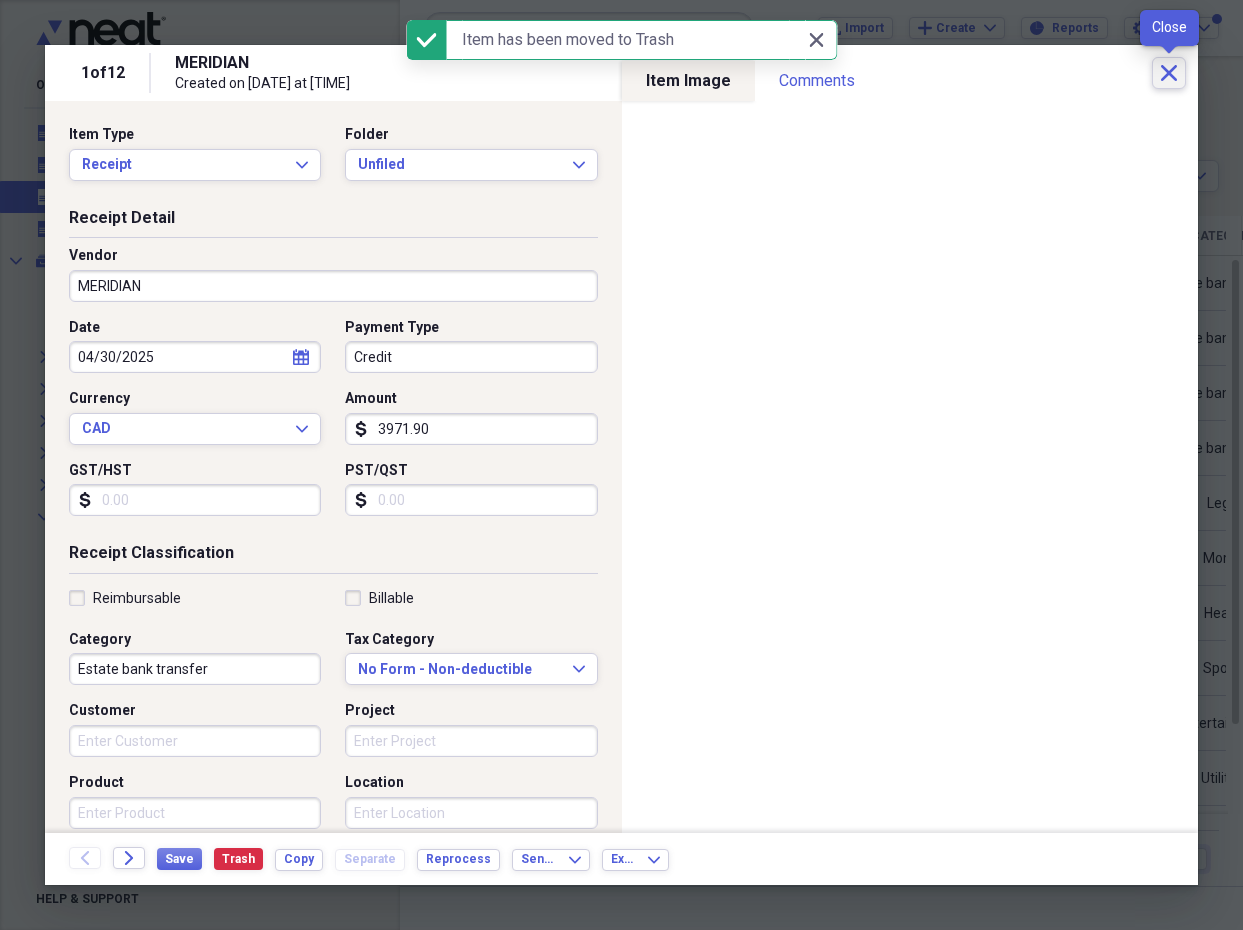 click on "Close" at bounding box center [1169, 73] 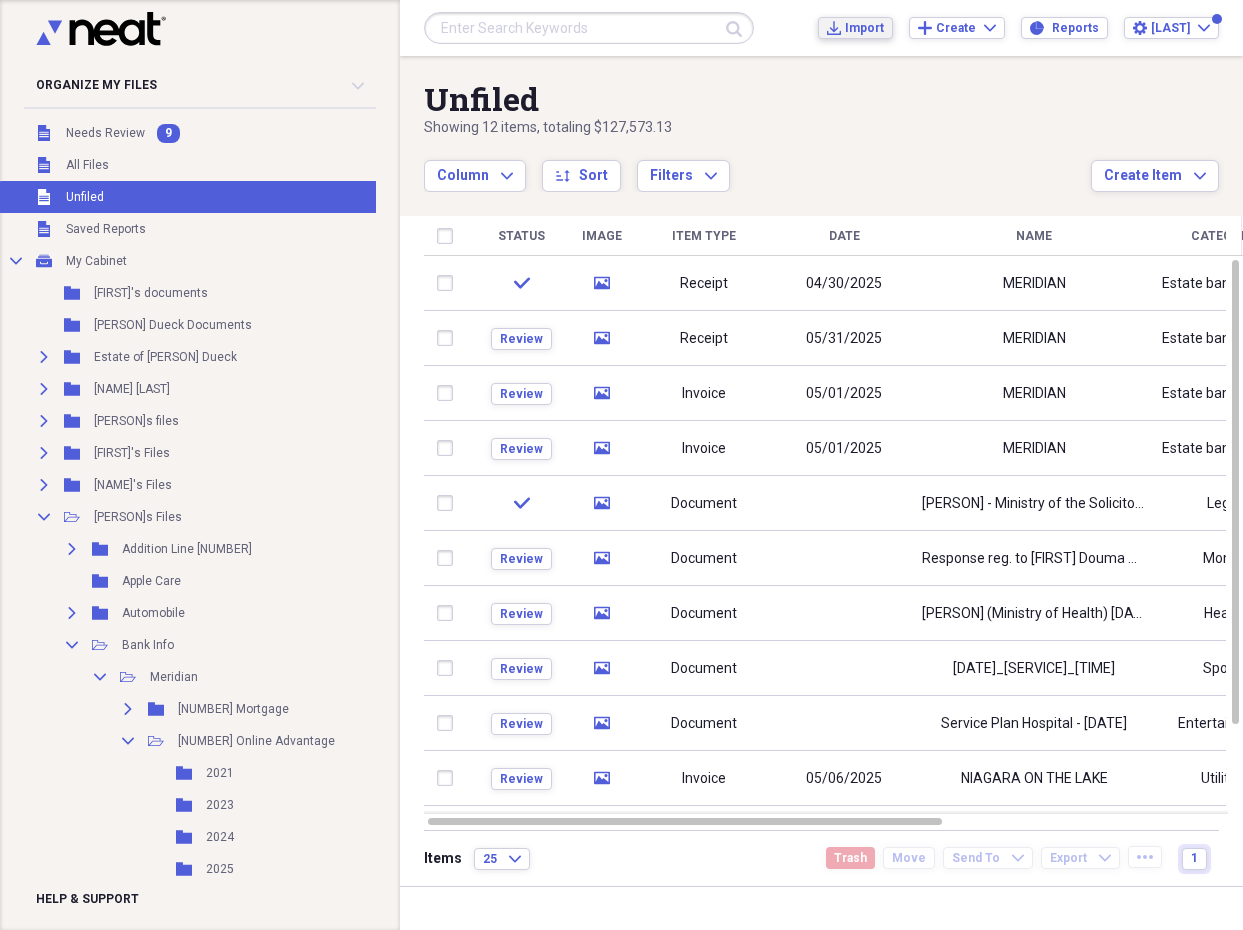 click on "Import Import" at bounding box center (855, 28) 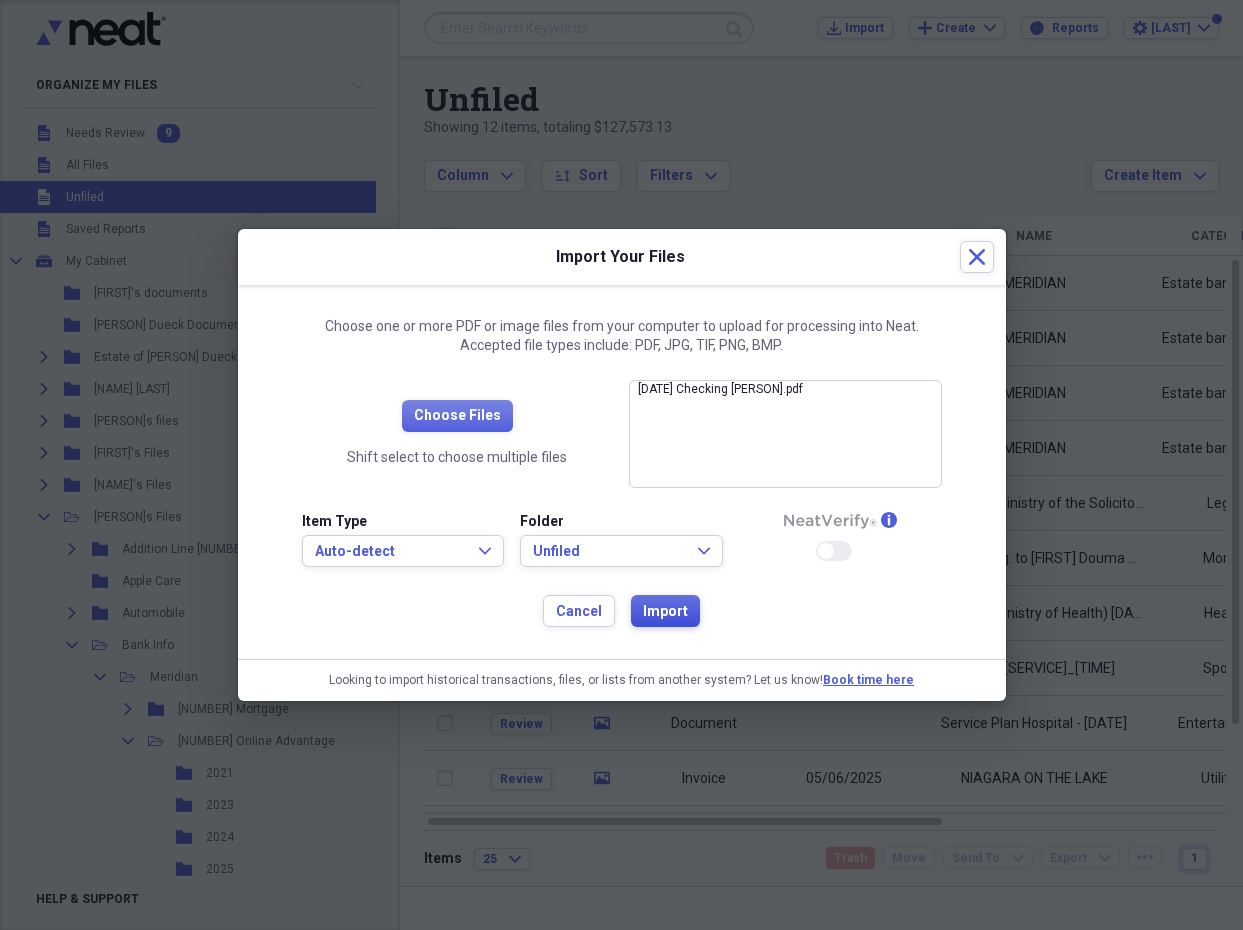 click on "Import" at bounding box center (665, 612) 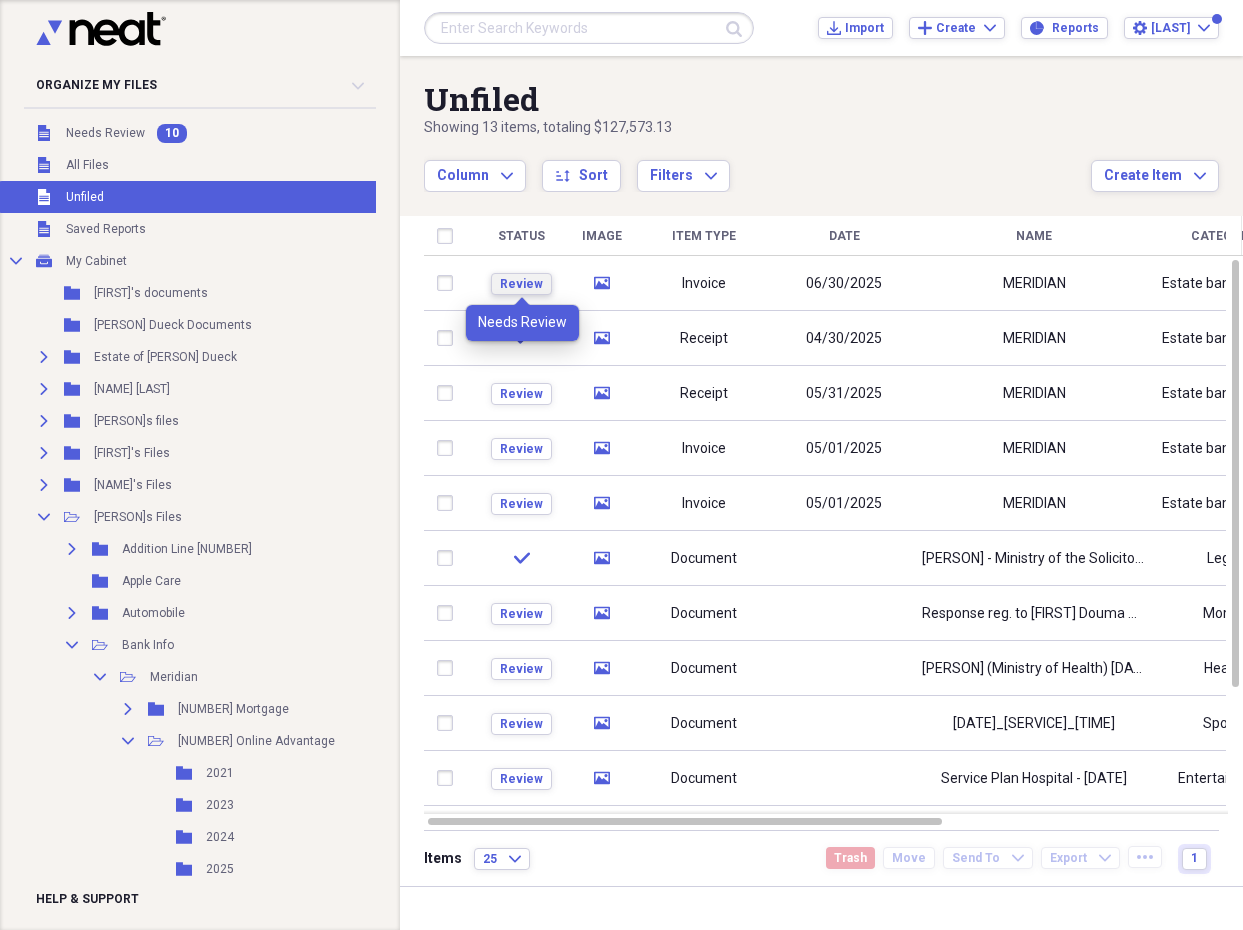 click on "Review" at bounding box center [521, 284] 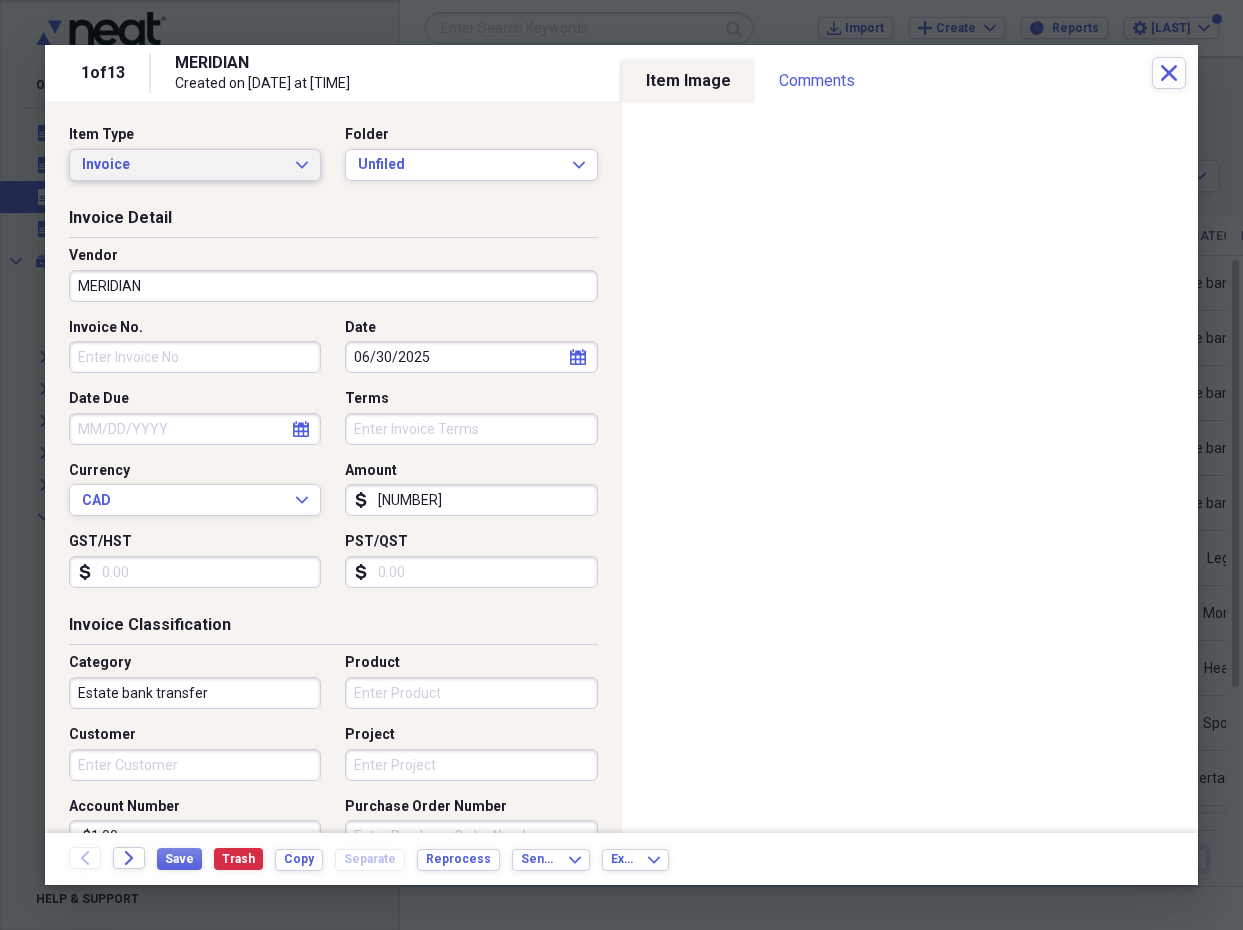 click on "Invoice Expand" at bounding box center [195, 165] 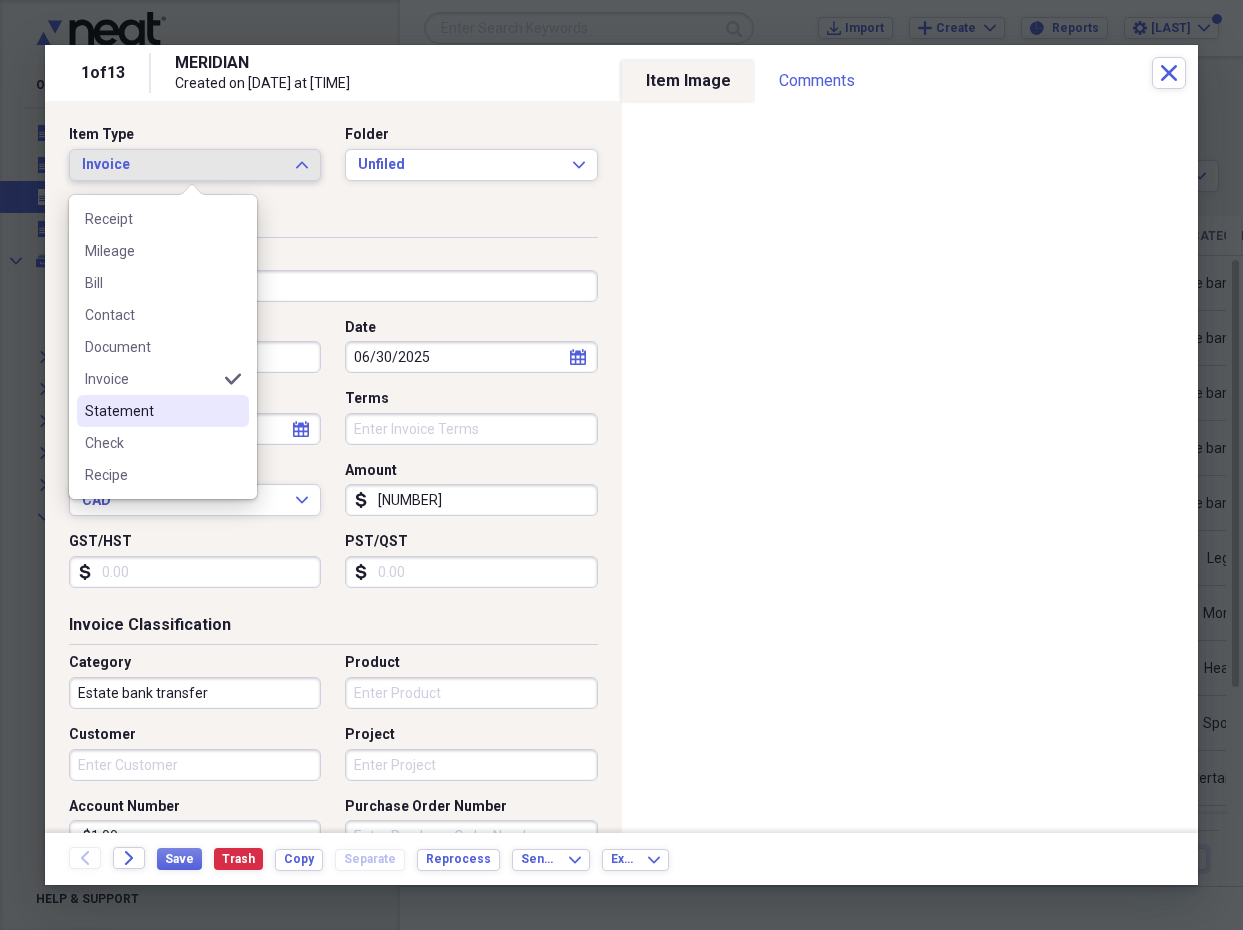 click on "Statement" at bounding box center (163, 411) 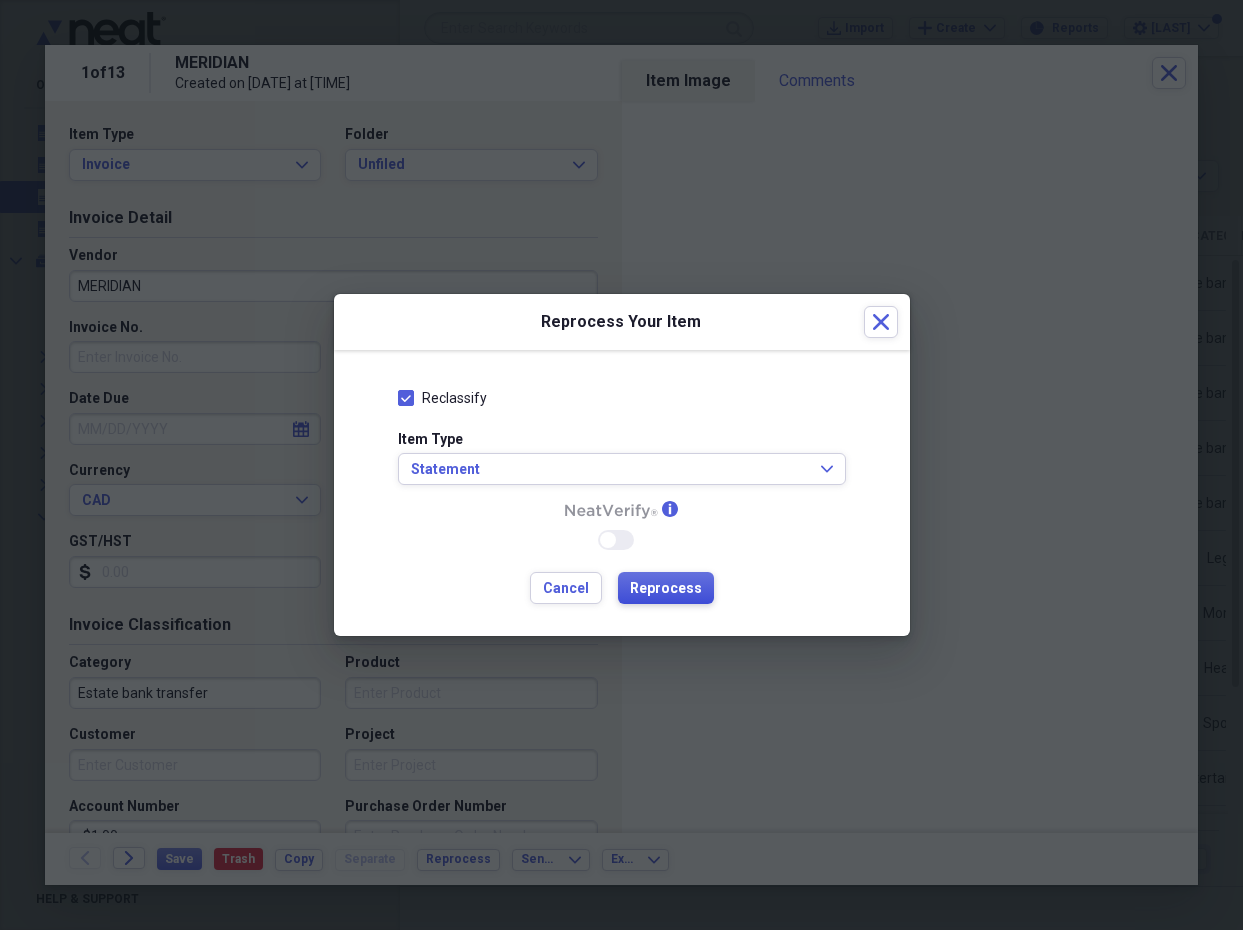 click on "Reprocess" at bounding box center (666, 589) 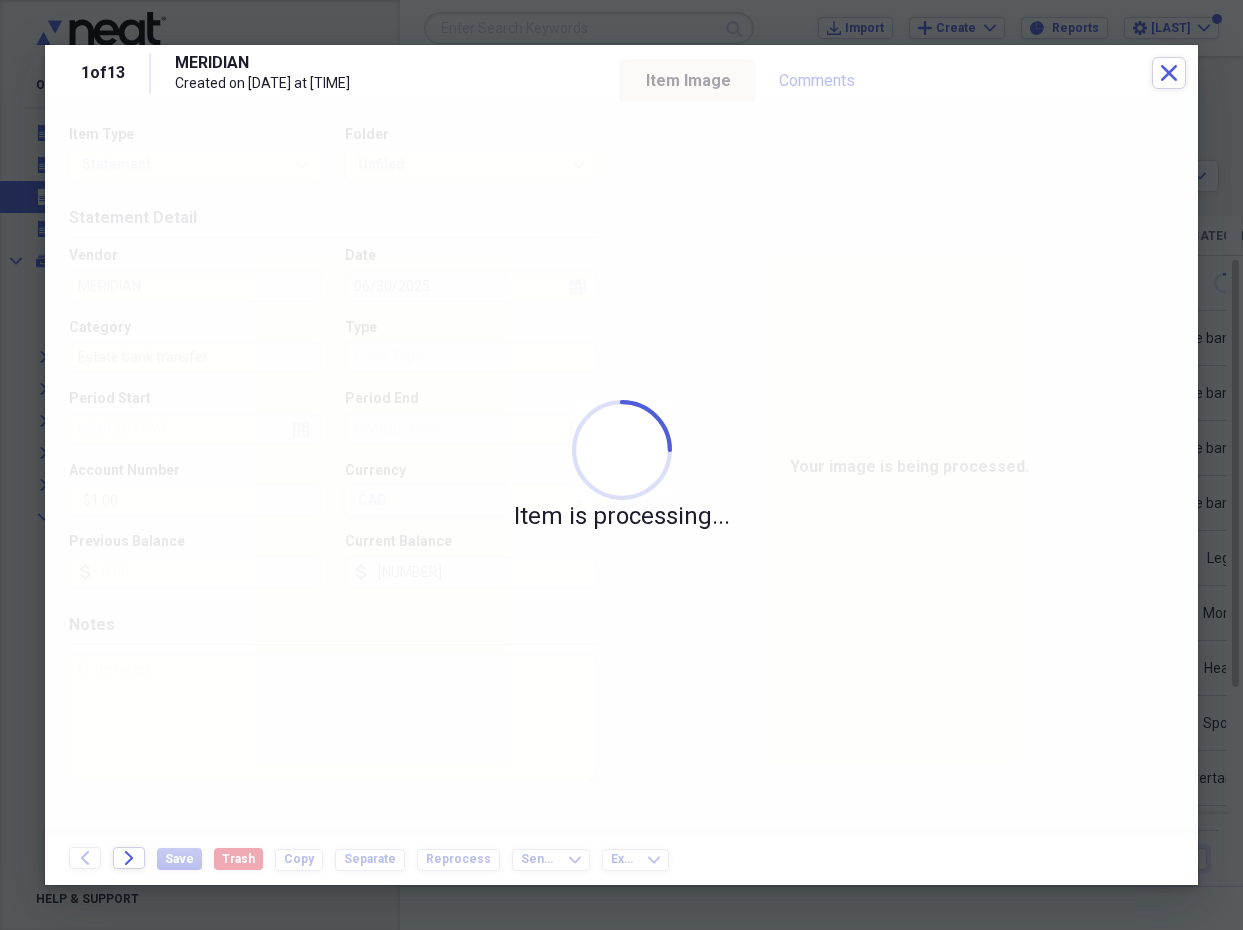 type on "Bank Statement" 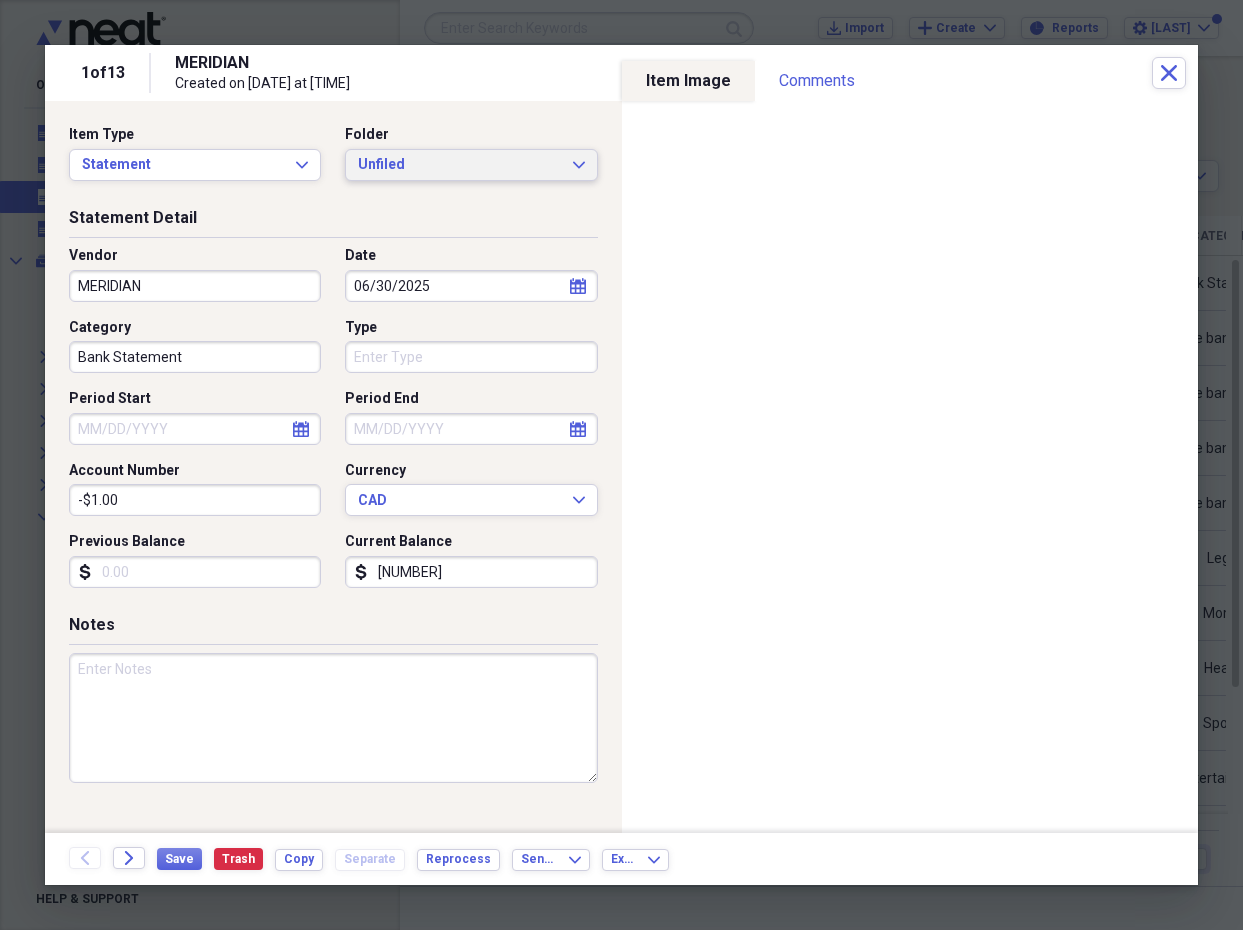 click on "Unfiled Expand" at bounding box center (471, 165) 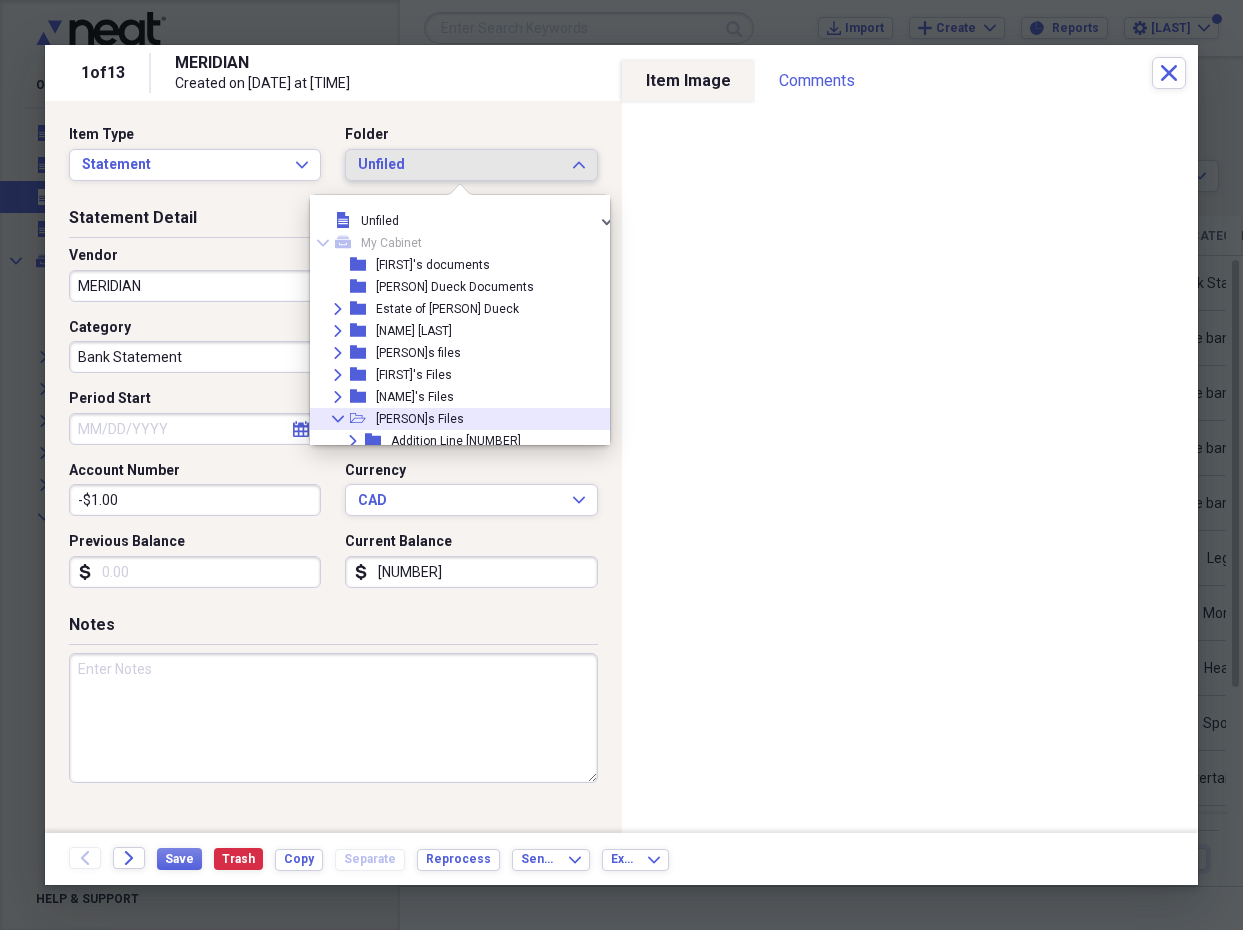 click on "Collapse" 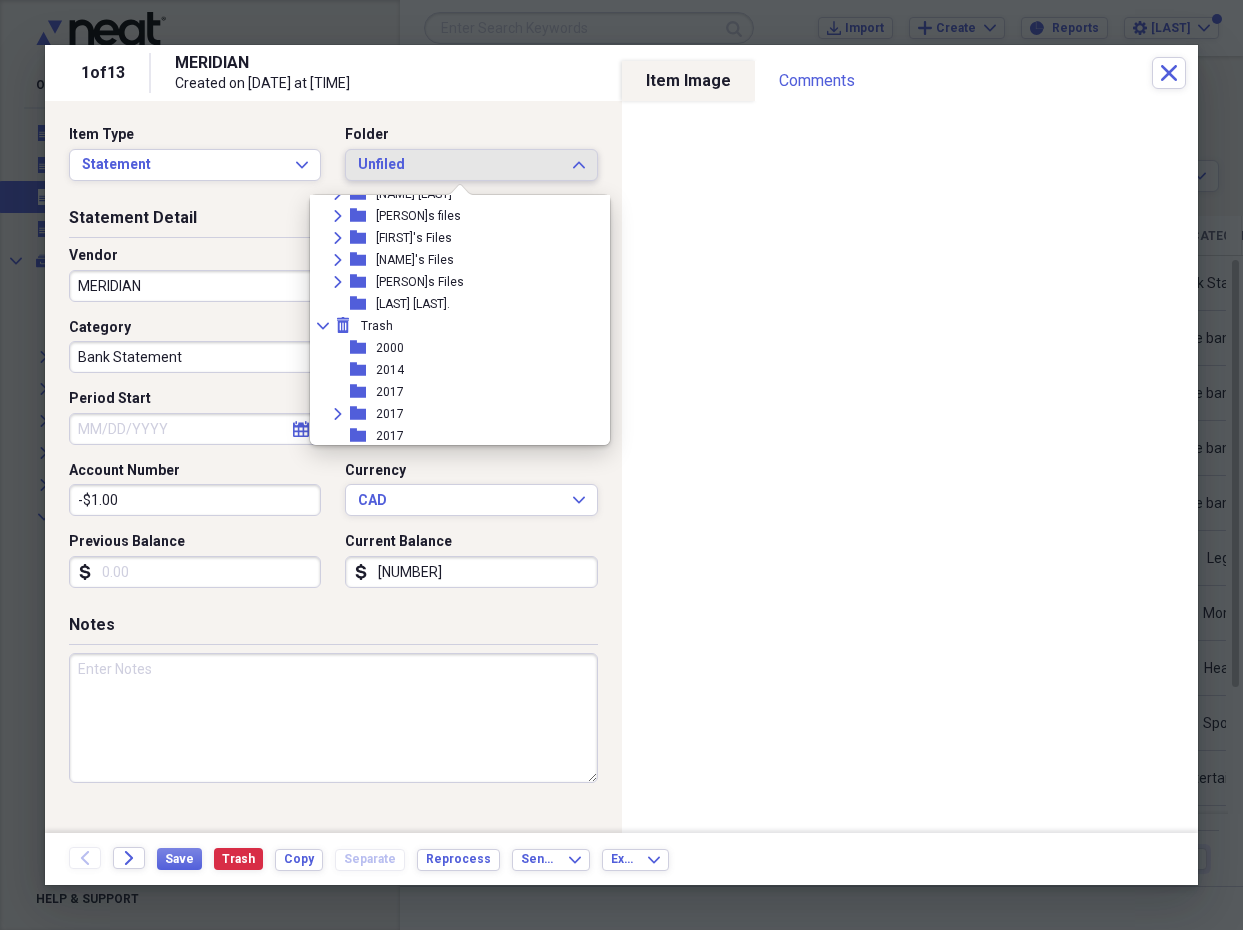 scroll, scrollTop: 158, scrollLeft: 0, axis: vertical 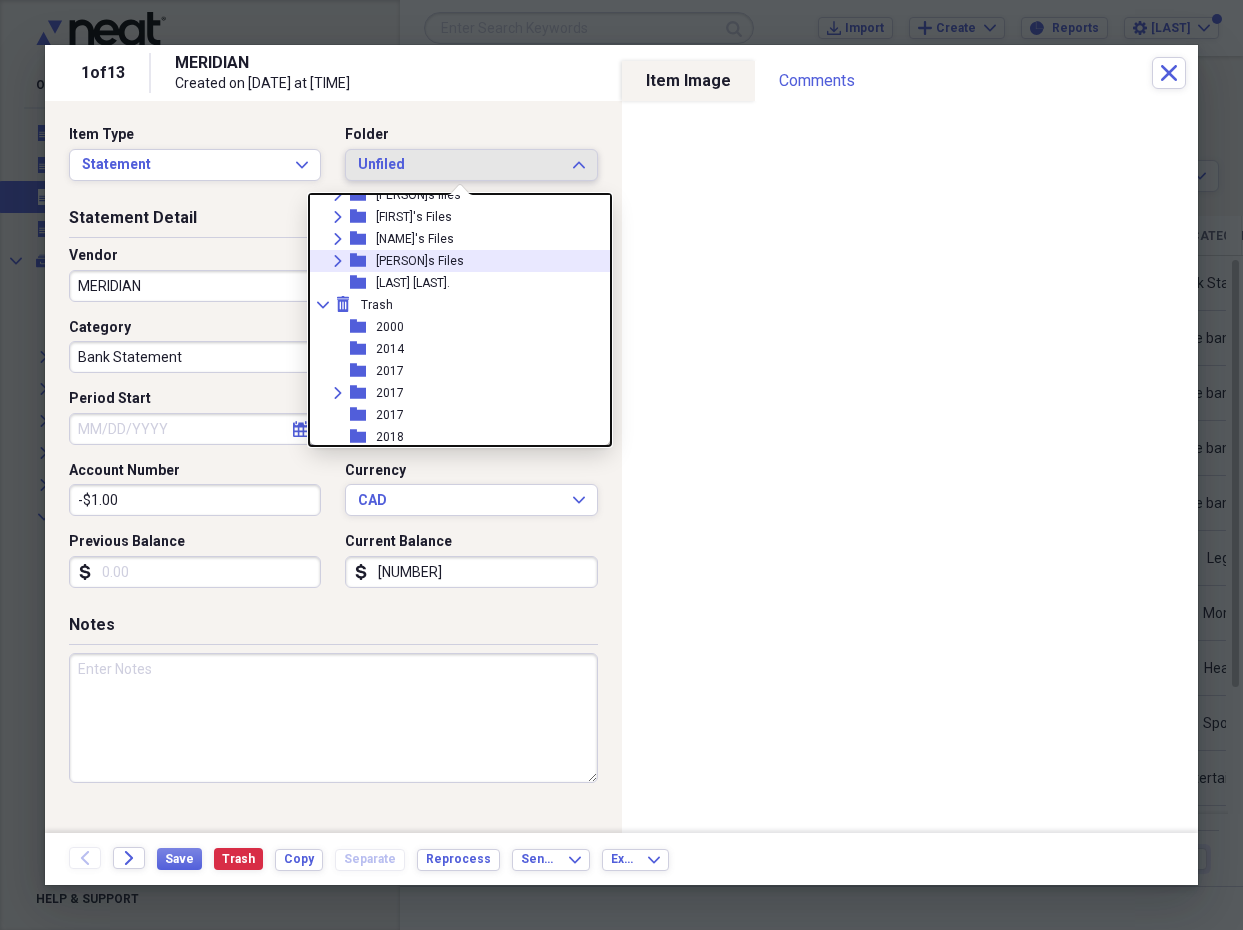 click on "Expand" 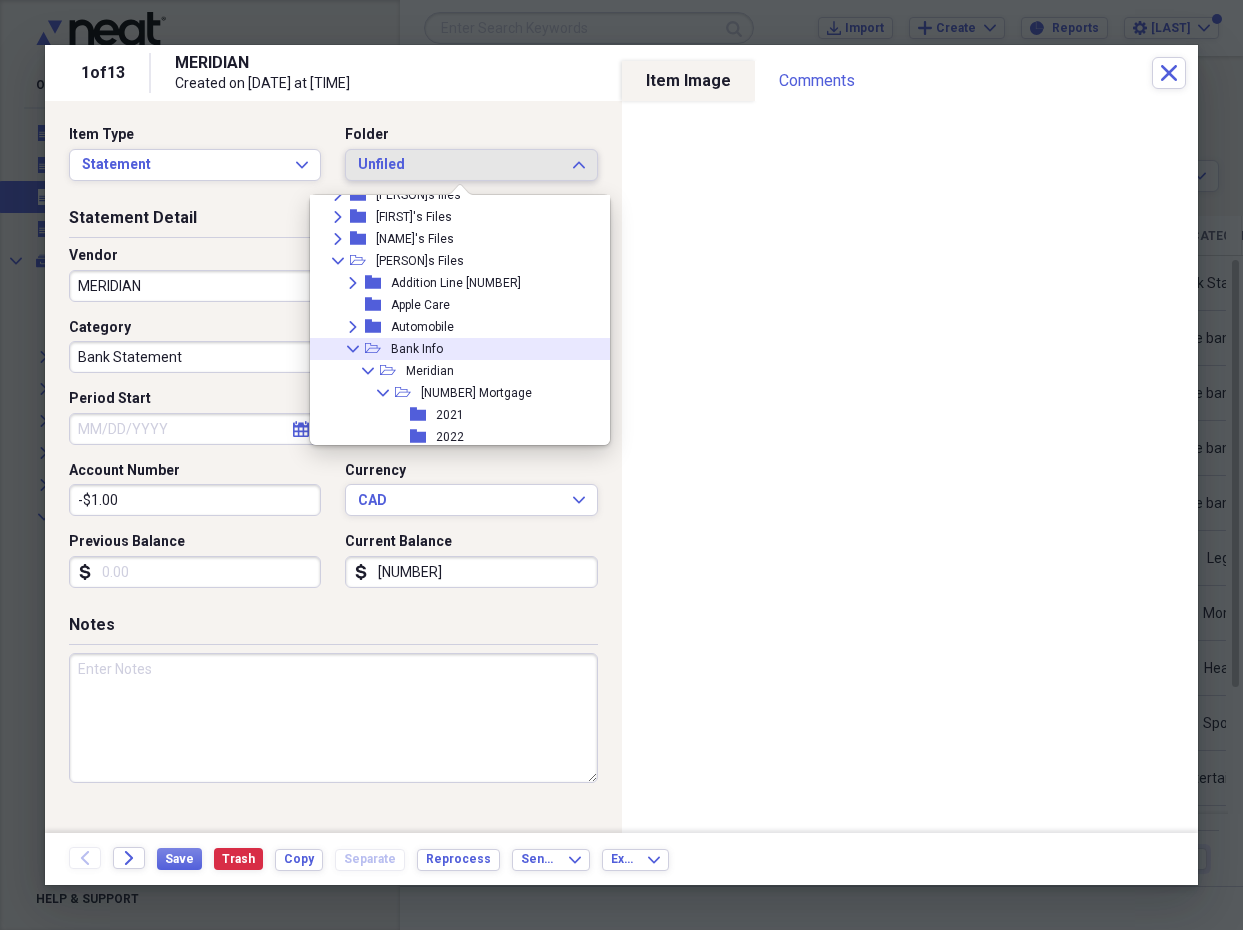 scroll, scrollTop: 173, scrollLeft: 0, axis: vertical 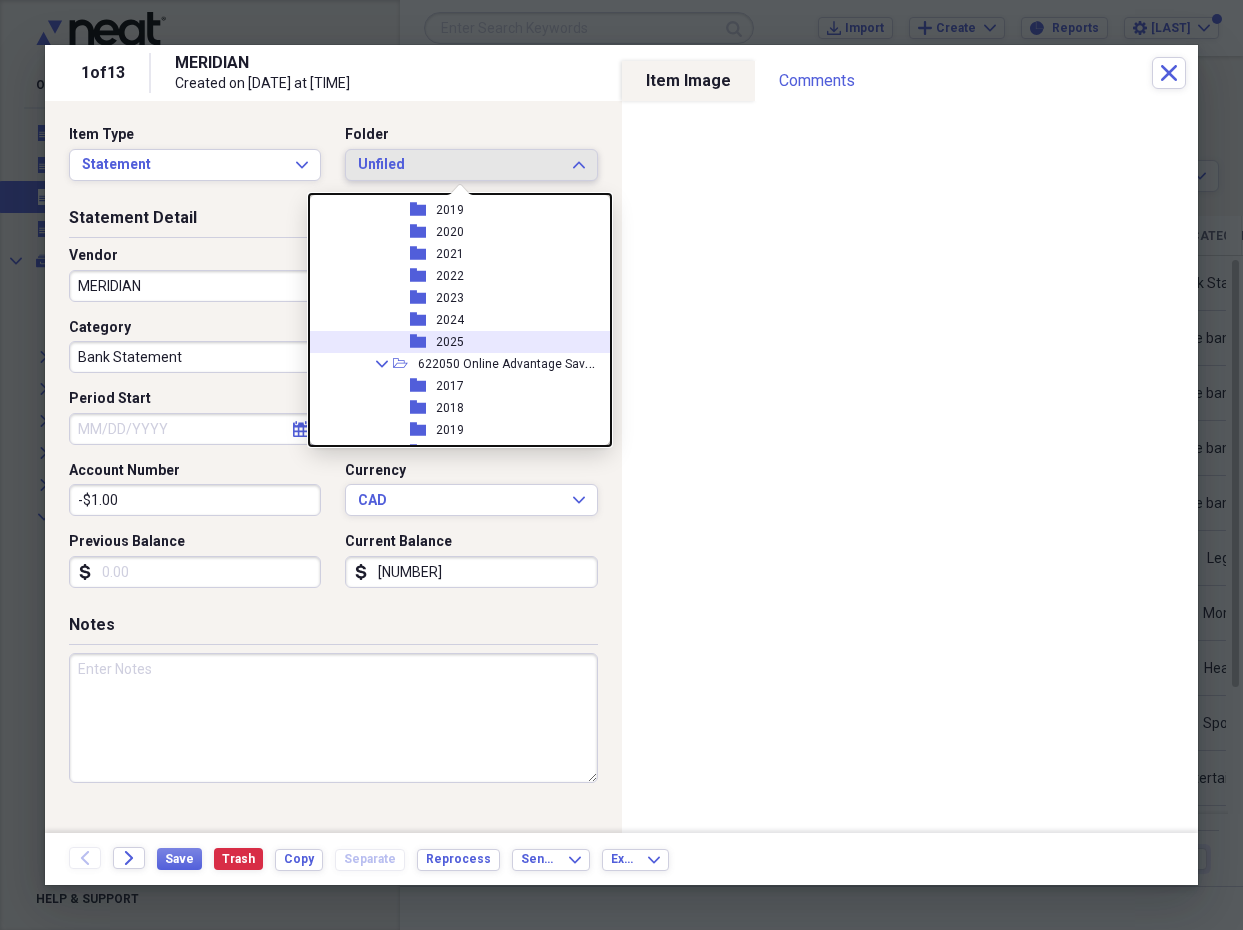 click on "folder 2025" at bounding box center [456, 342] 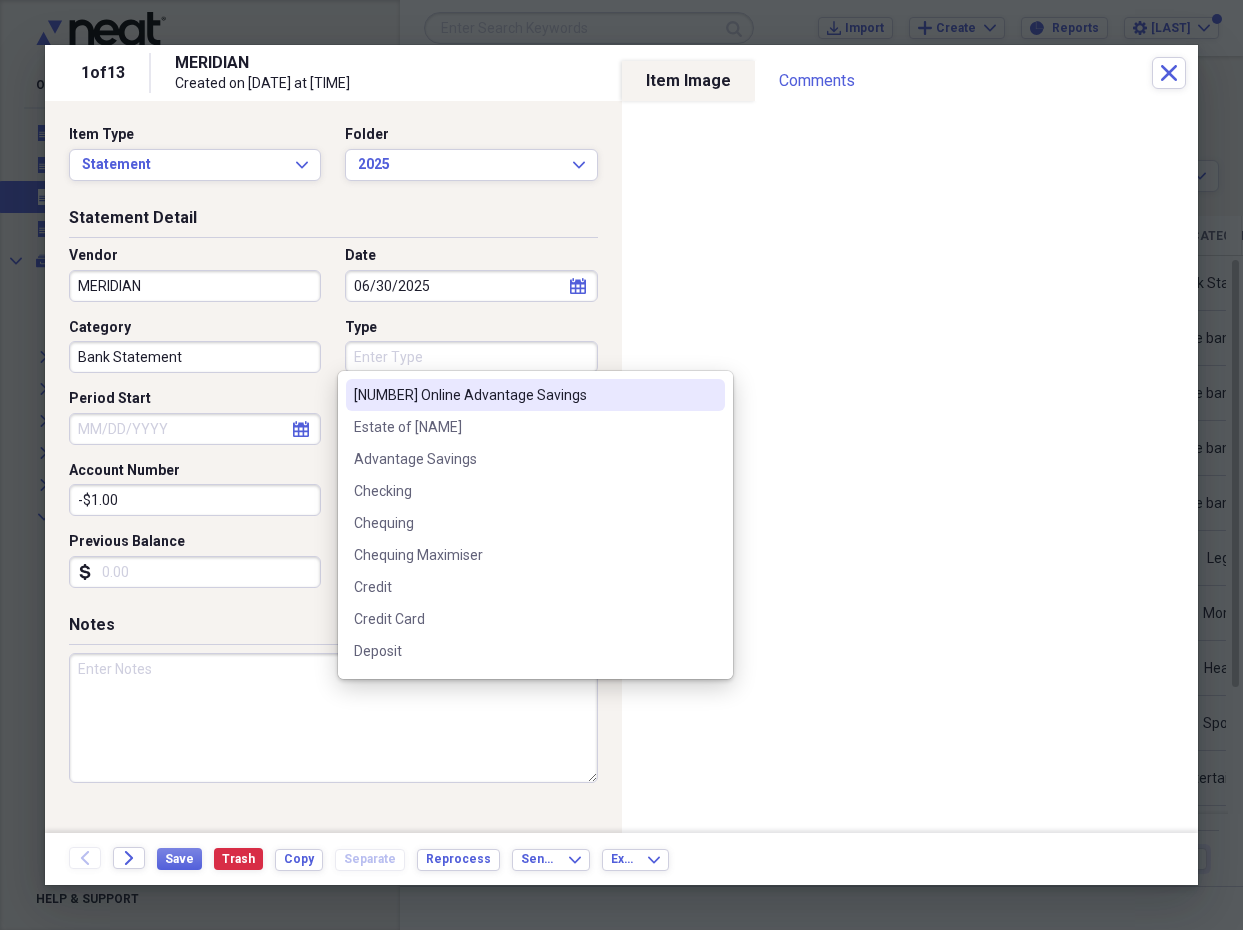 click on "Type" at bounding box center [471, 357] 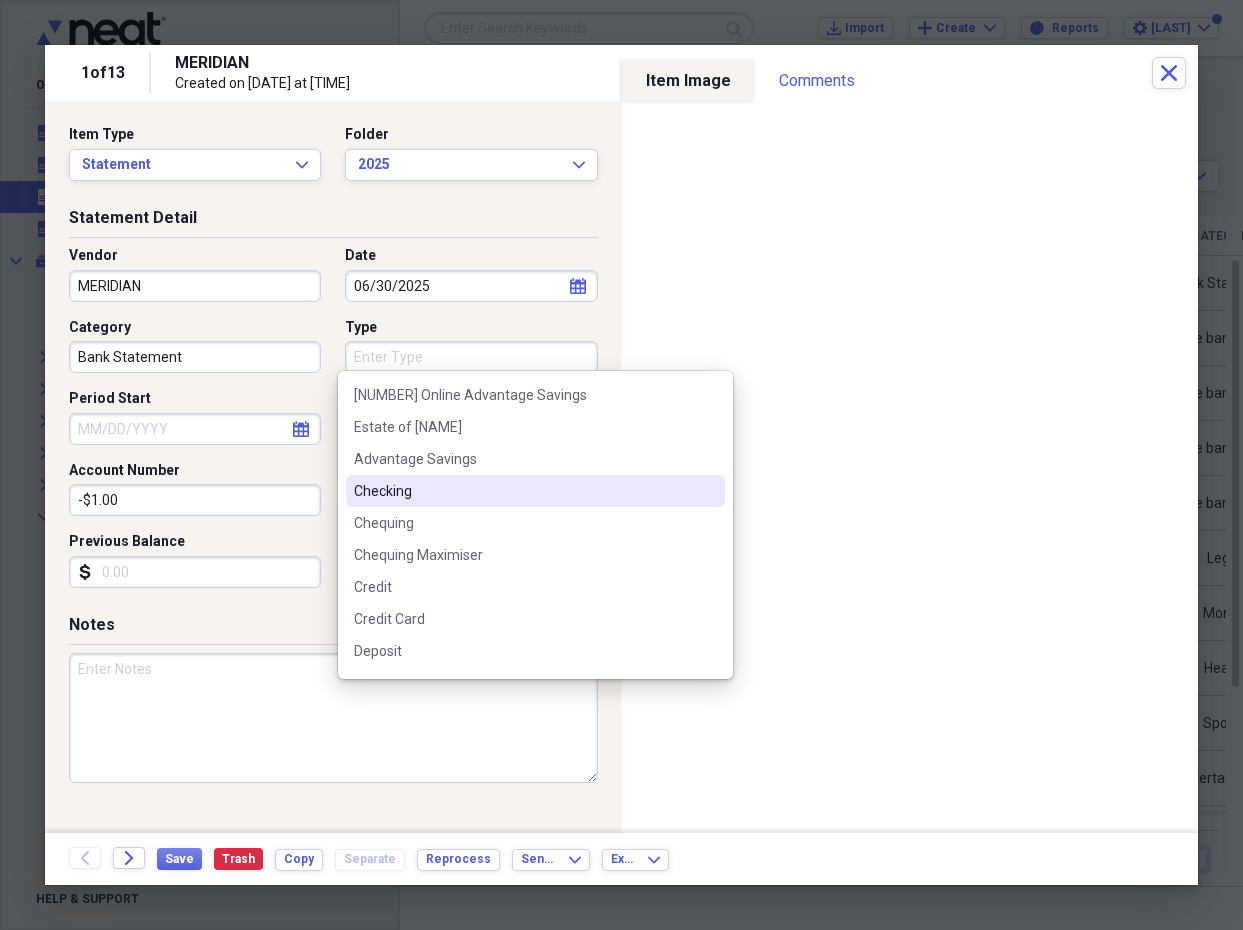 click on "Checking" at bounding box center [535, 491] 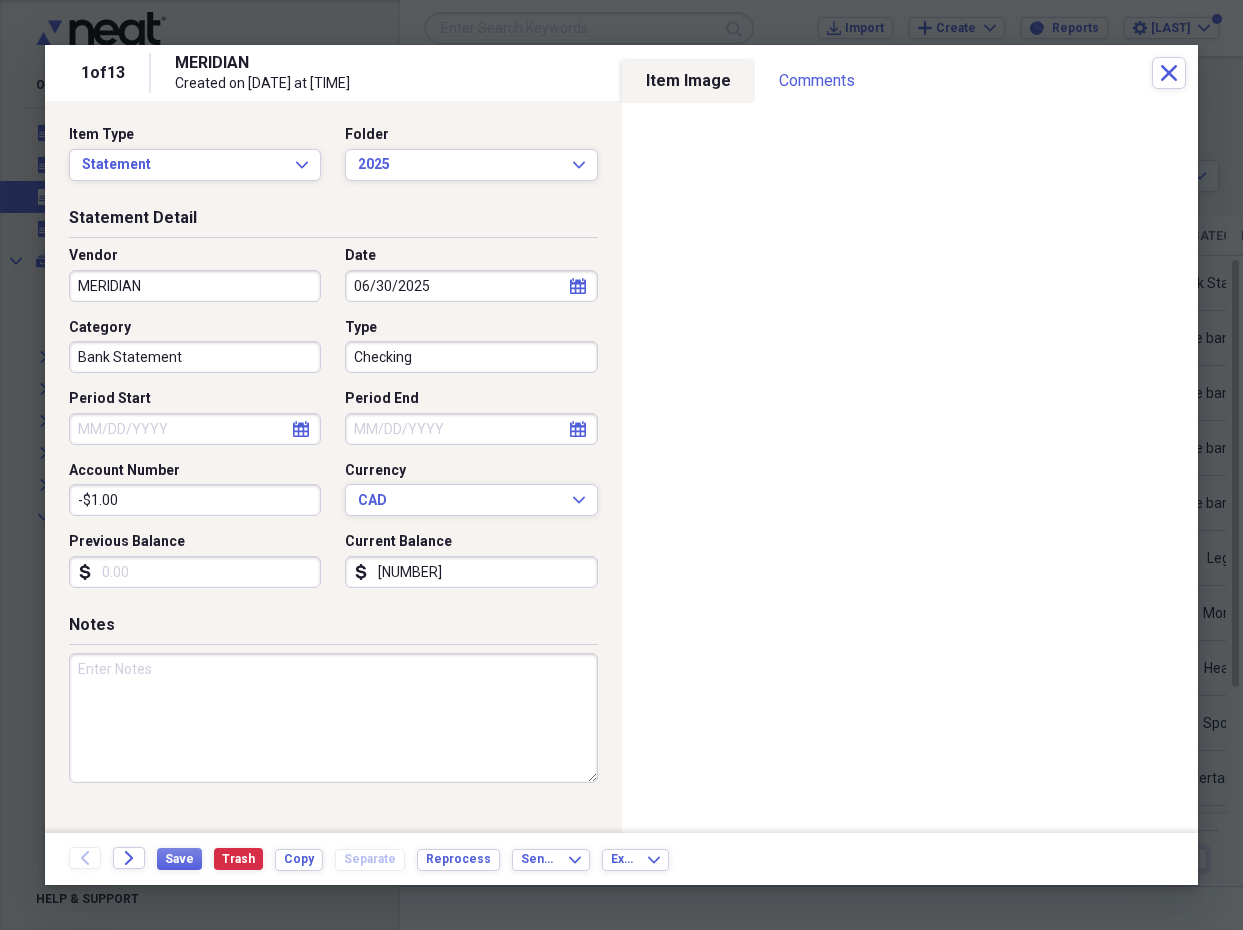 click on "calendar" 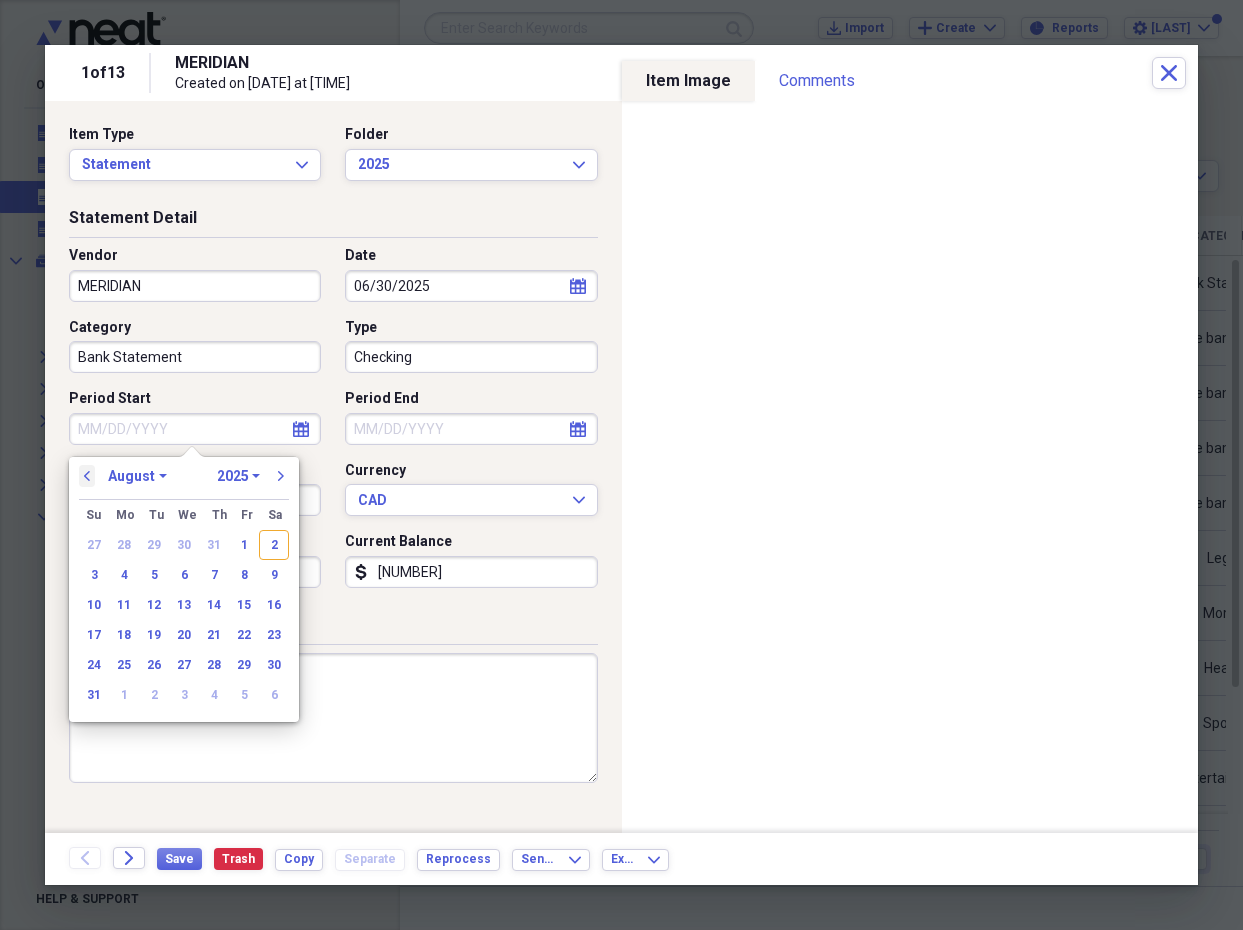 click on "previous" at bounding box center [87, 476] 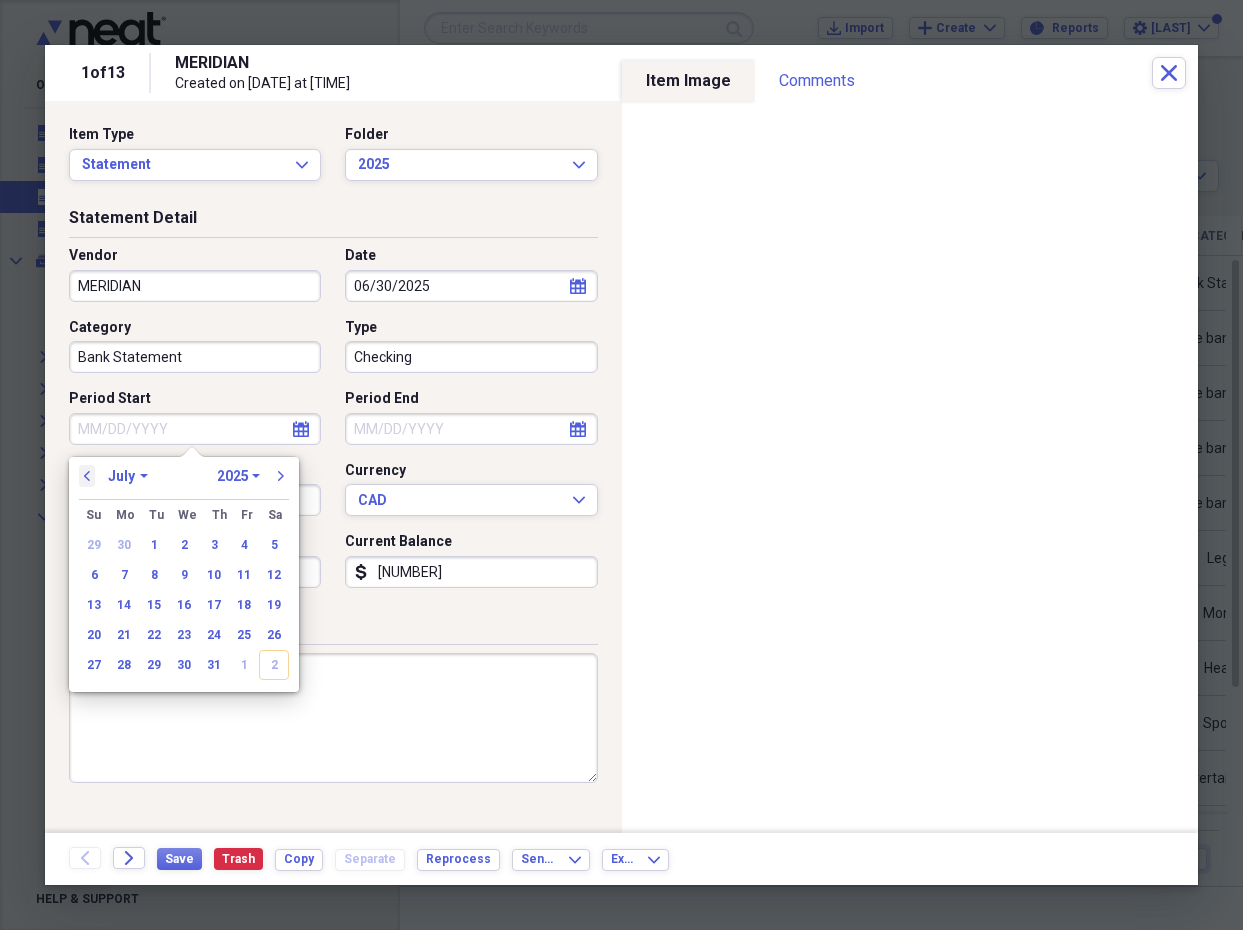 click on "previous" at bounding box center [87, 476] 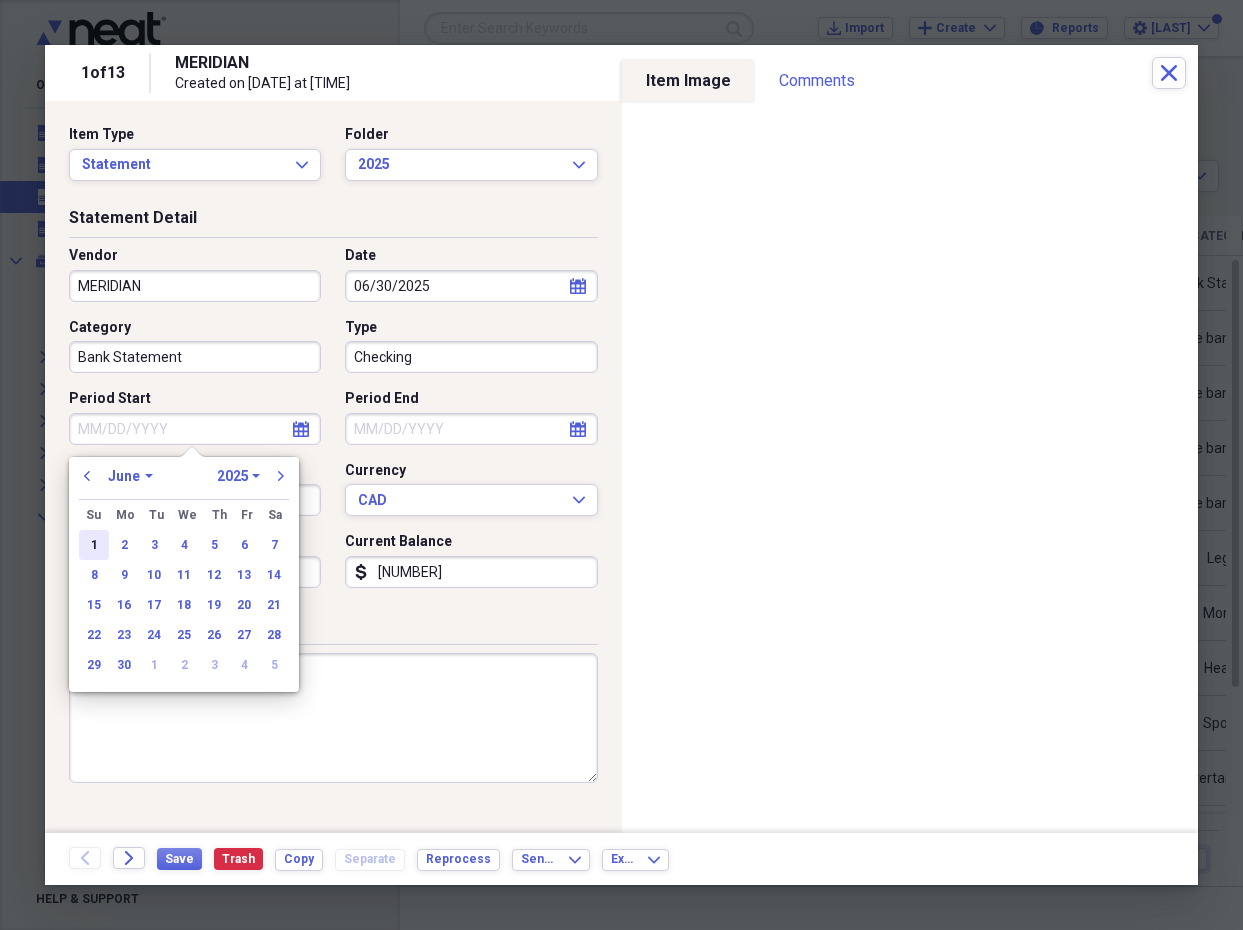 click on "1" at bounding box center [94, 545] 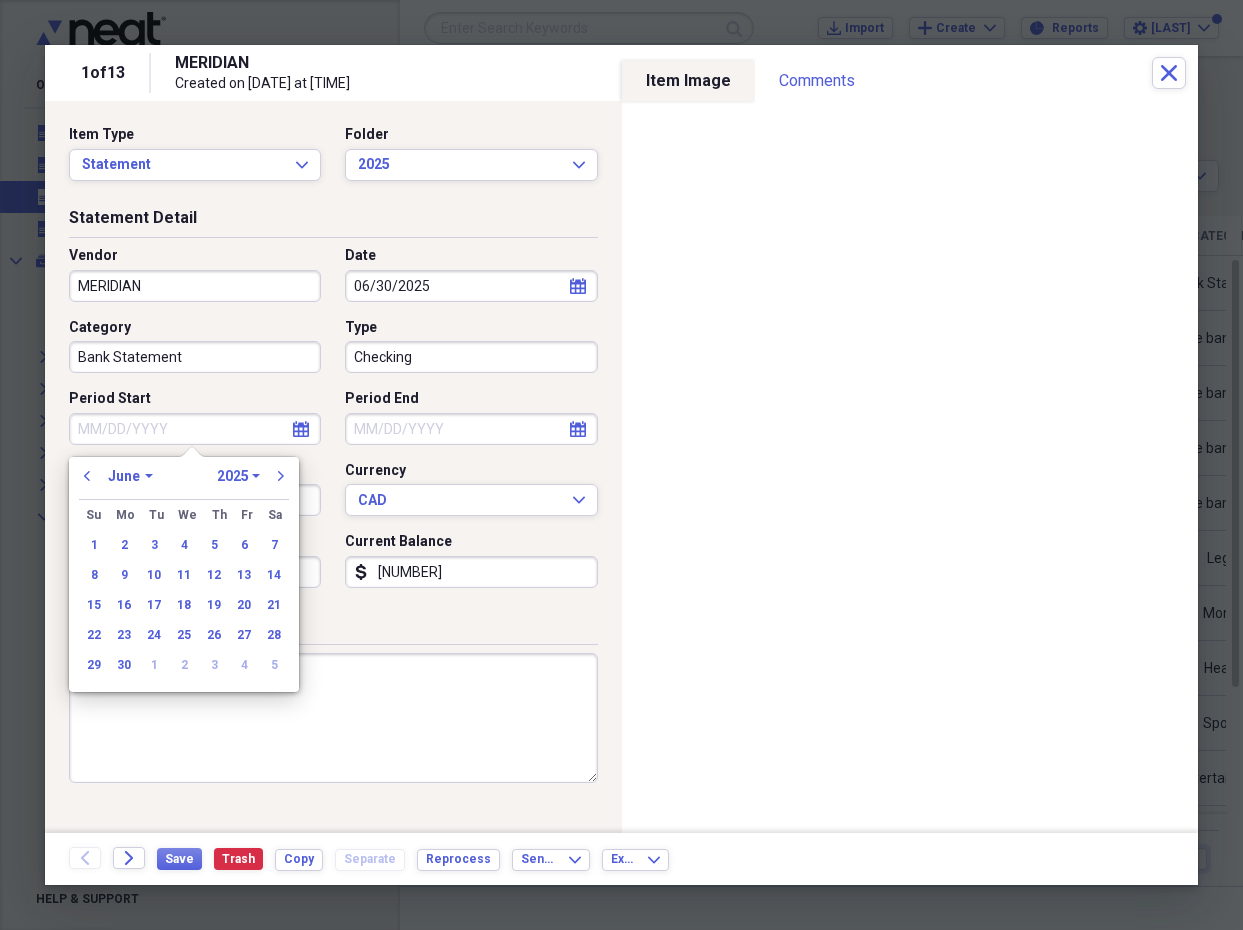 type on "06/01/2025" 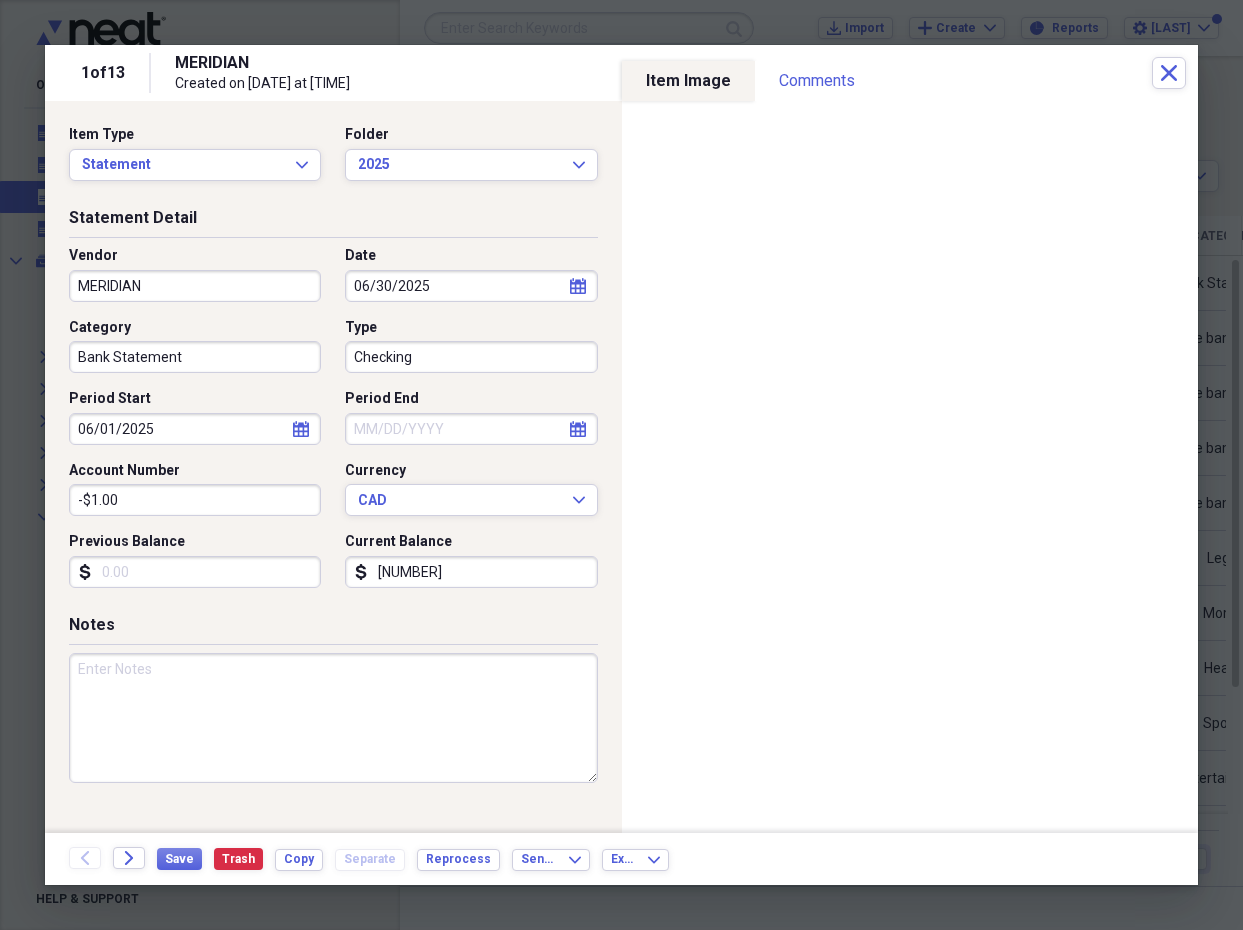 click on "calendar Calendar" at bounding box center (578, 429) 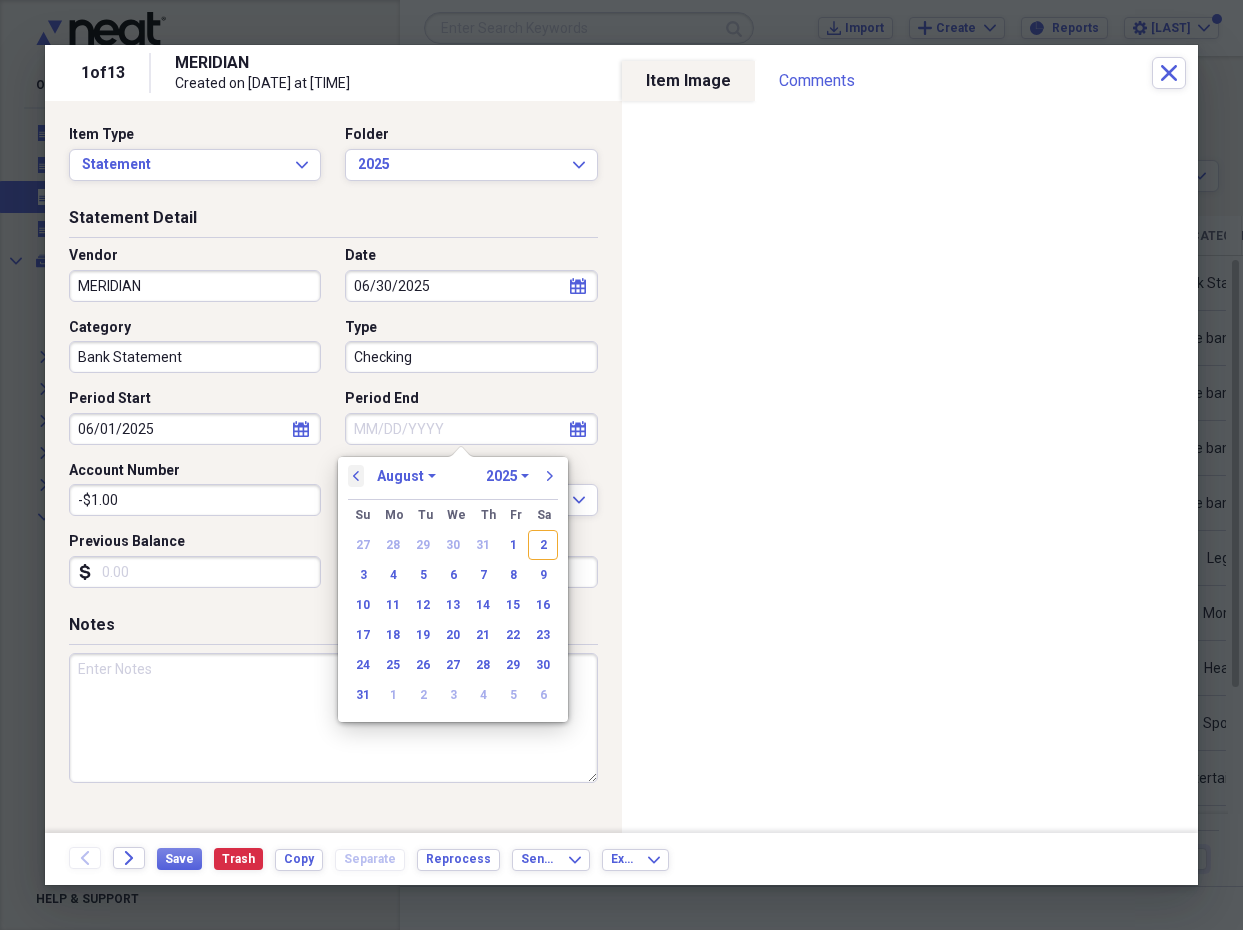 click on "previous" at bounding box center [356, 476] 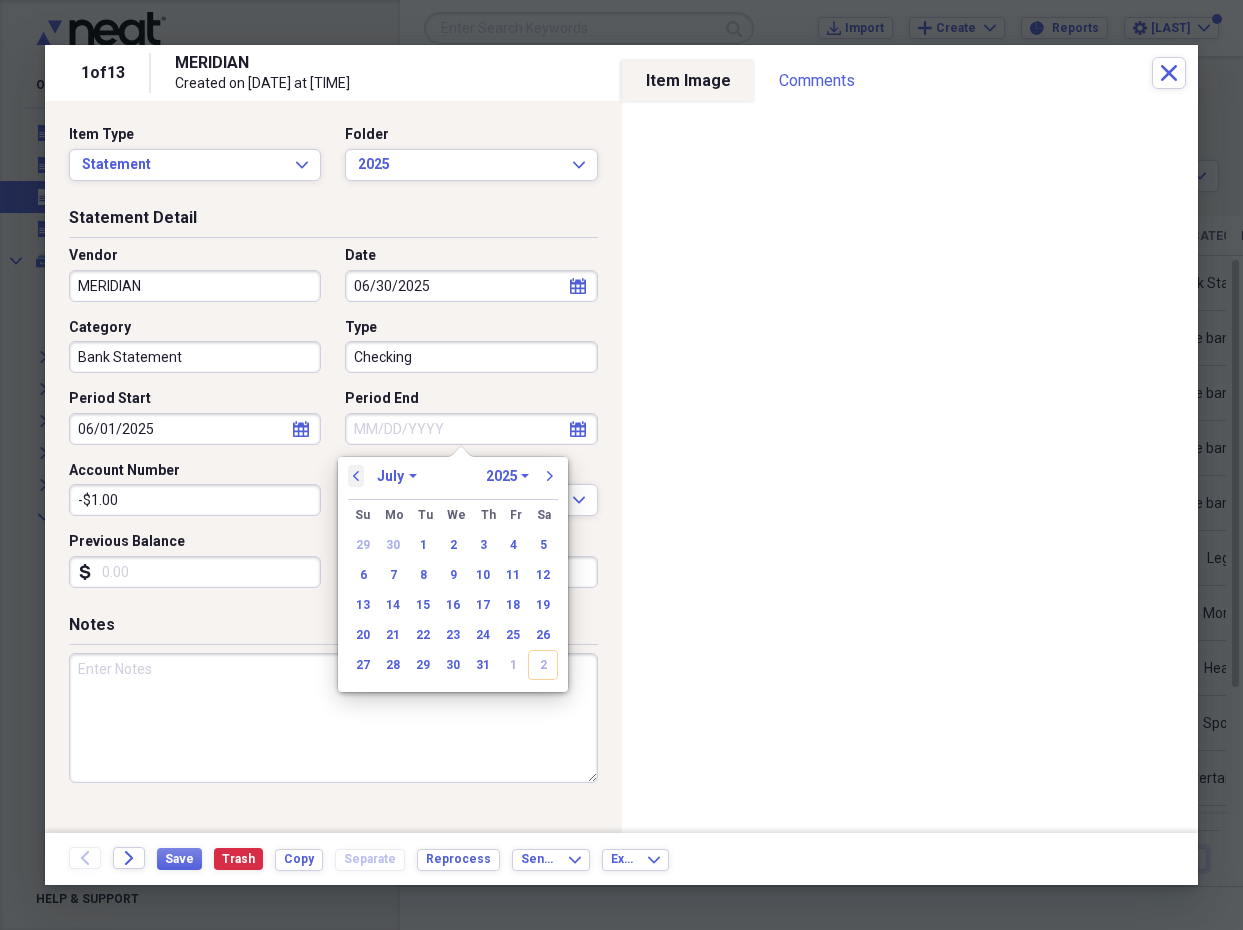 click on "previous" at bounding box center [356, 476] 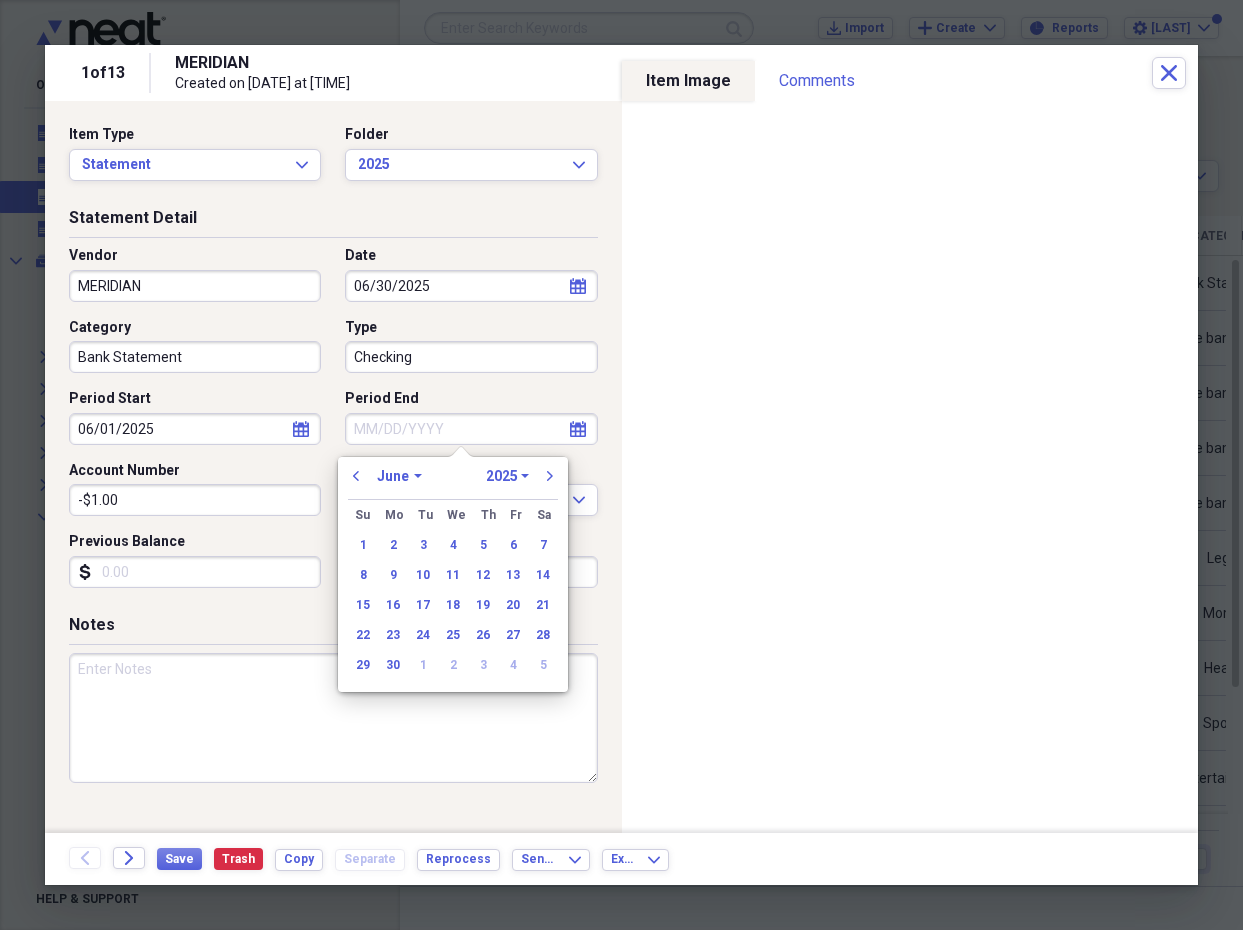 click on "30" at bounding box center [393, 665] 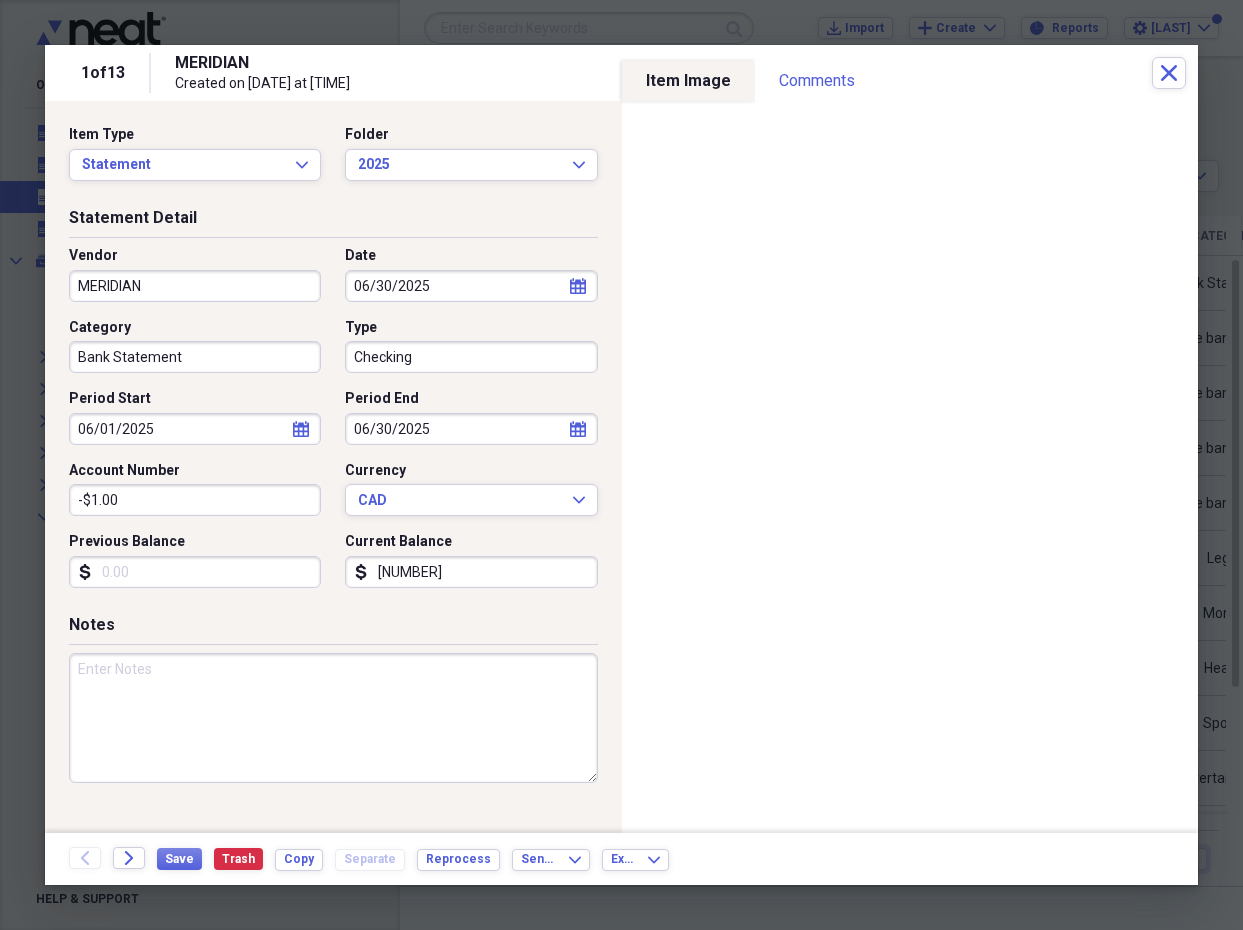 drag, startPoint x: 204, startPoint y: 500, endPoint x: 35, endPoint y: 487, distance: 169.49927 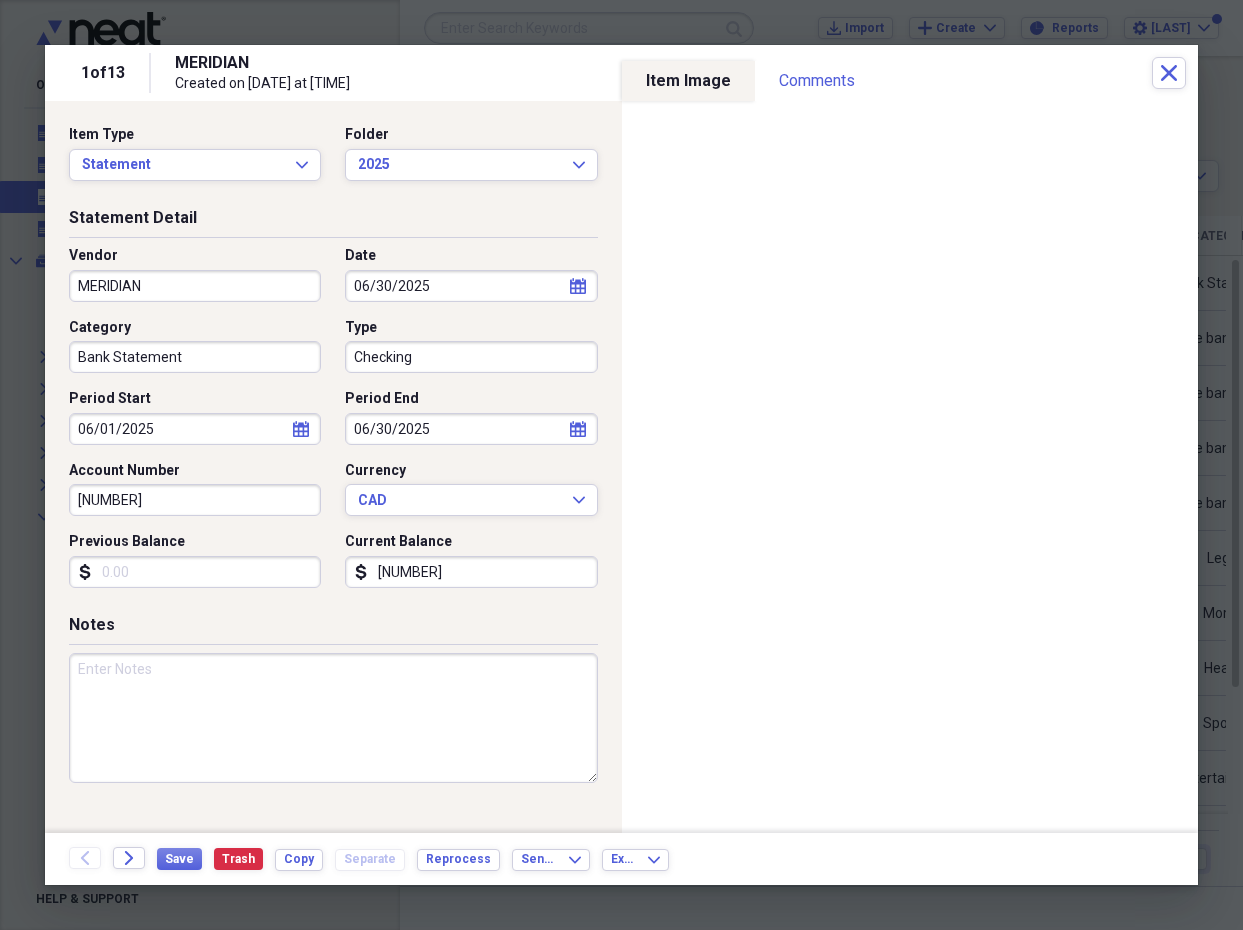 type on "[NUMBER]" 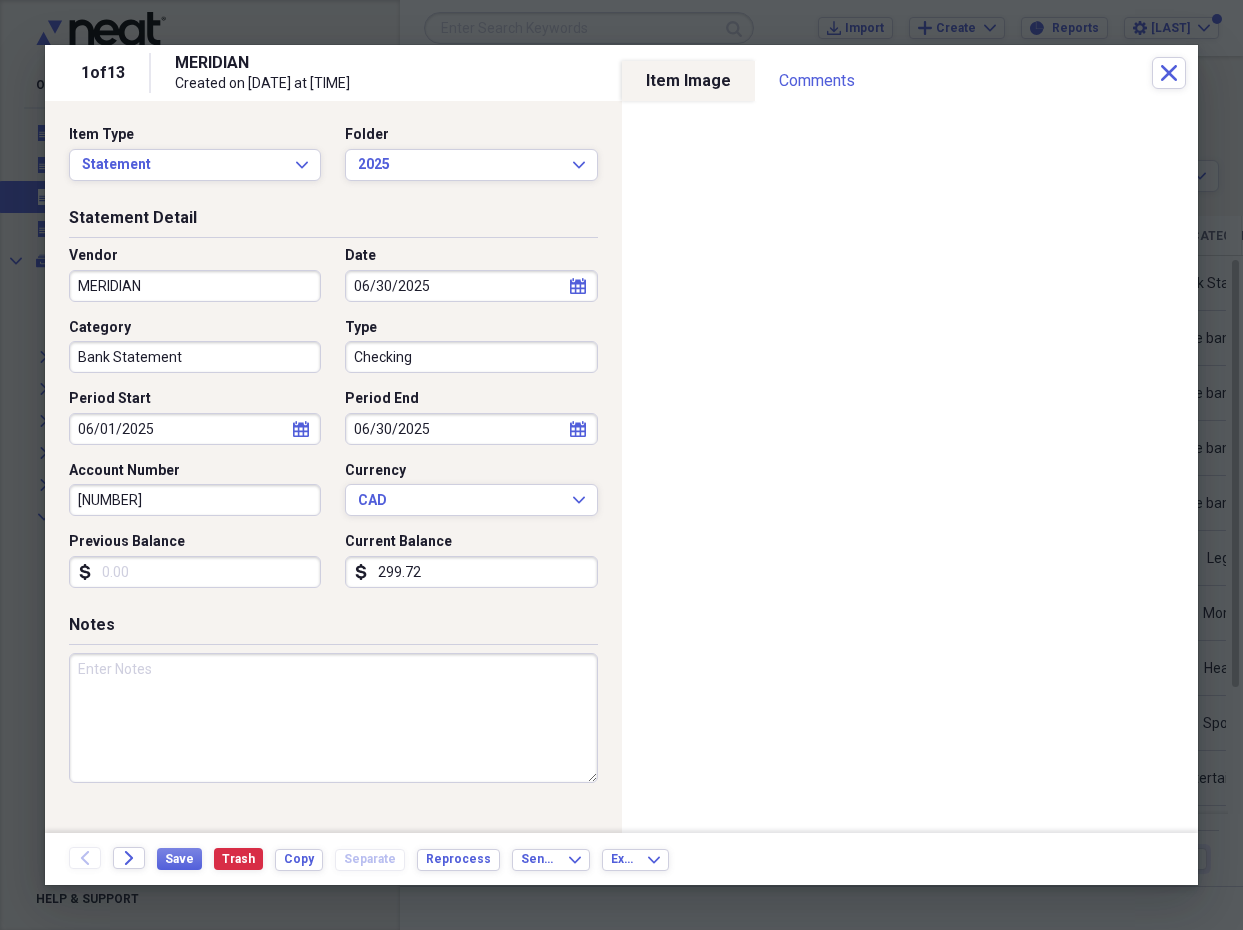 type on "[NUMBER]" 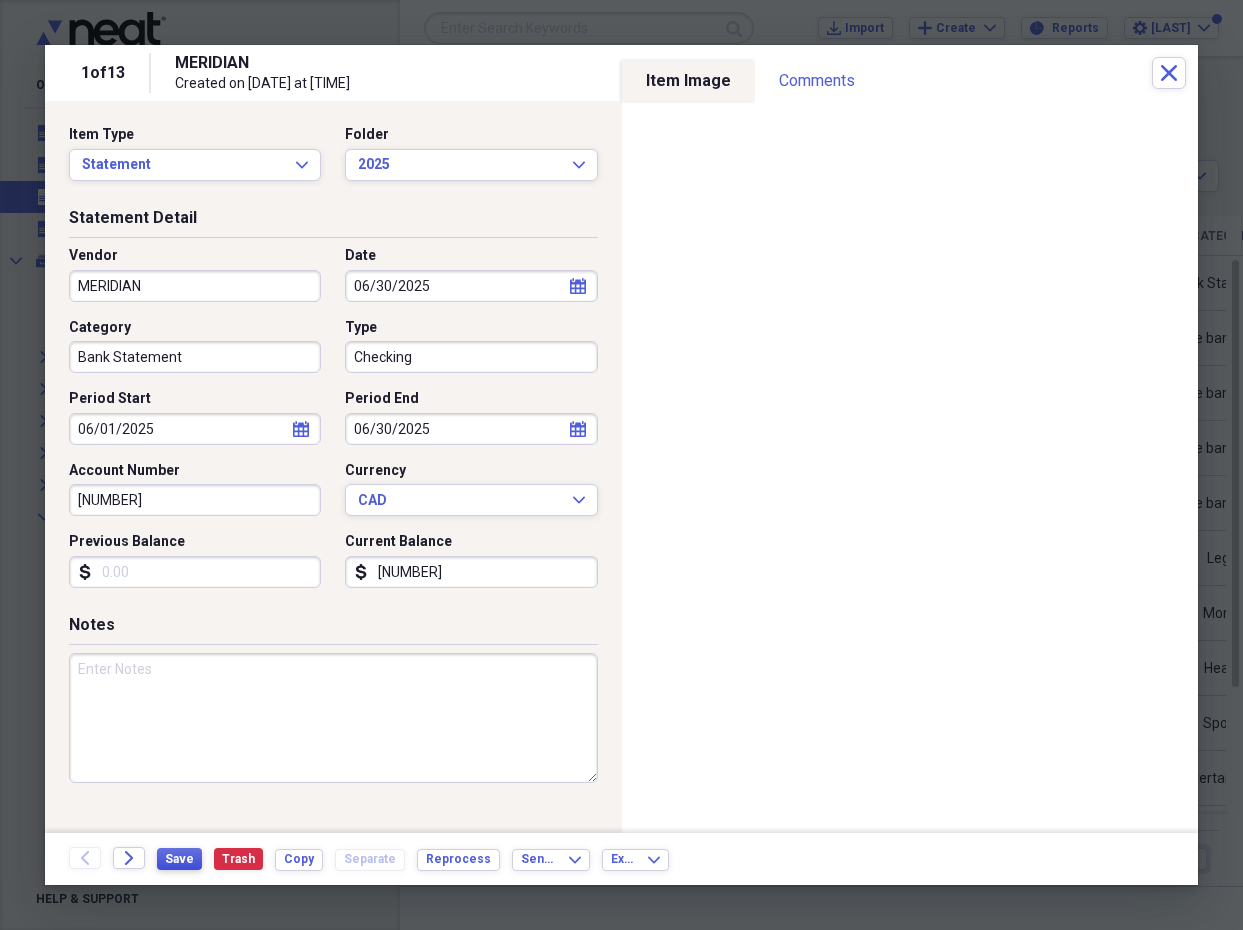 click on "Save" at bounding box center (179, 859) 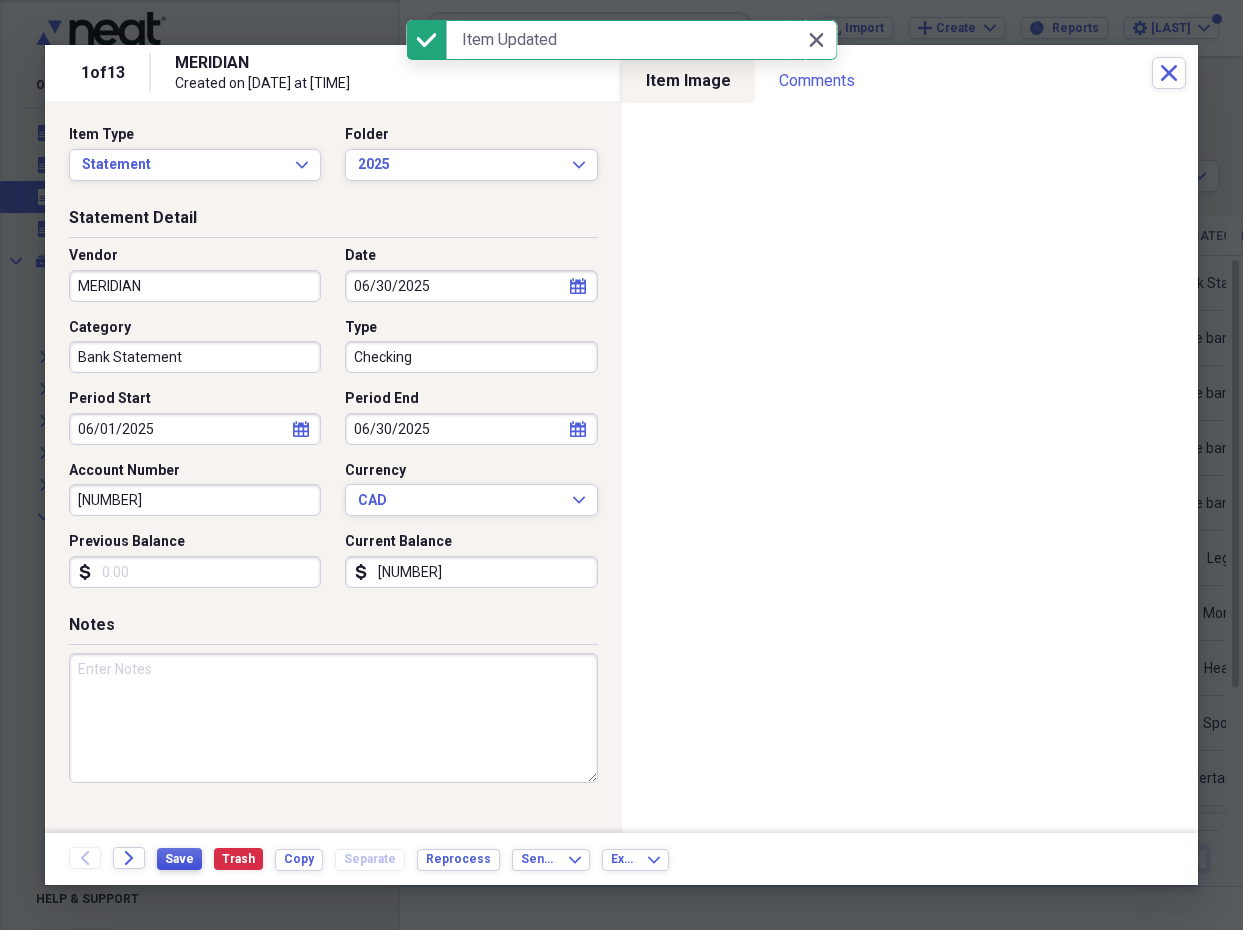 click on "Save" at bounding box center [179, 859] 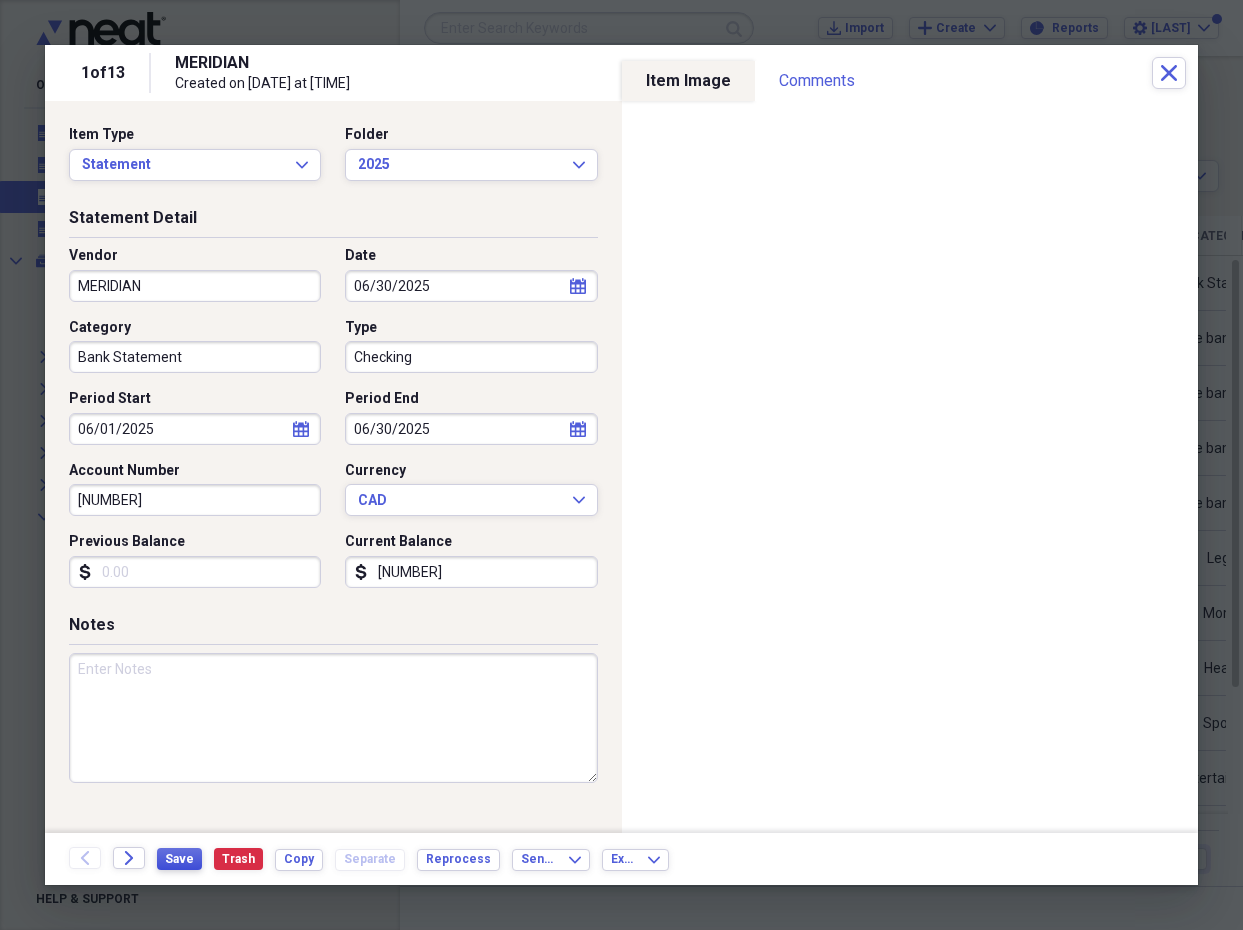 click on "Save" at bounding box center [179, 859] 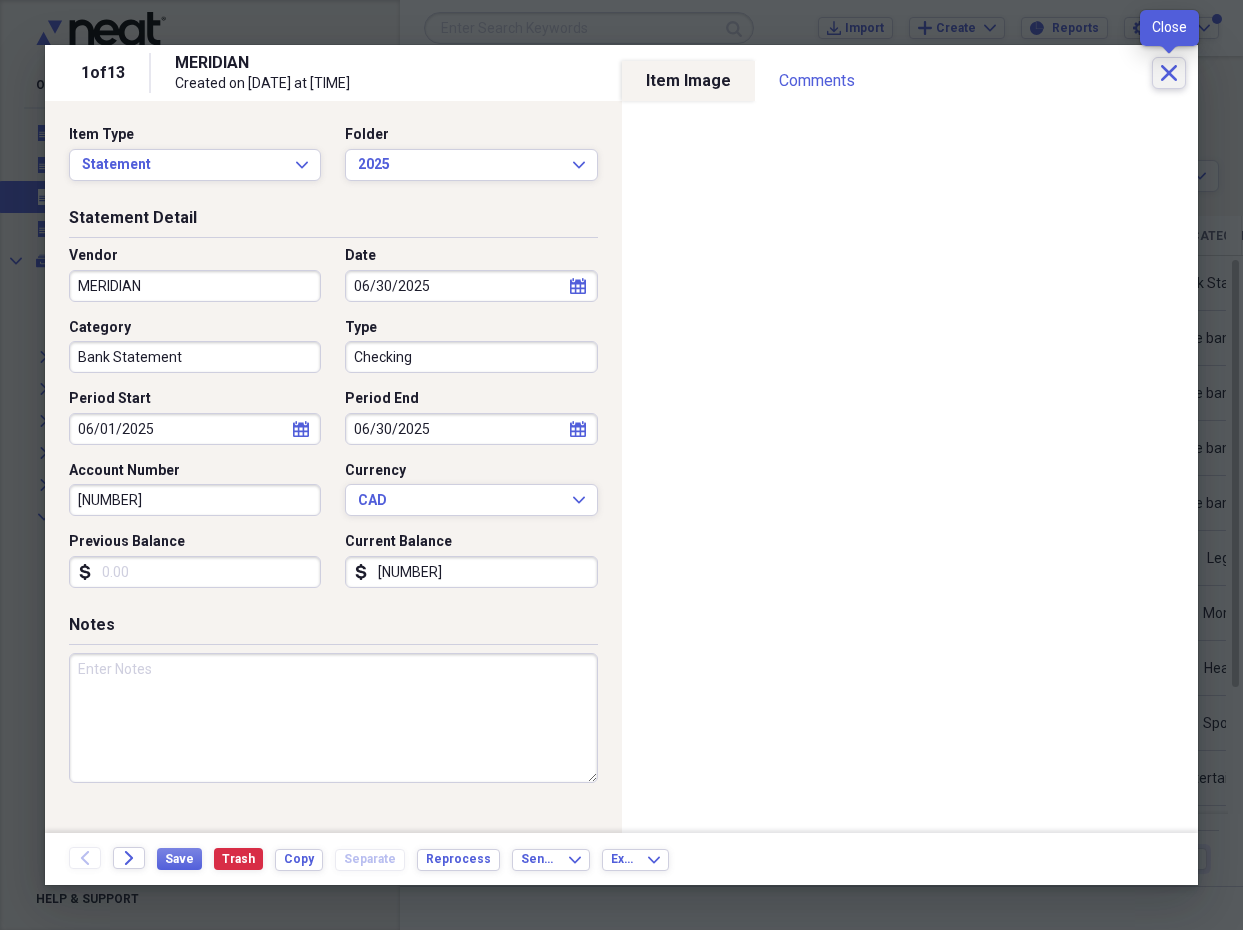 click on "Close" 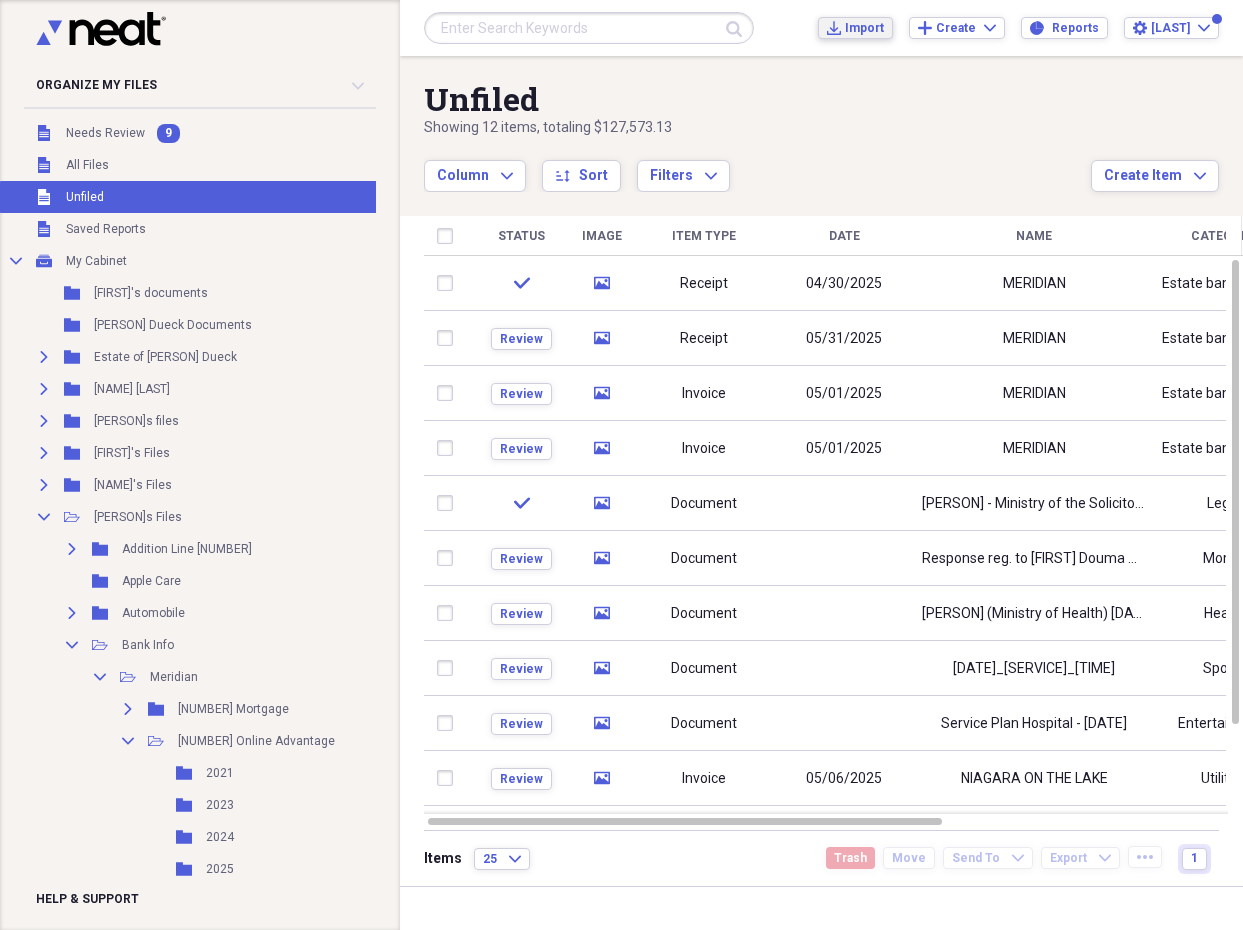click on "Import" 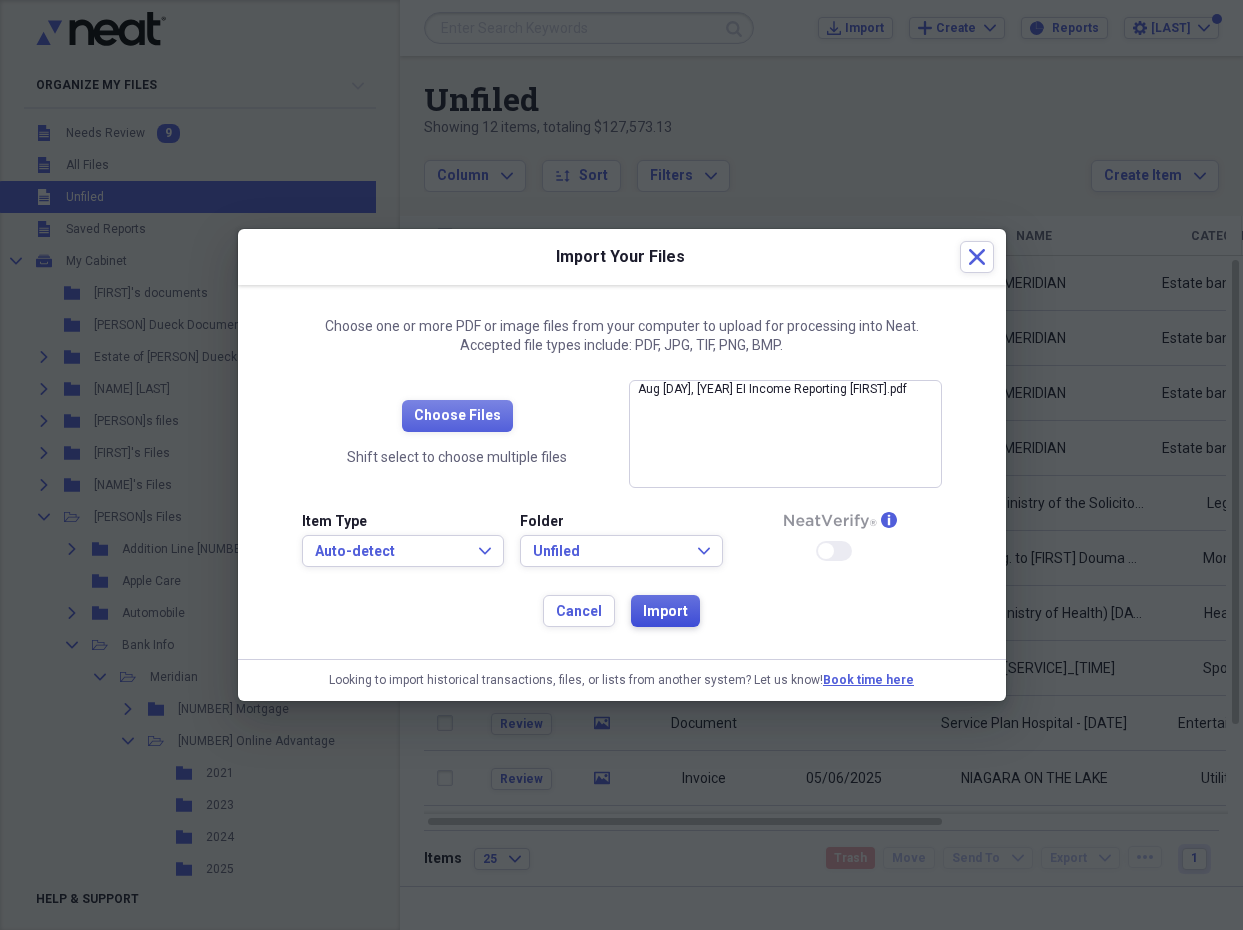 click on "Import" at bounding box center [665, 612] 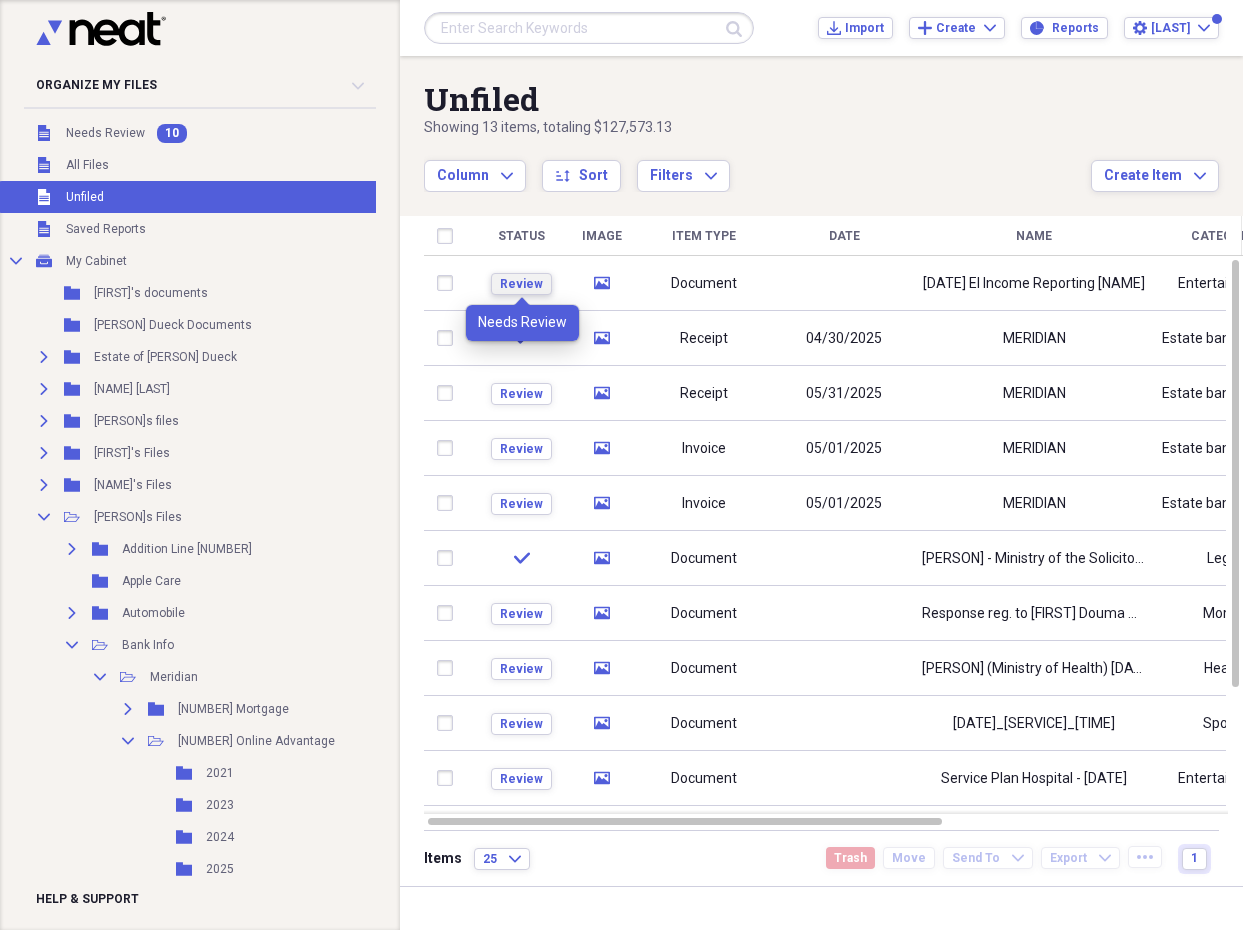 click on "Review" at bounding box center [521, 284] 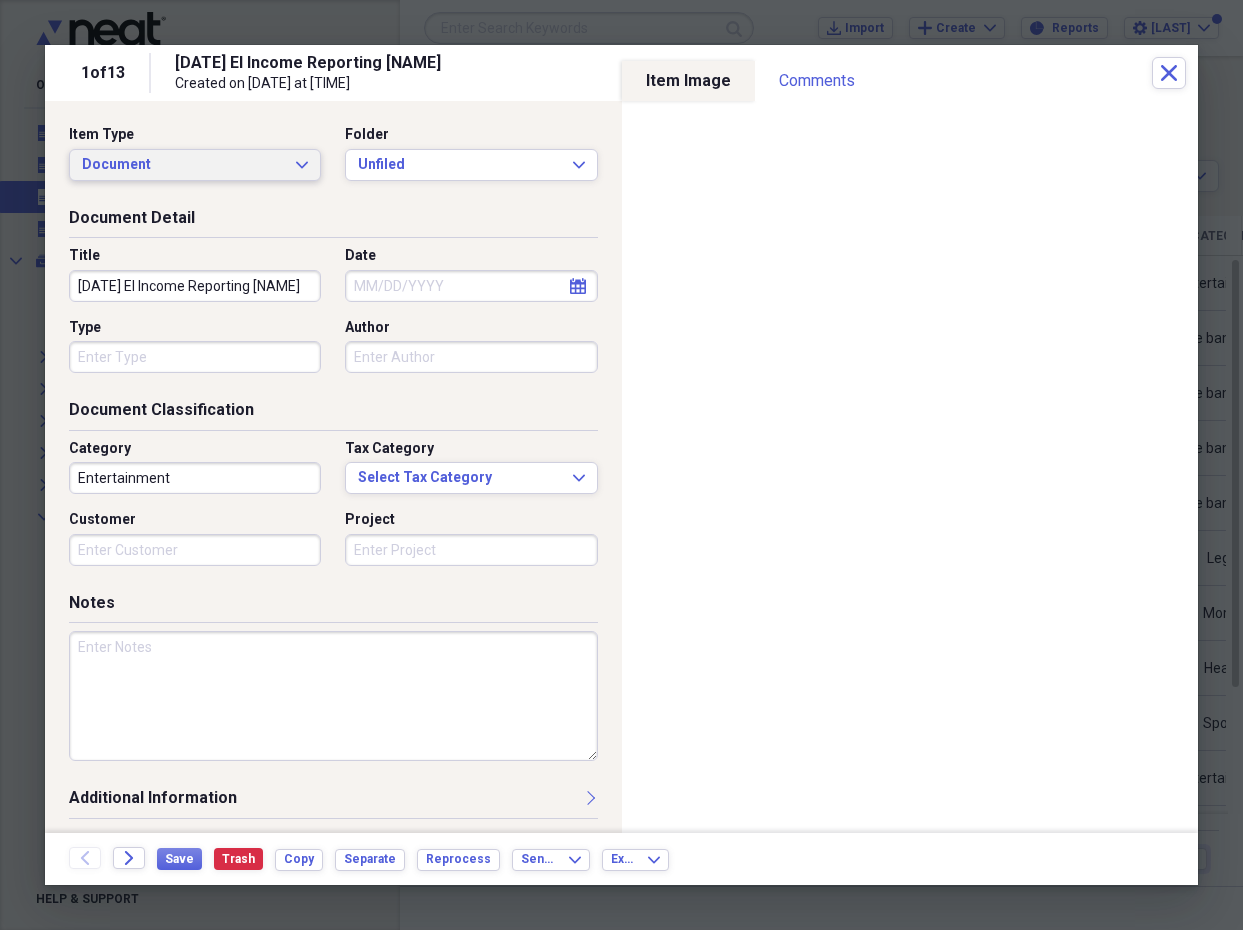 click on "Expand" 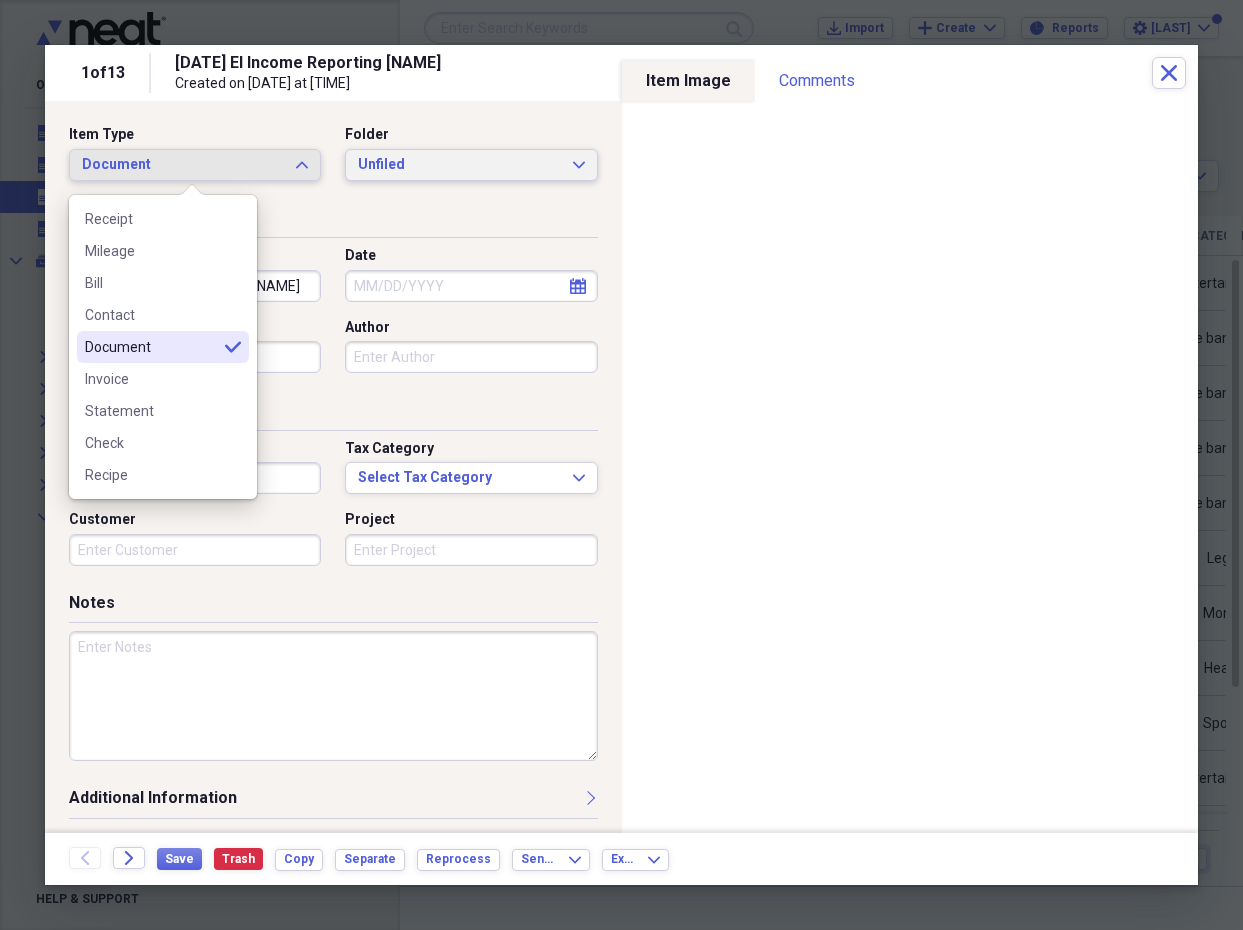 click on "Unfiled Expand" at bounding box center (471, 165) 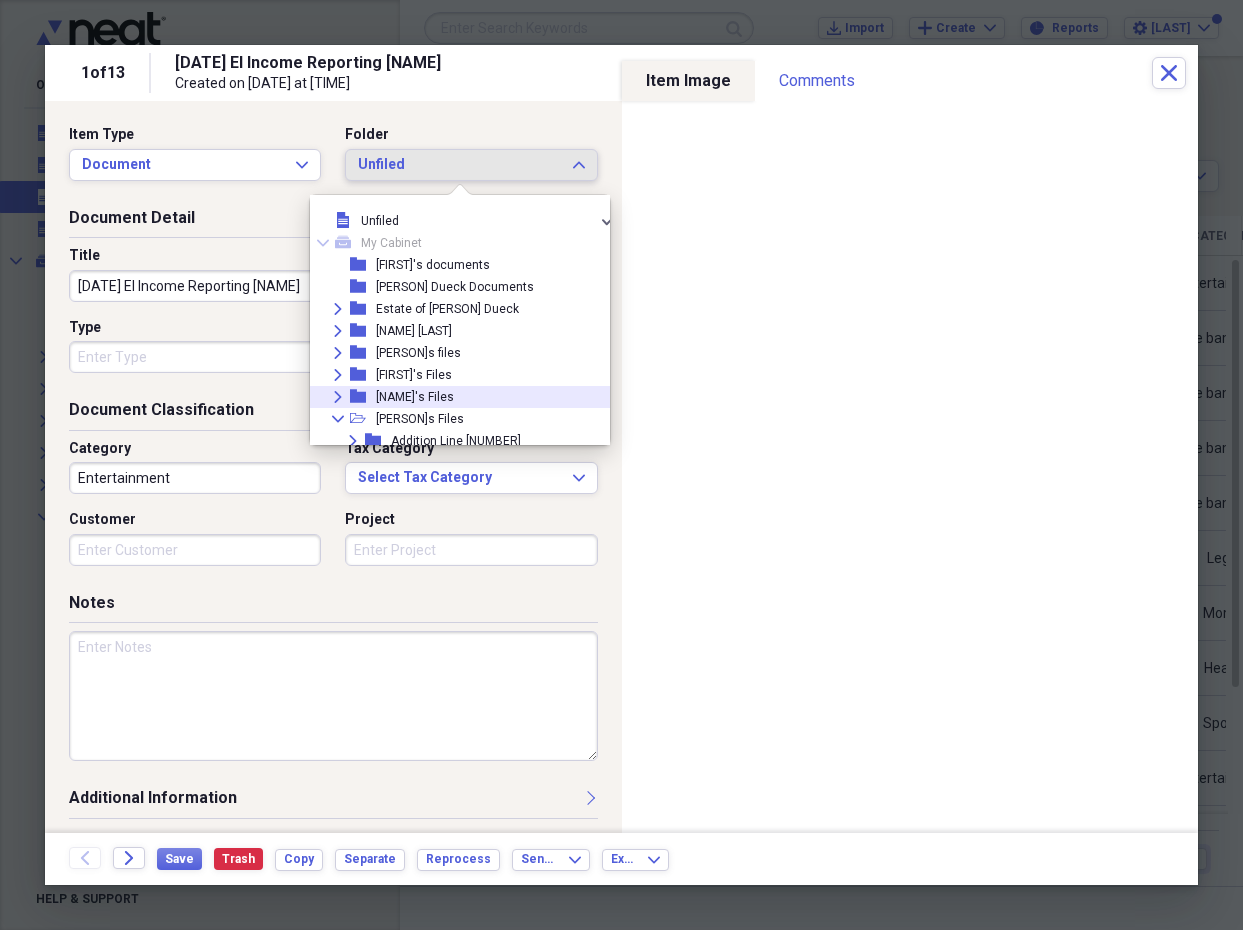 click on "Expand" 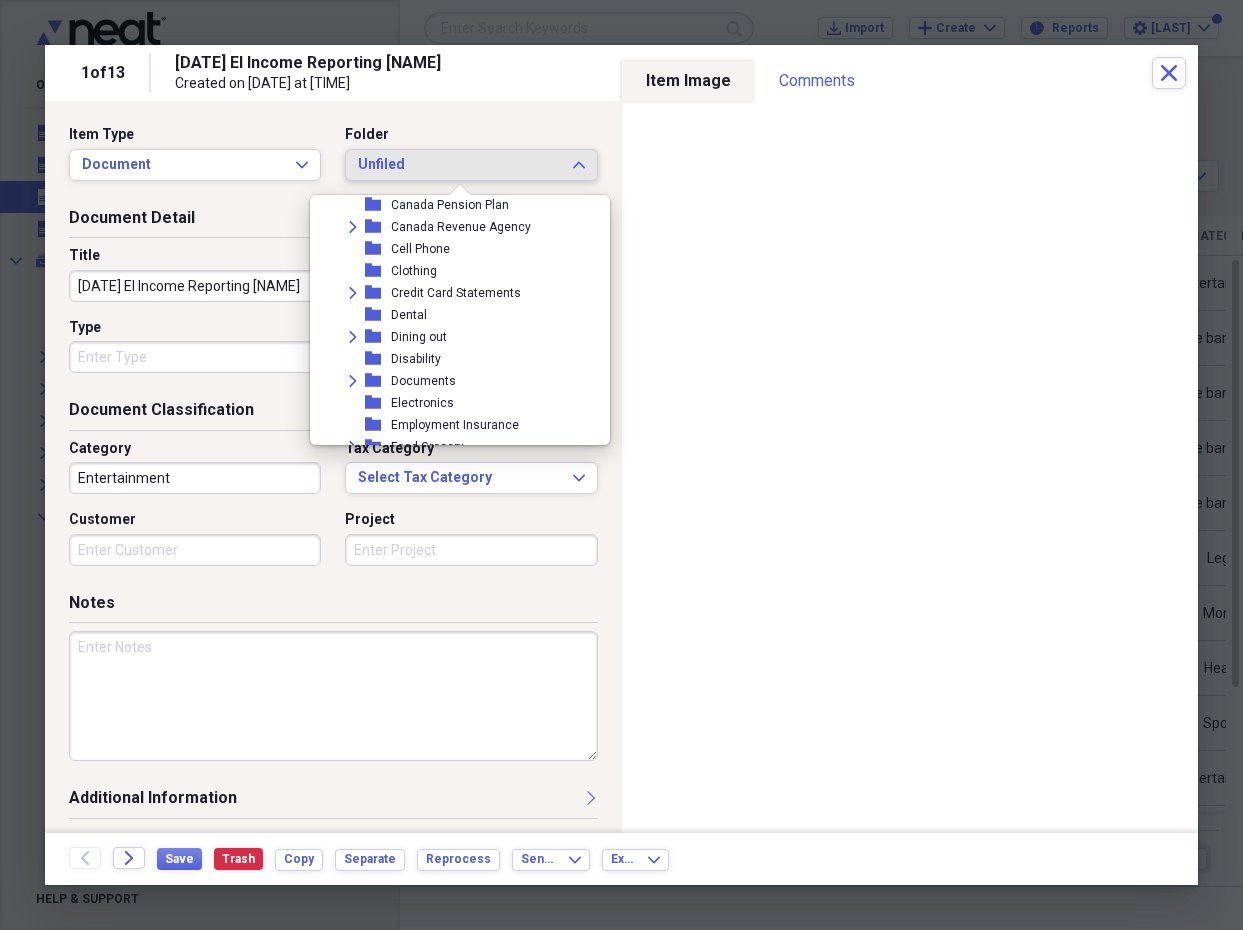 scroll, scrollTop: 404, scrollLeft: 0, axis: vertical 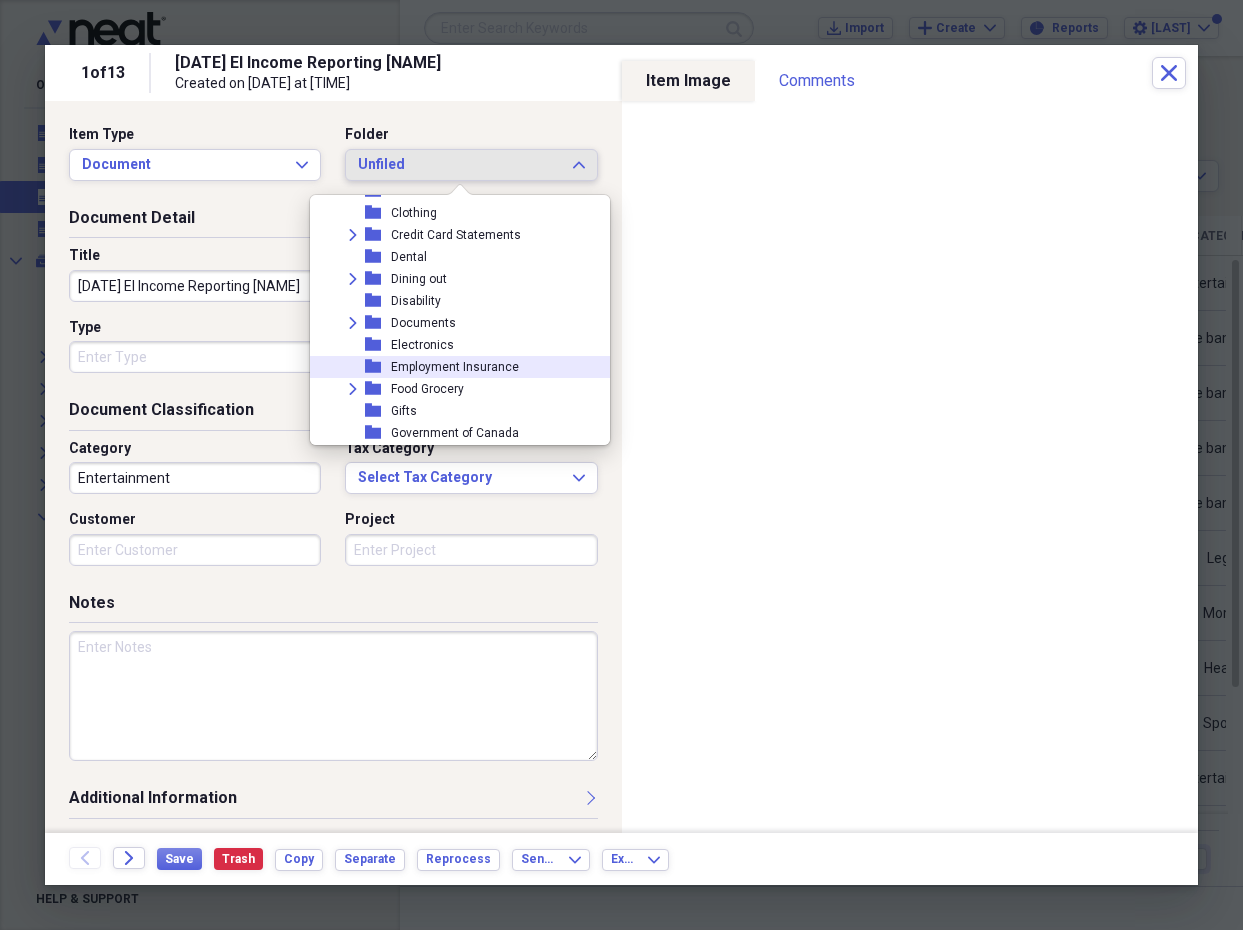 click on "Employment Insurance" at bounding box center [455, 367] 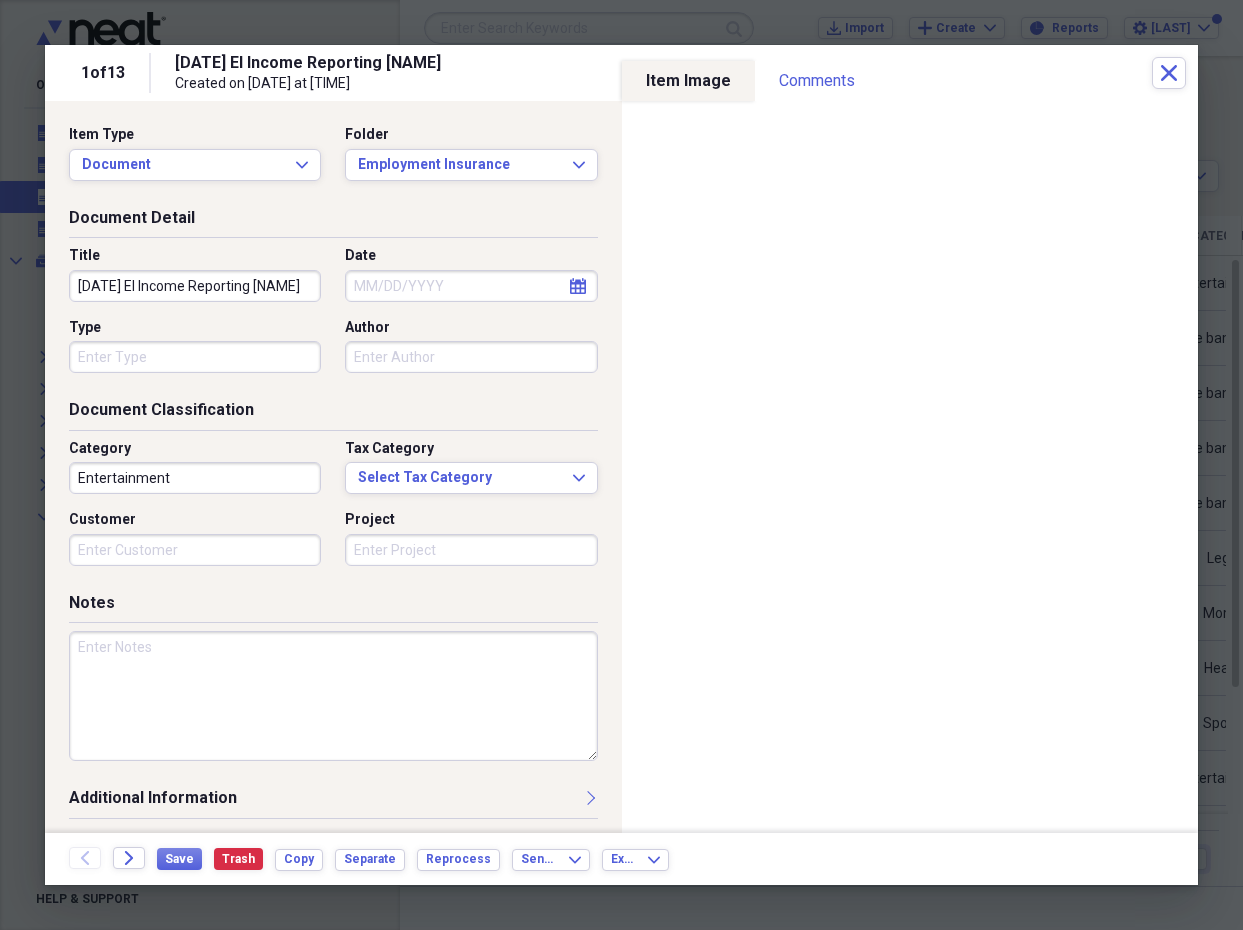 drag, startPoint x: 155, startPoint y: 279, endPoint x: 46, endPoint y: 276, distance: 109.041275 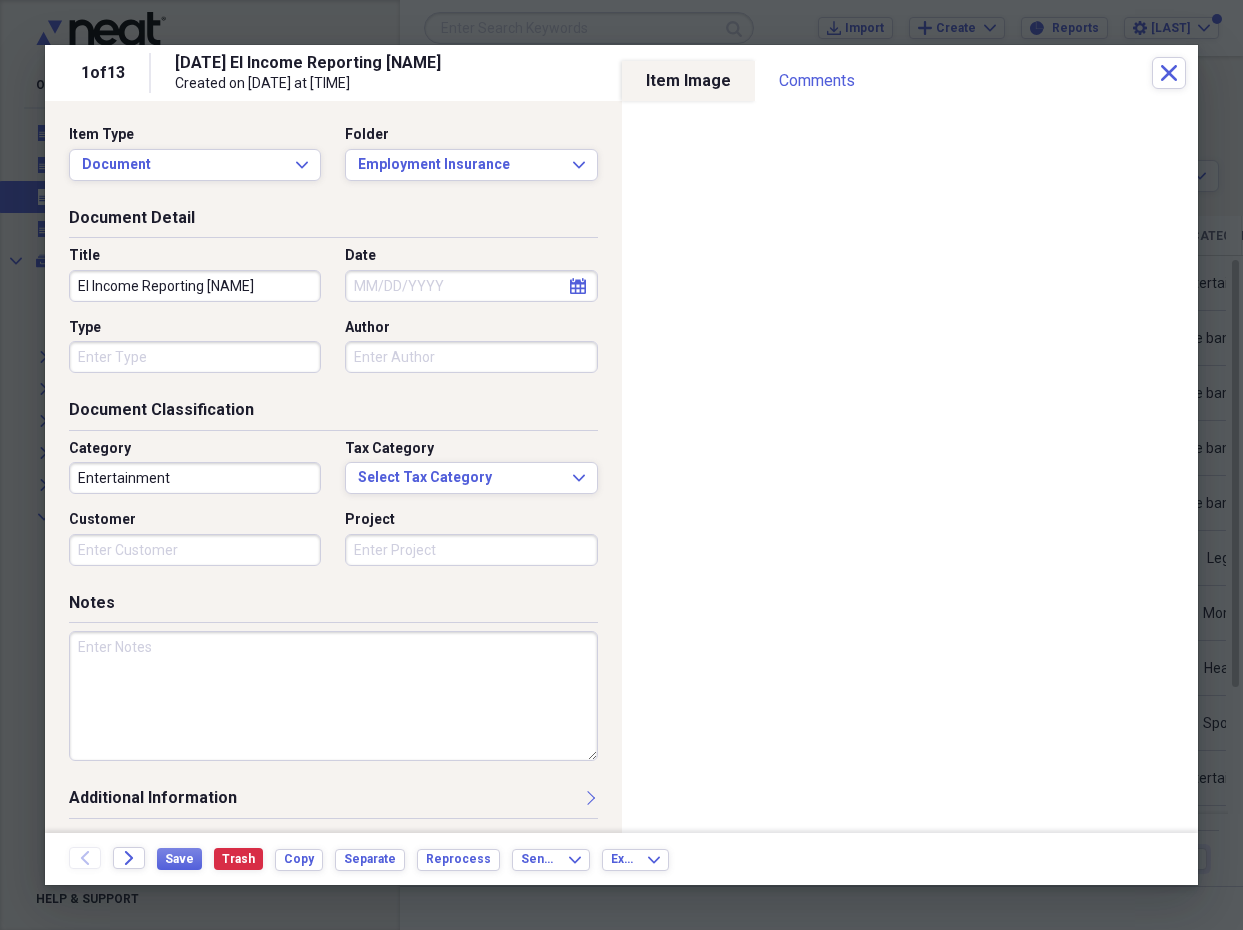 type on "EI Income Reporting [NAME]" 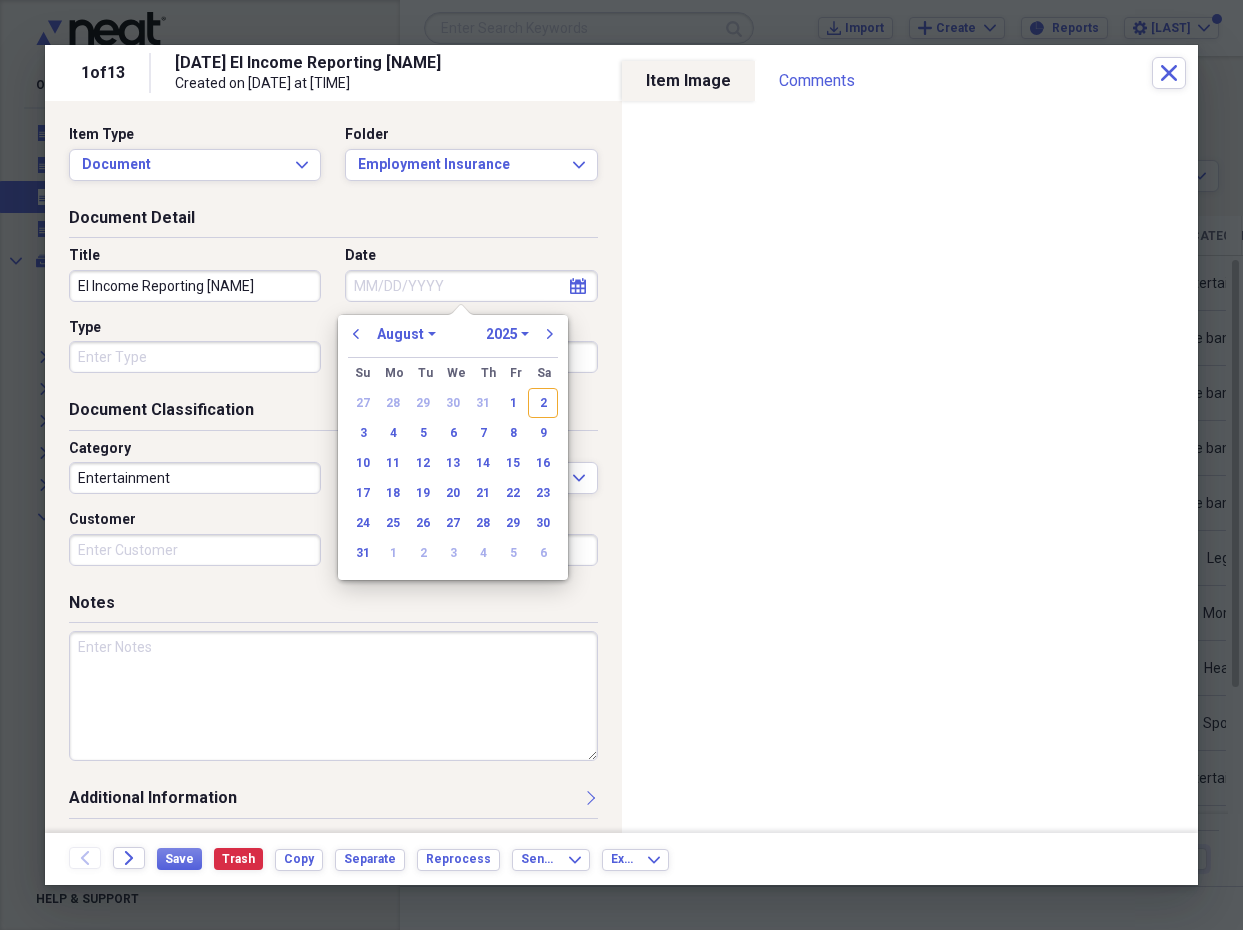 click on "2" at bounding box center [543, 403] 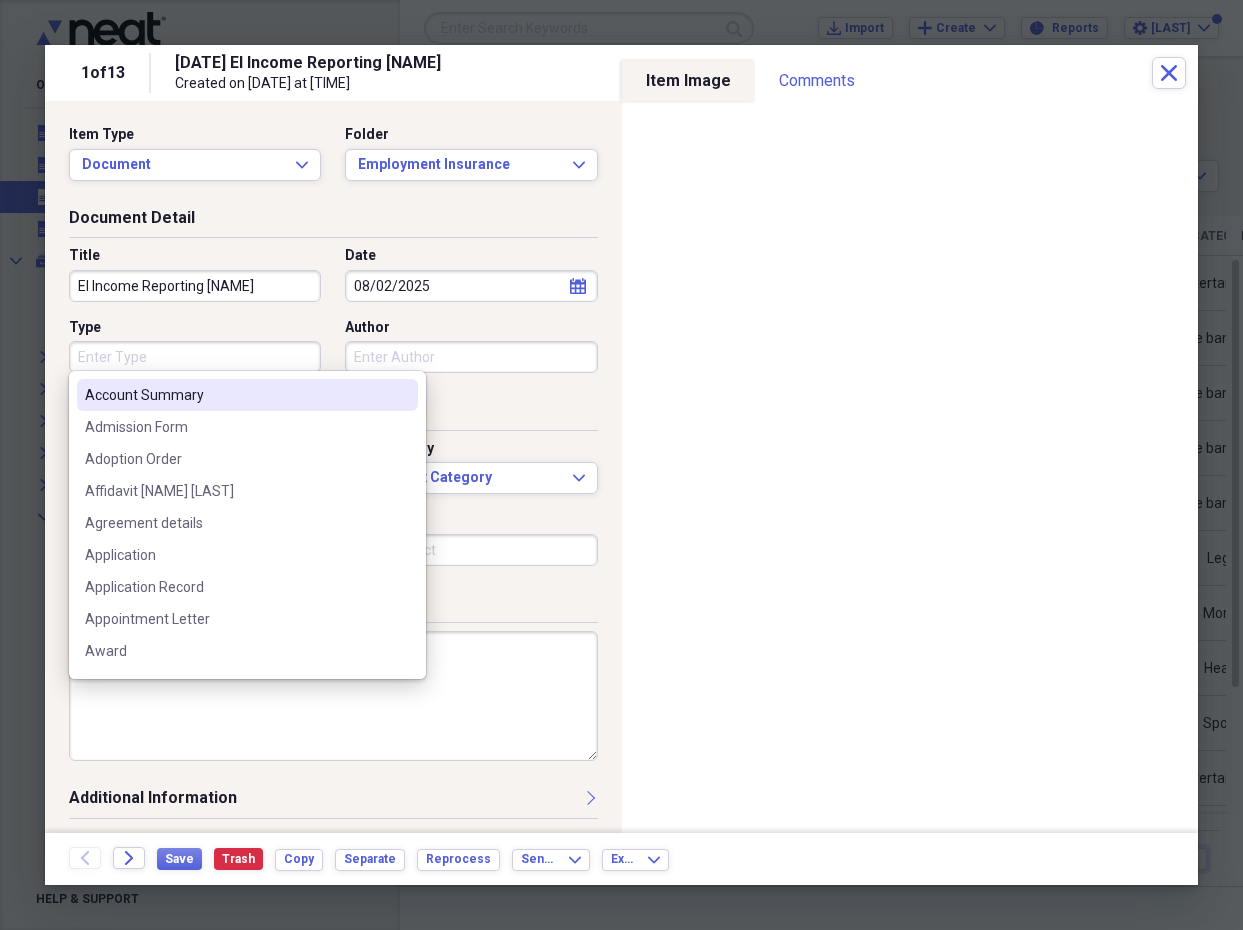 click on "Type" at bounding box center (195, 357) 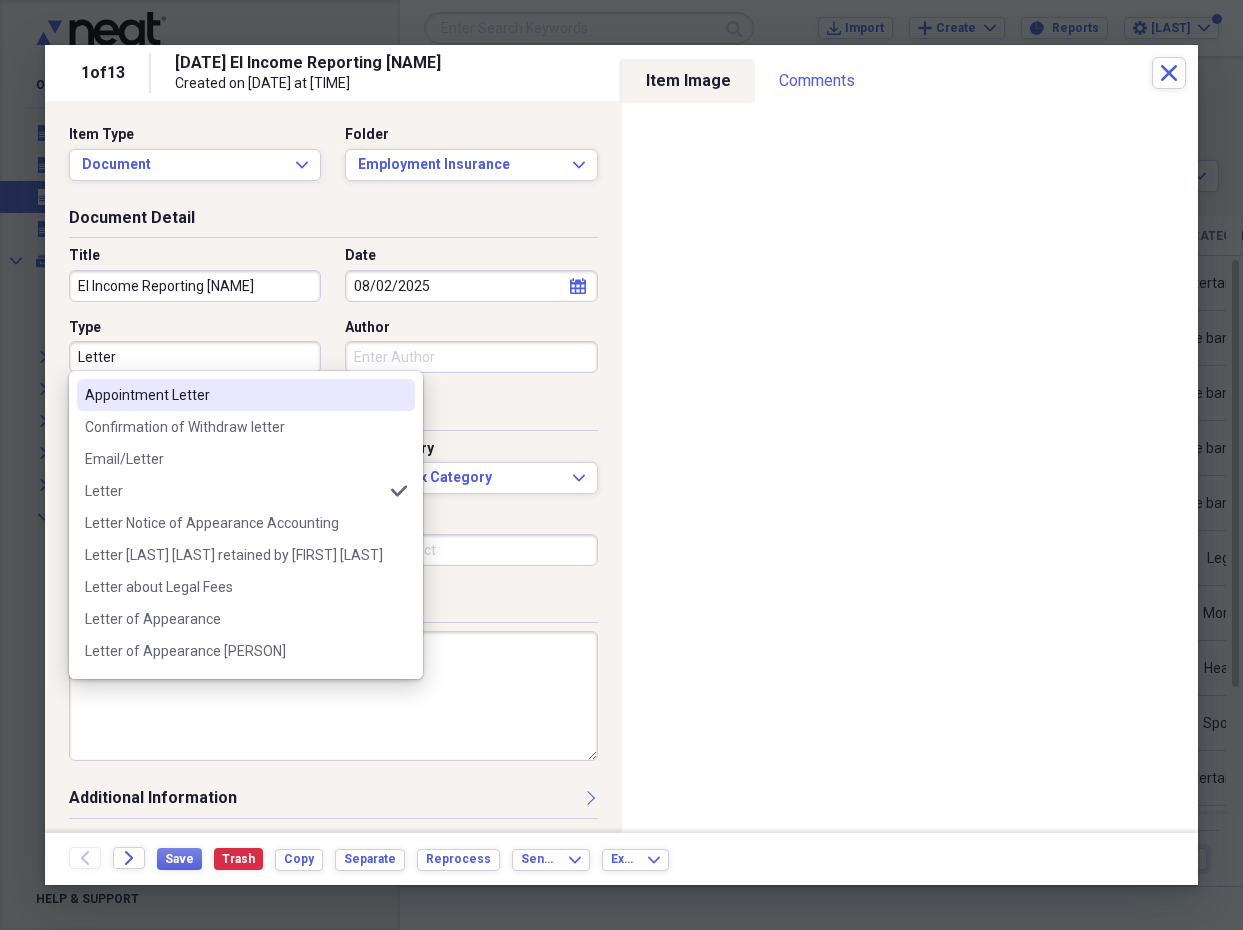 type on "Letter" 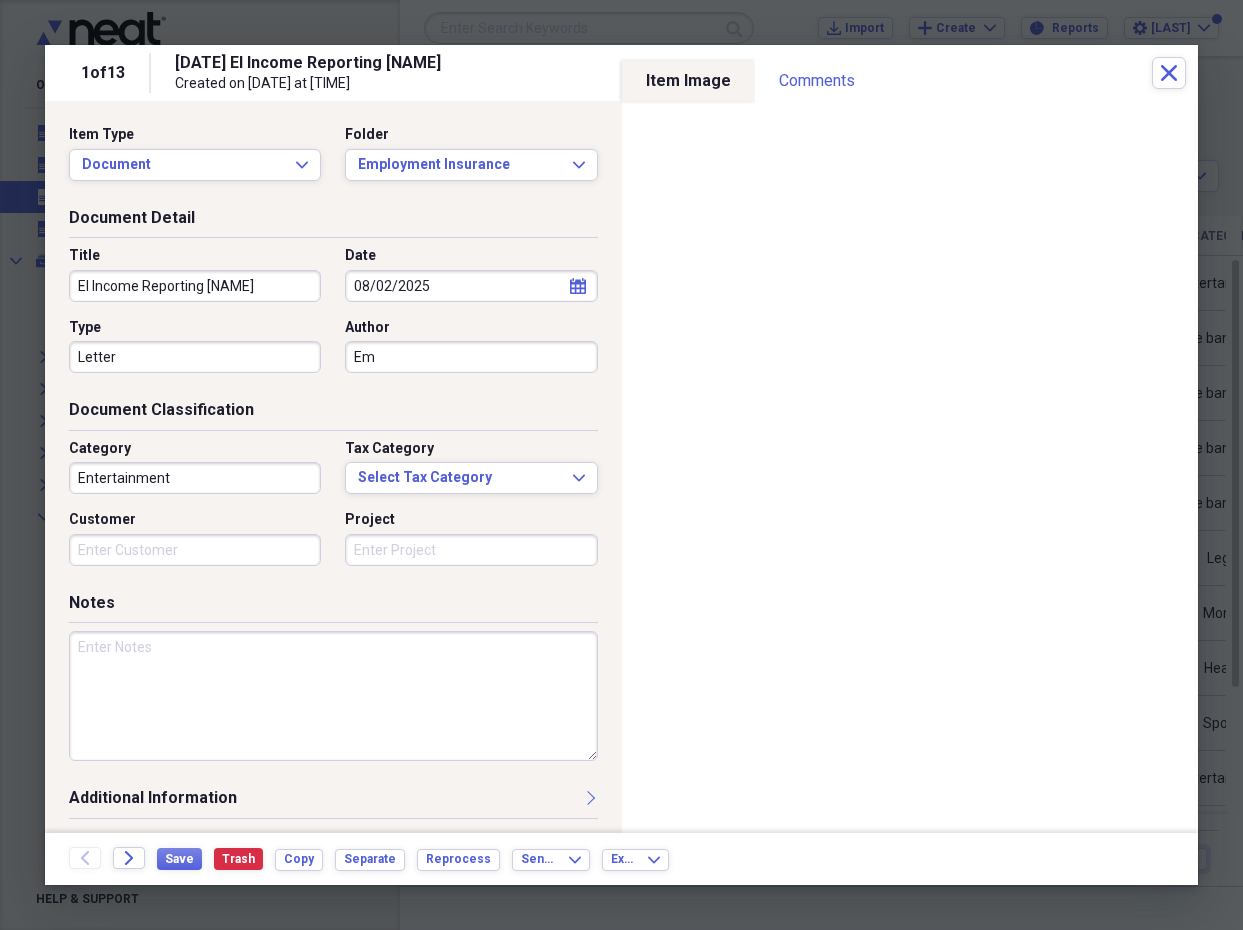 type on "E" 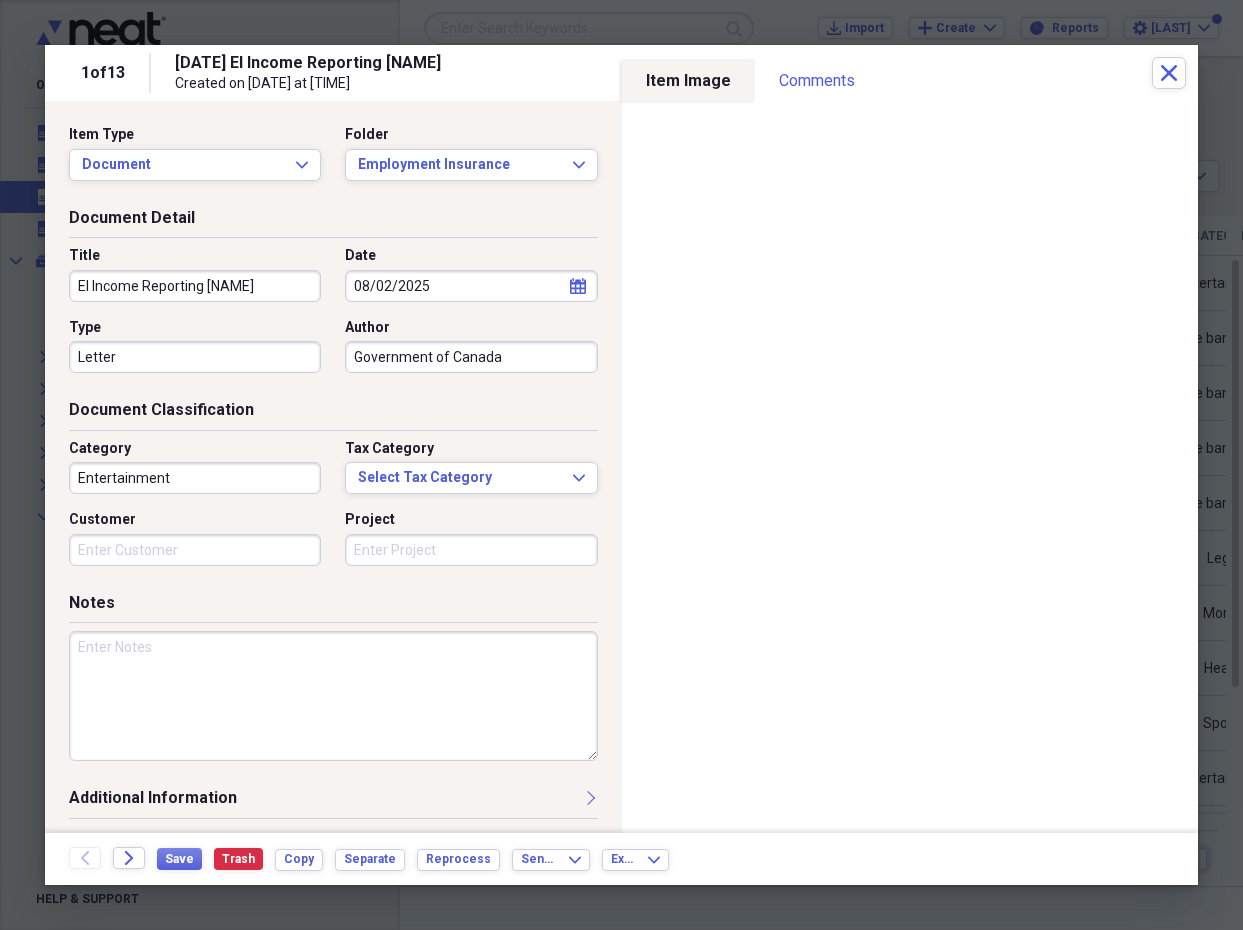 type on "Government of Canada" 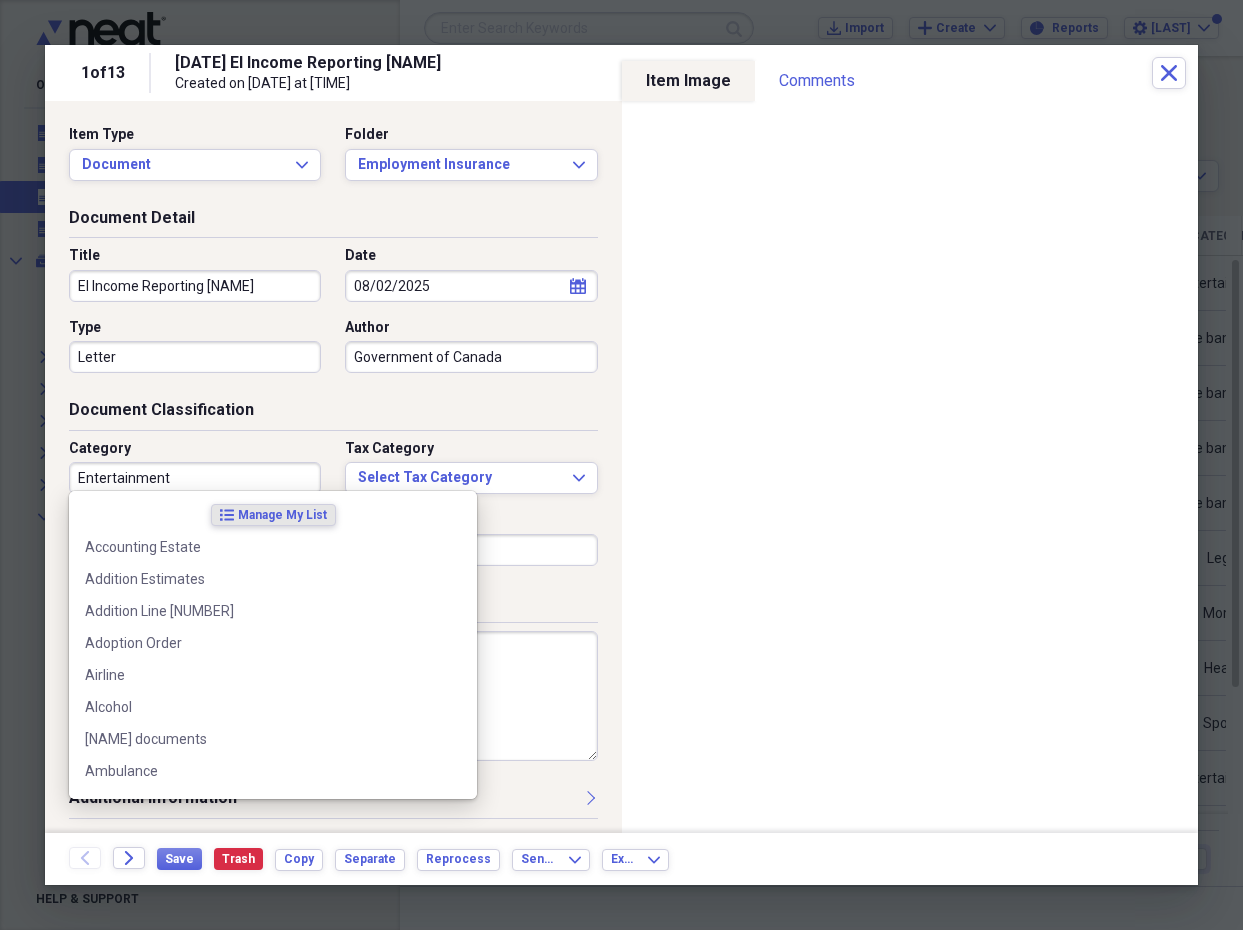 drag, startPoint x: 153, startPoint y: 473, endPoint x: 13, endPoint y: 470, distance: 140.03214 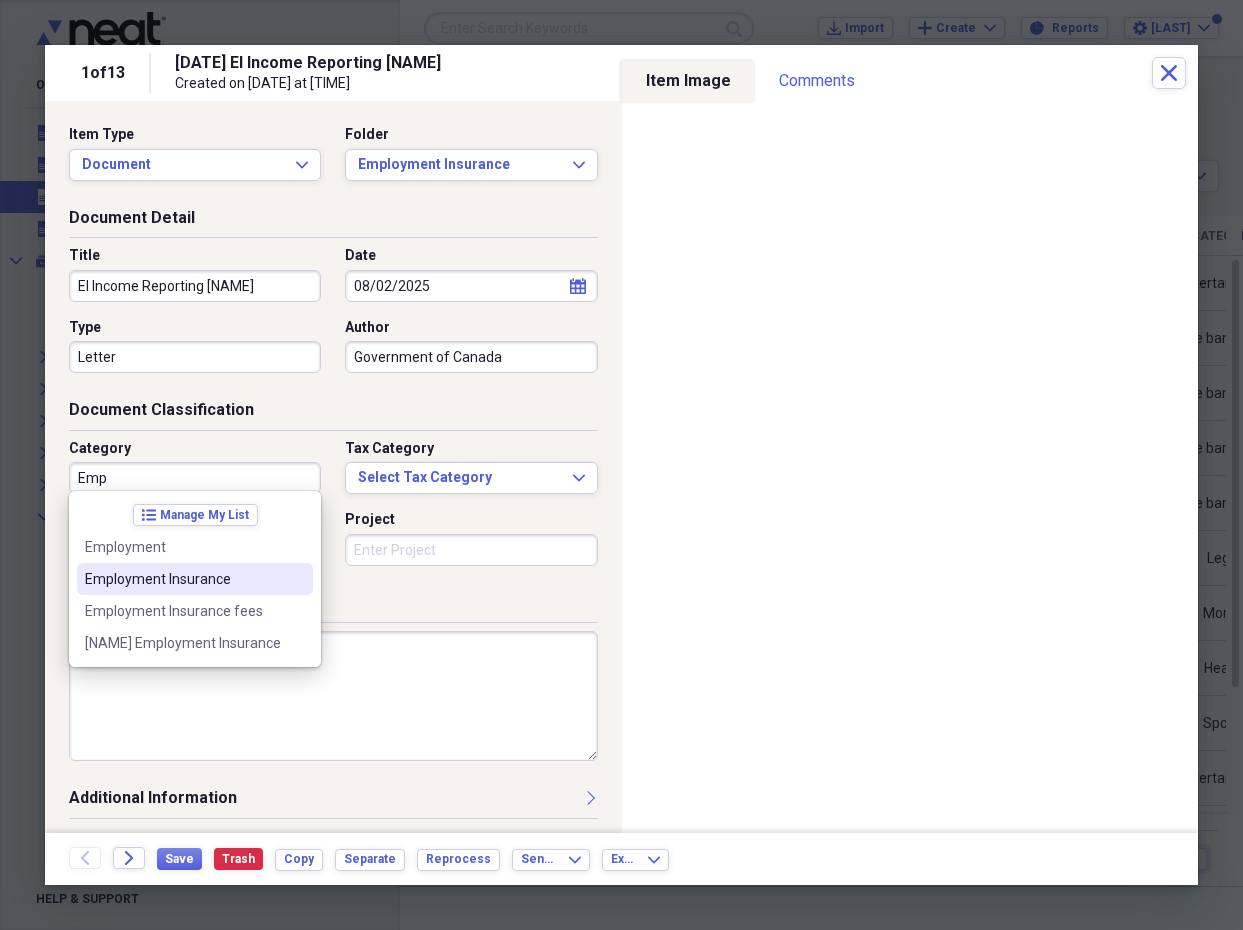 click on "Employment Insurance" at bounding box center (183, 579) 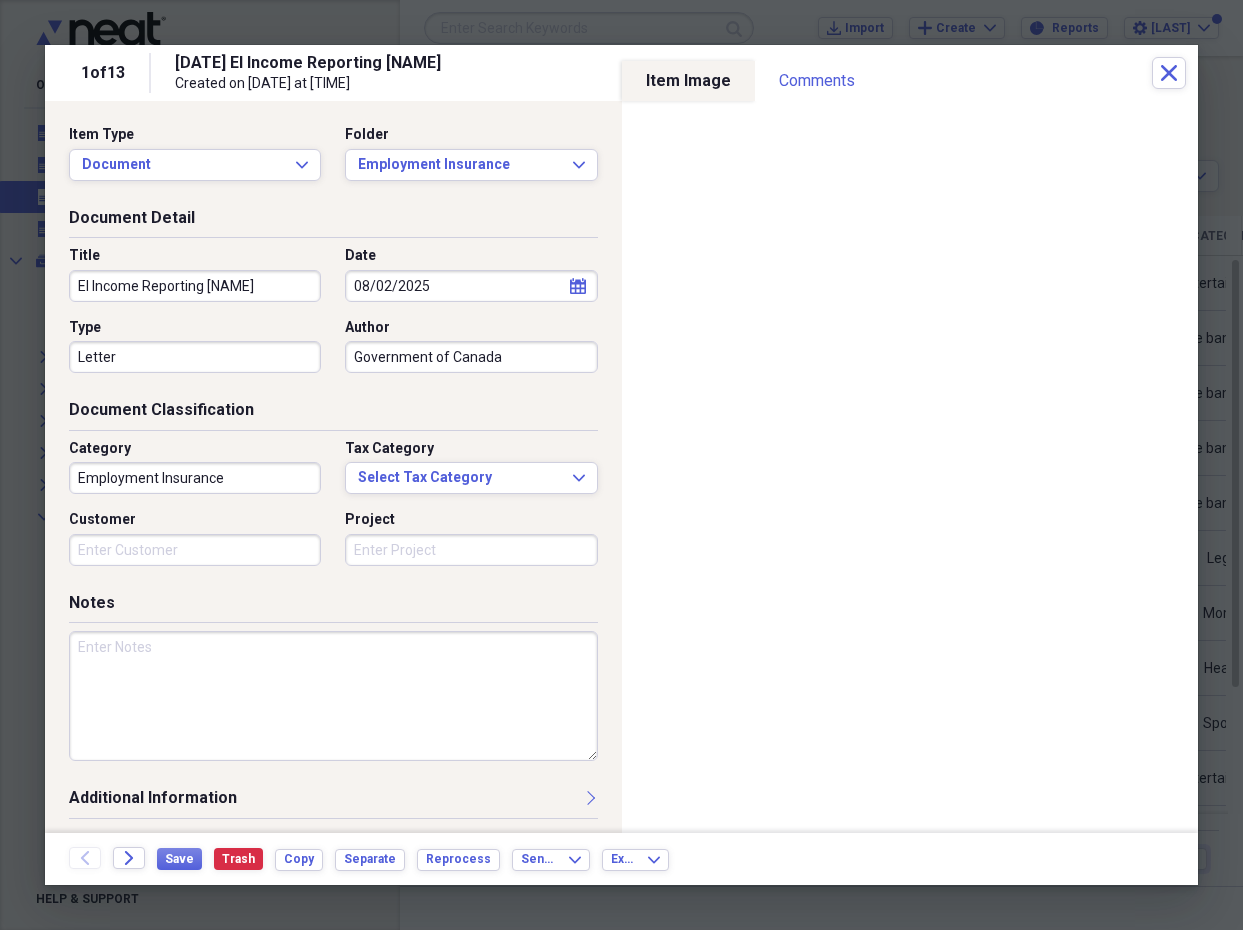 click on "Customer" at bounding box center (195, 550) 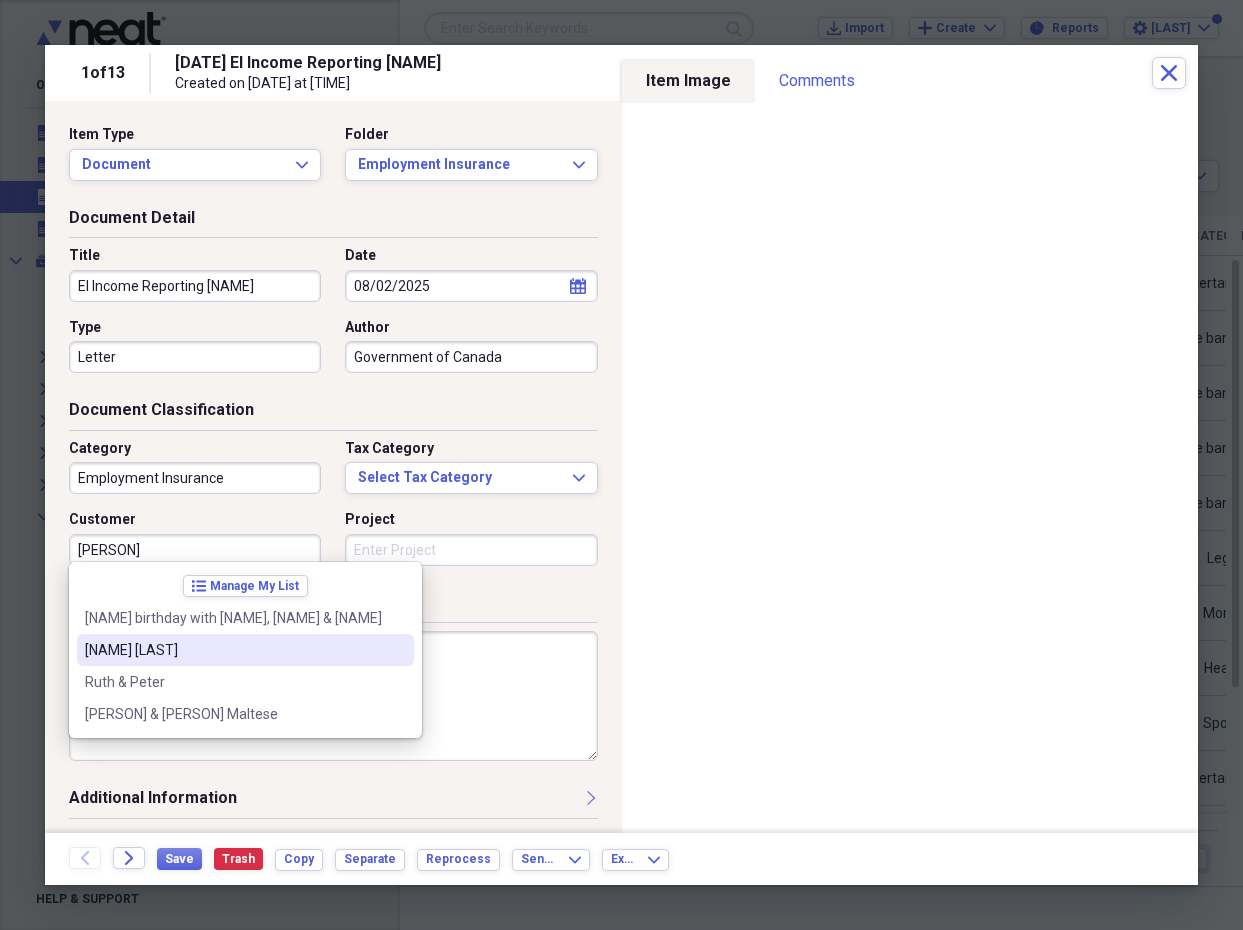 click on "[NAME] [LAST]" at bounding box center (233, 650) 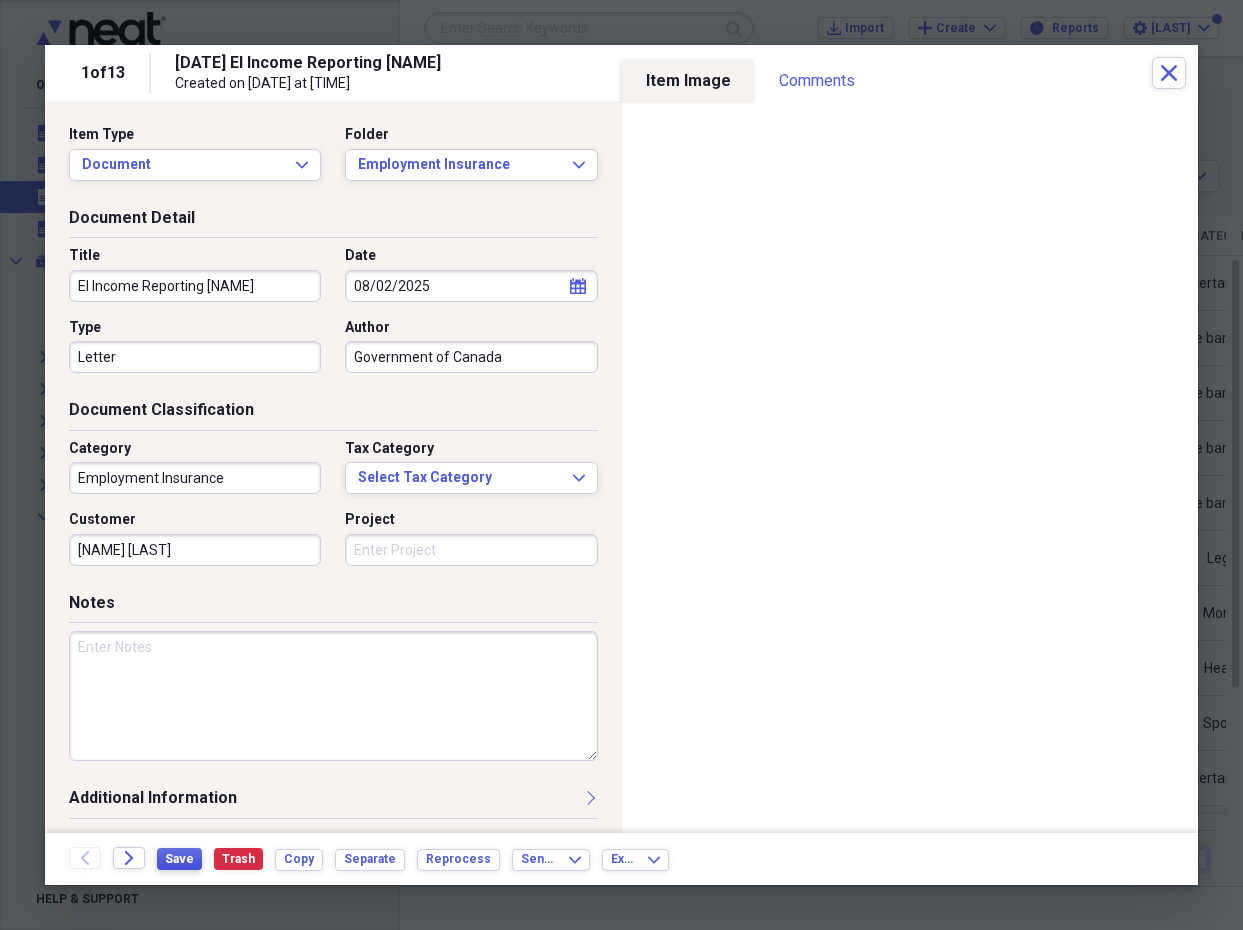 click on "Save" at bounding box center [179, 859] 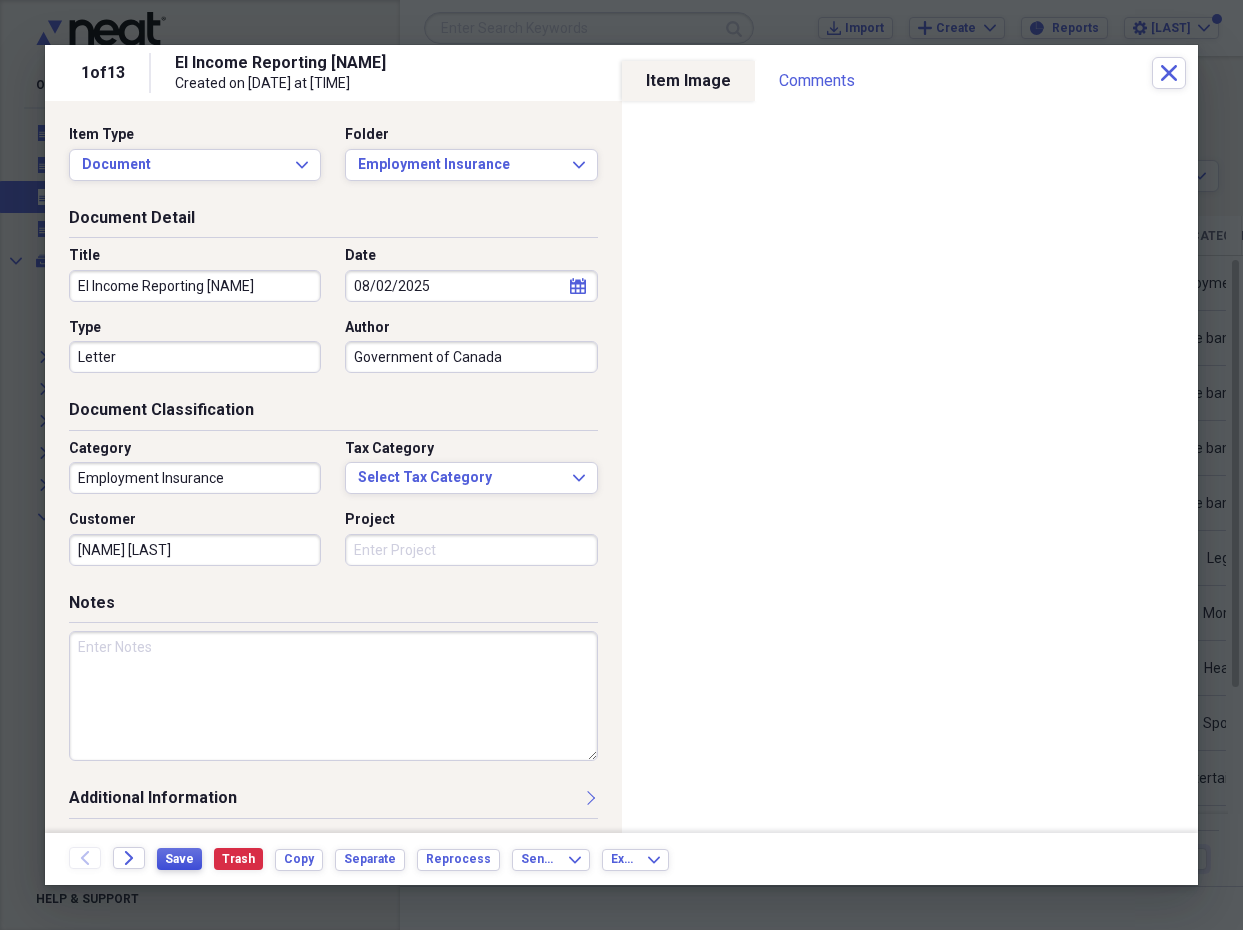 click on "Save" at bounding box center (179, 859) 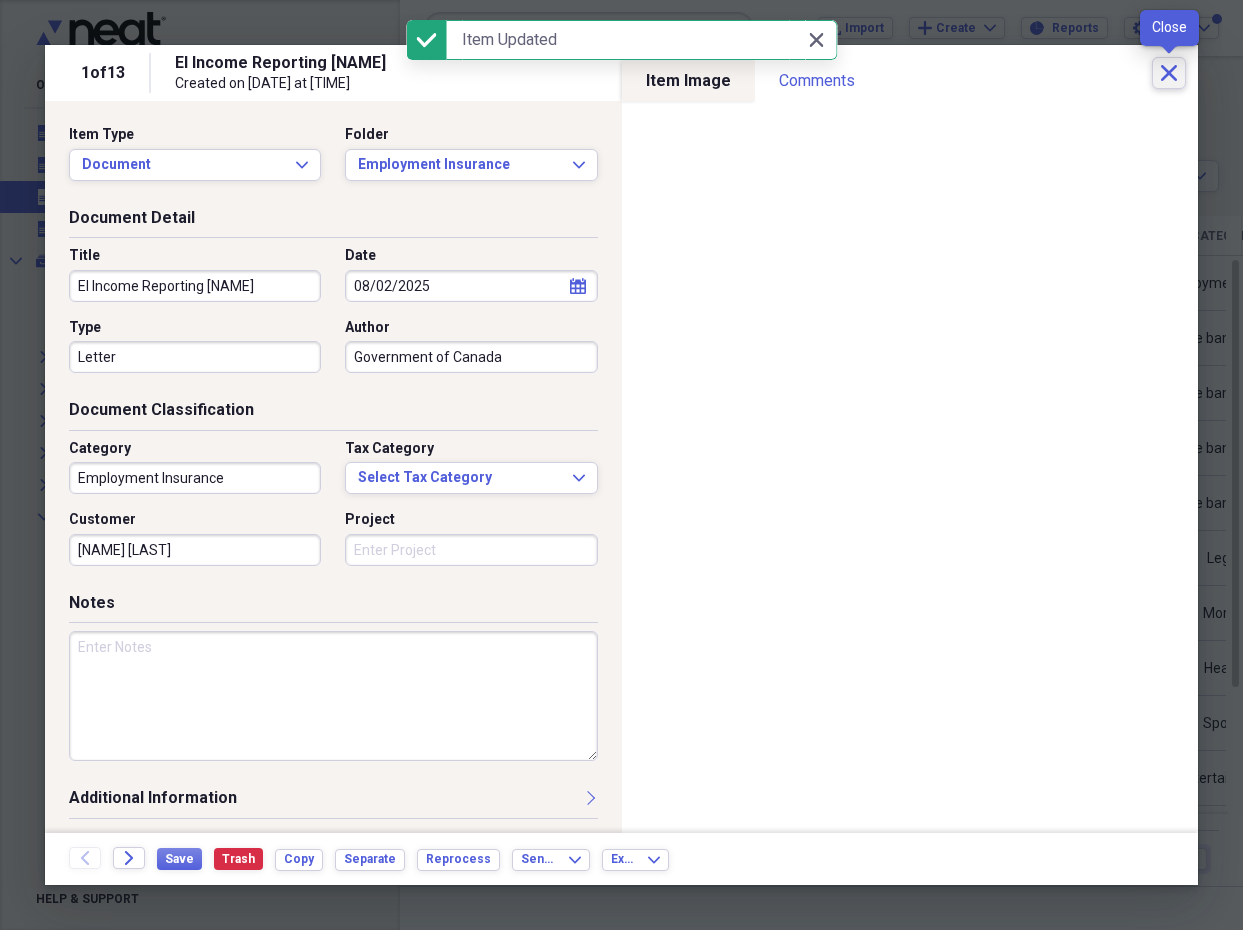 click on "Close" 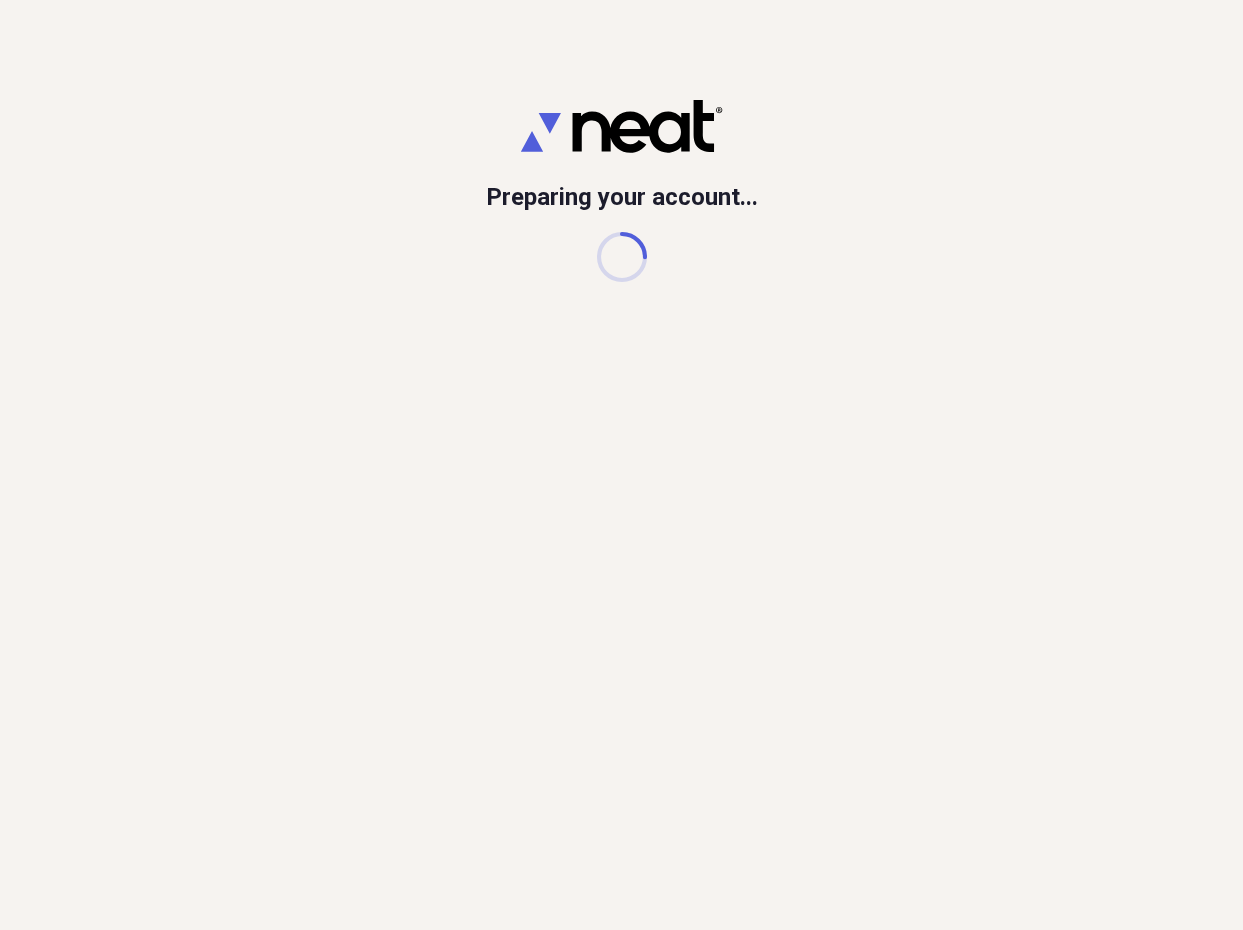 scroll, scrollTop: 0, scrollLeft: 0, axis: both 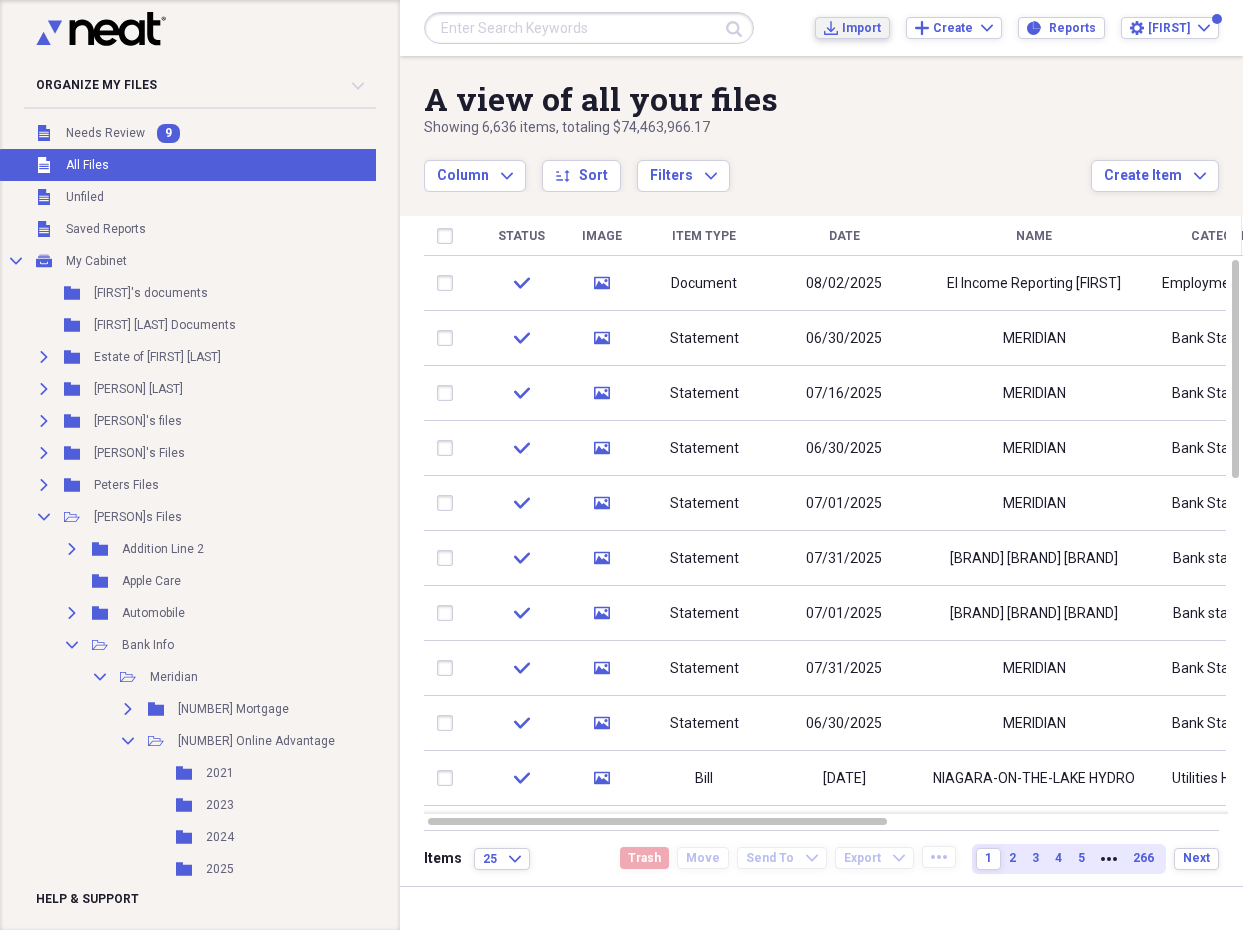 click on "Import Import" at bounding box center [852, 28] 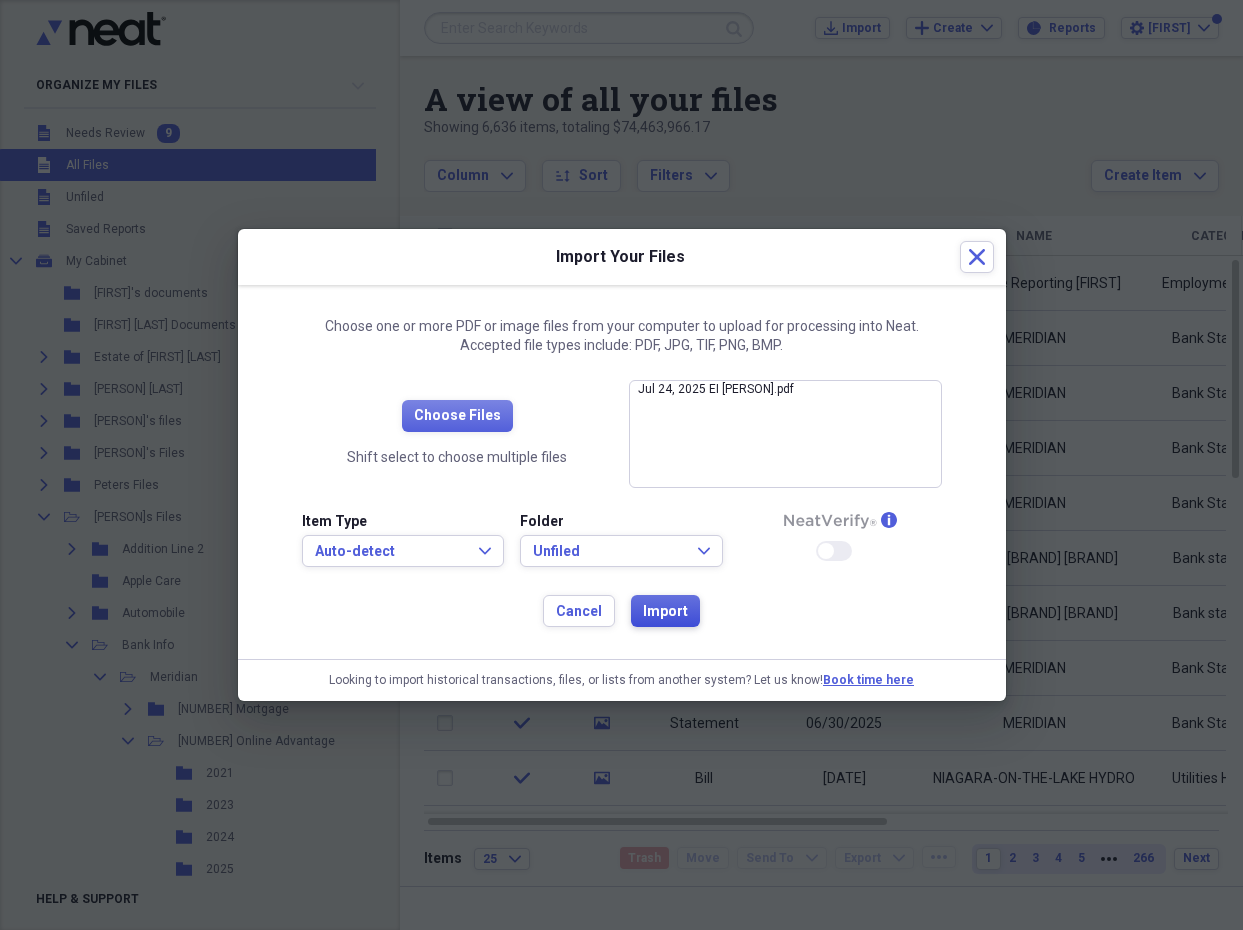 click on "Import" at bounding box center [665, 612] 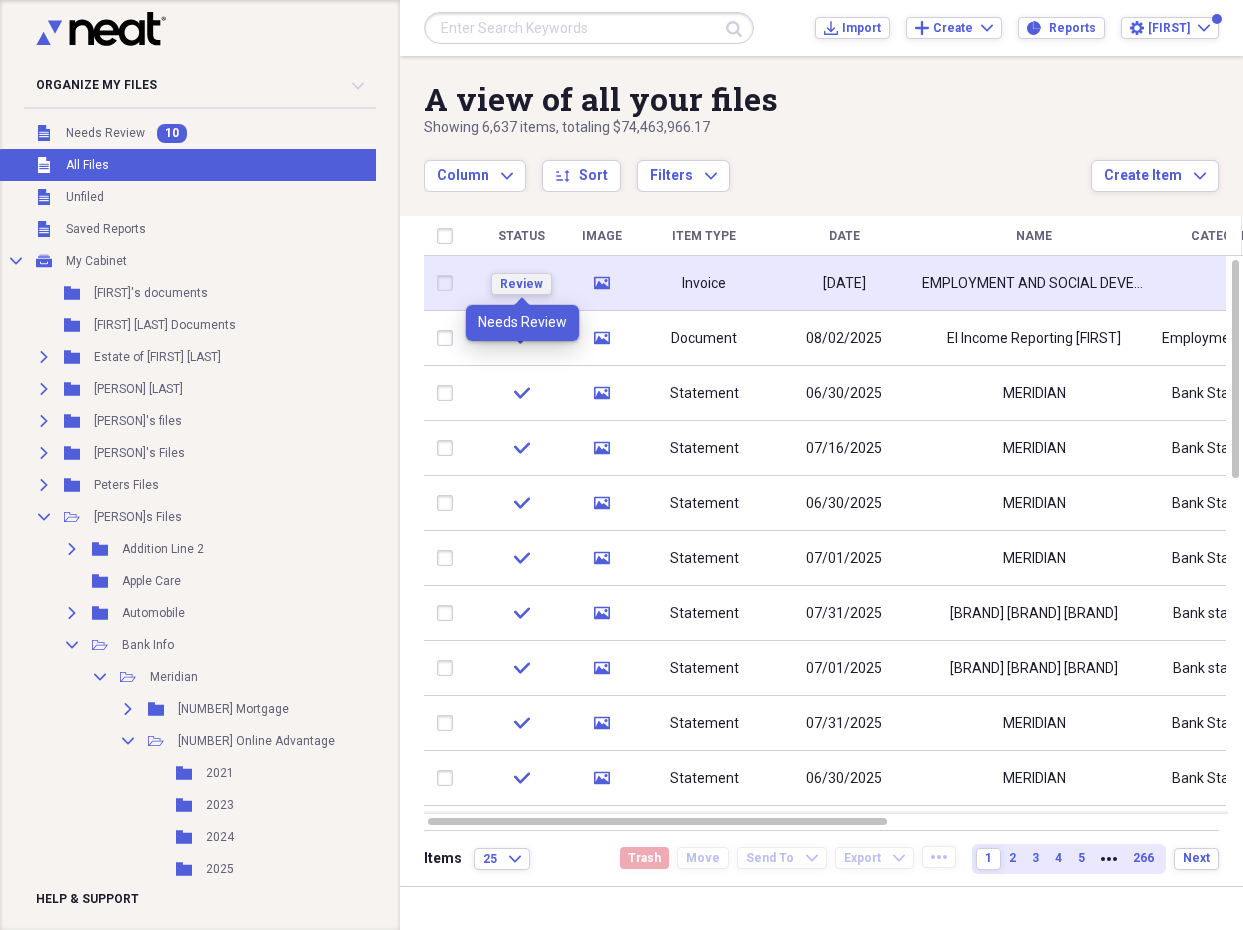 click on "Review" at bounding box center [521, 284] 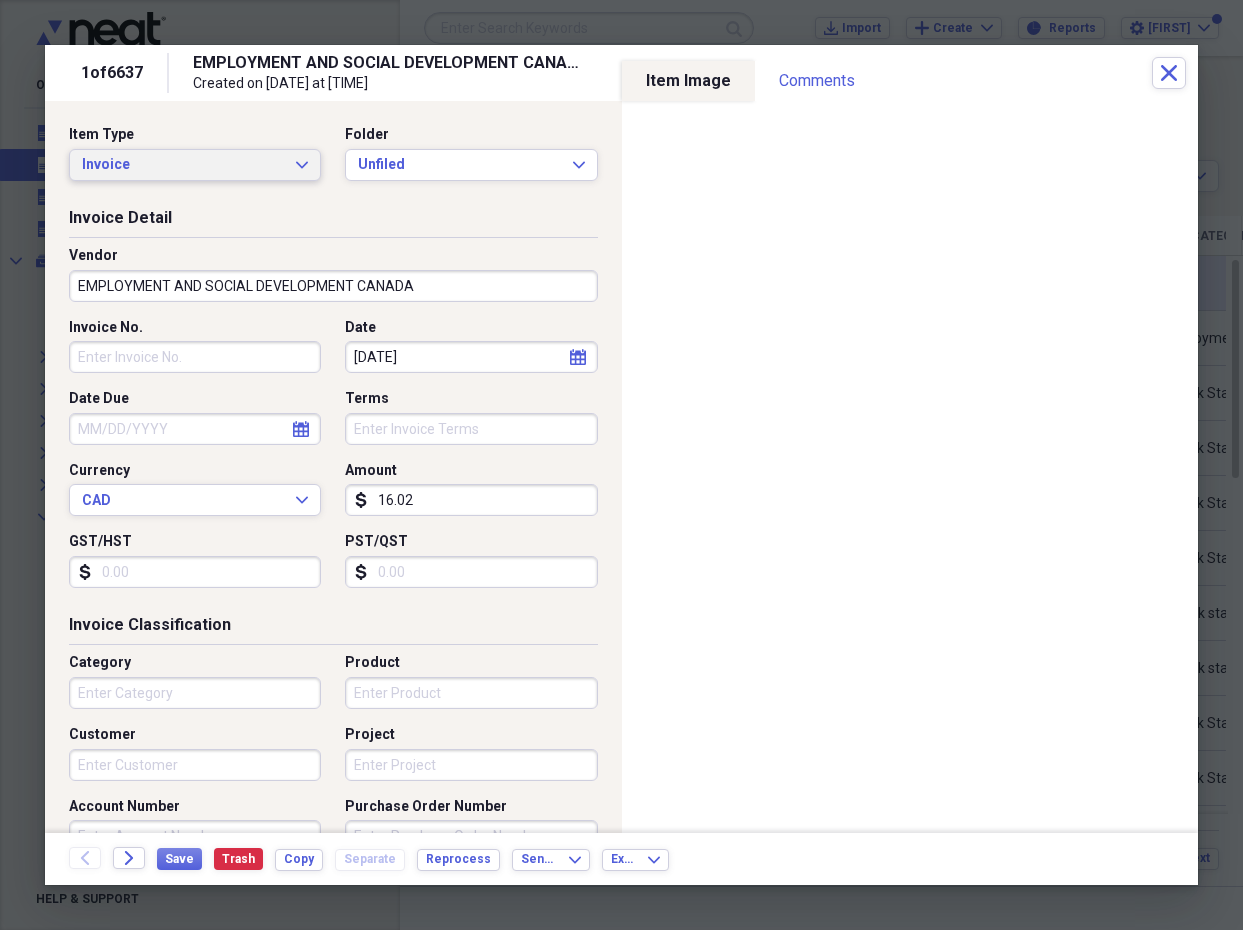 click on "Invoice Expand" at bounding box center (195, 165) 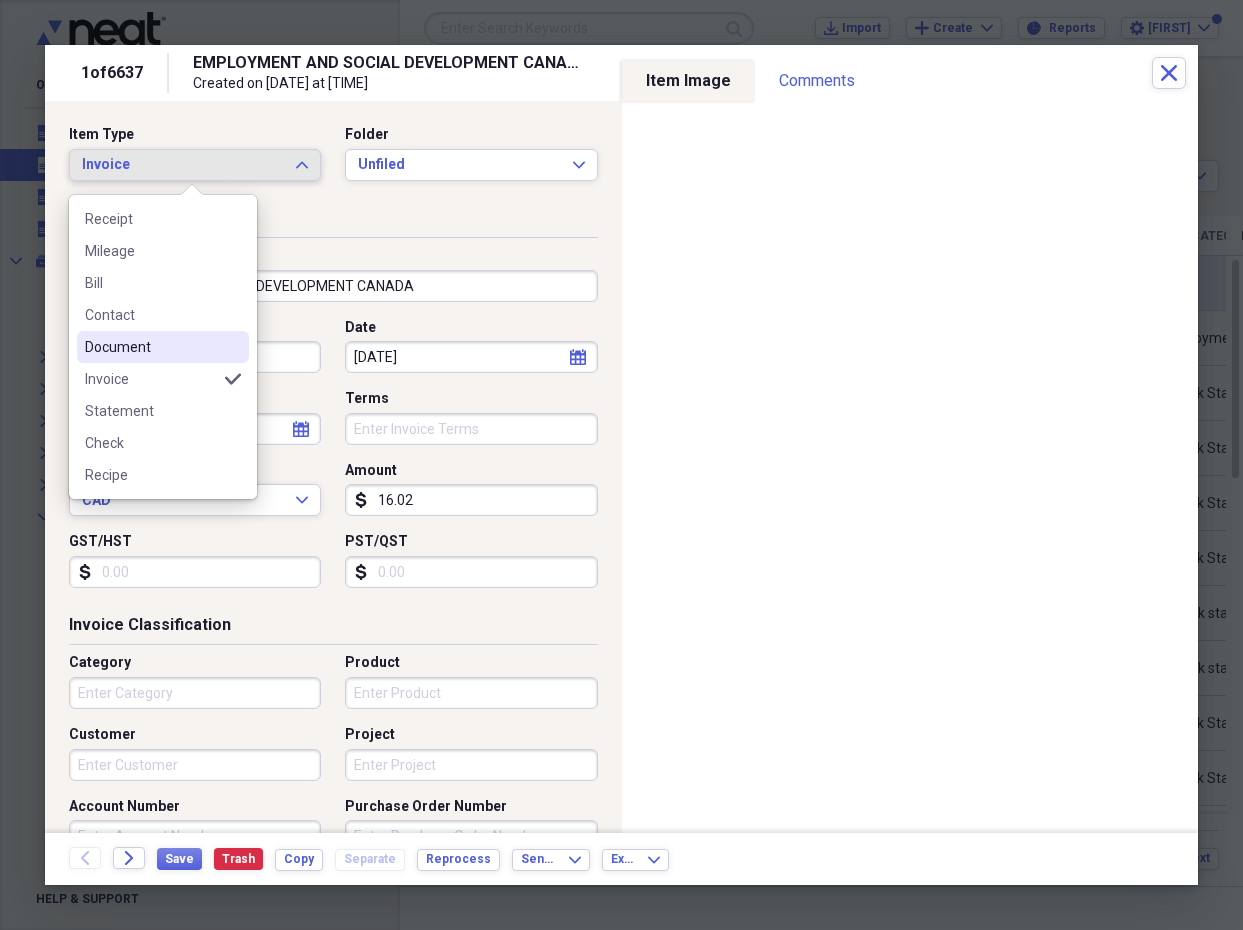 click on "Document" at bounding box center (151, 347) 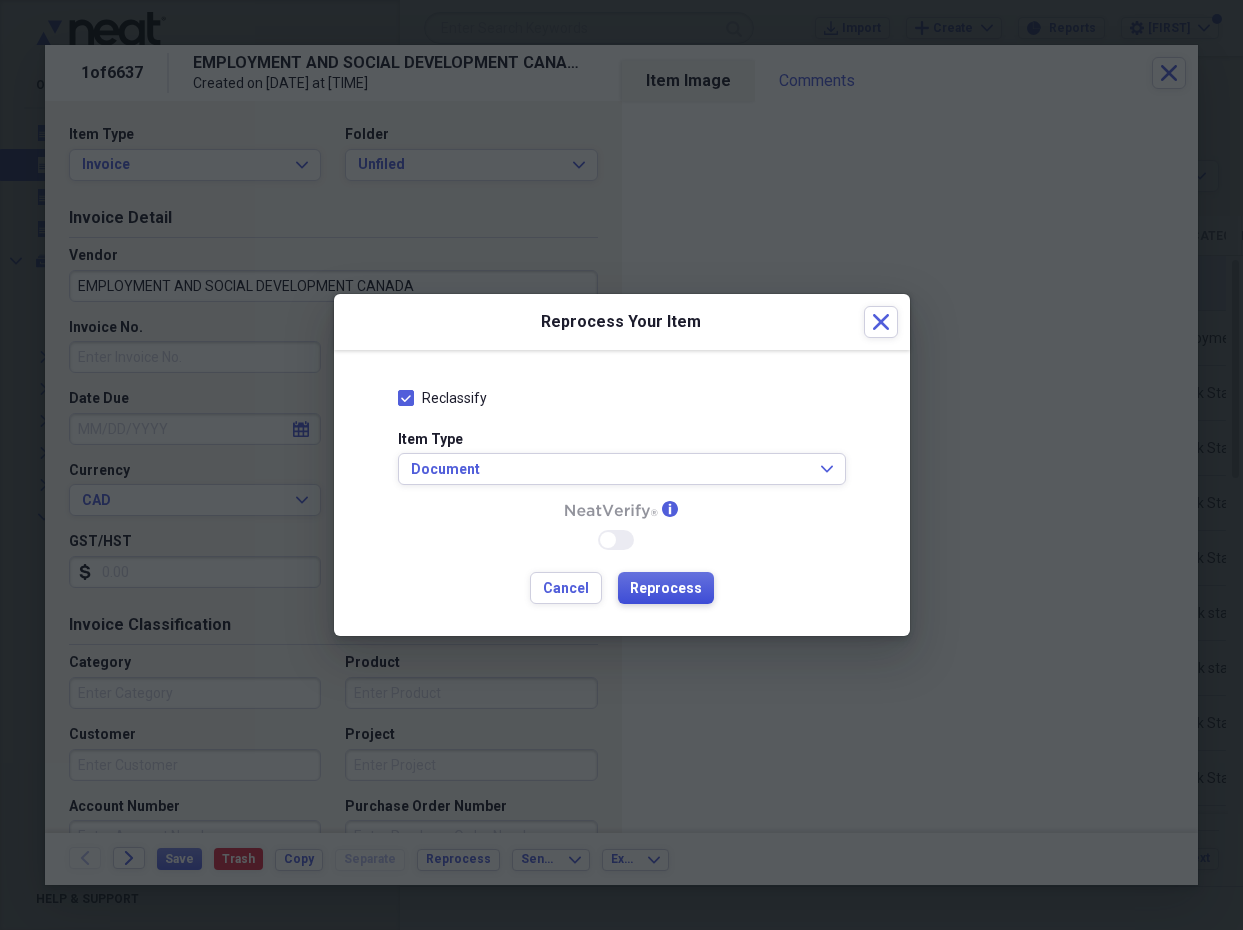 click on "Reprocess" at bounding box center (666, 589) 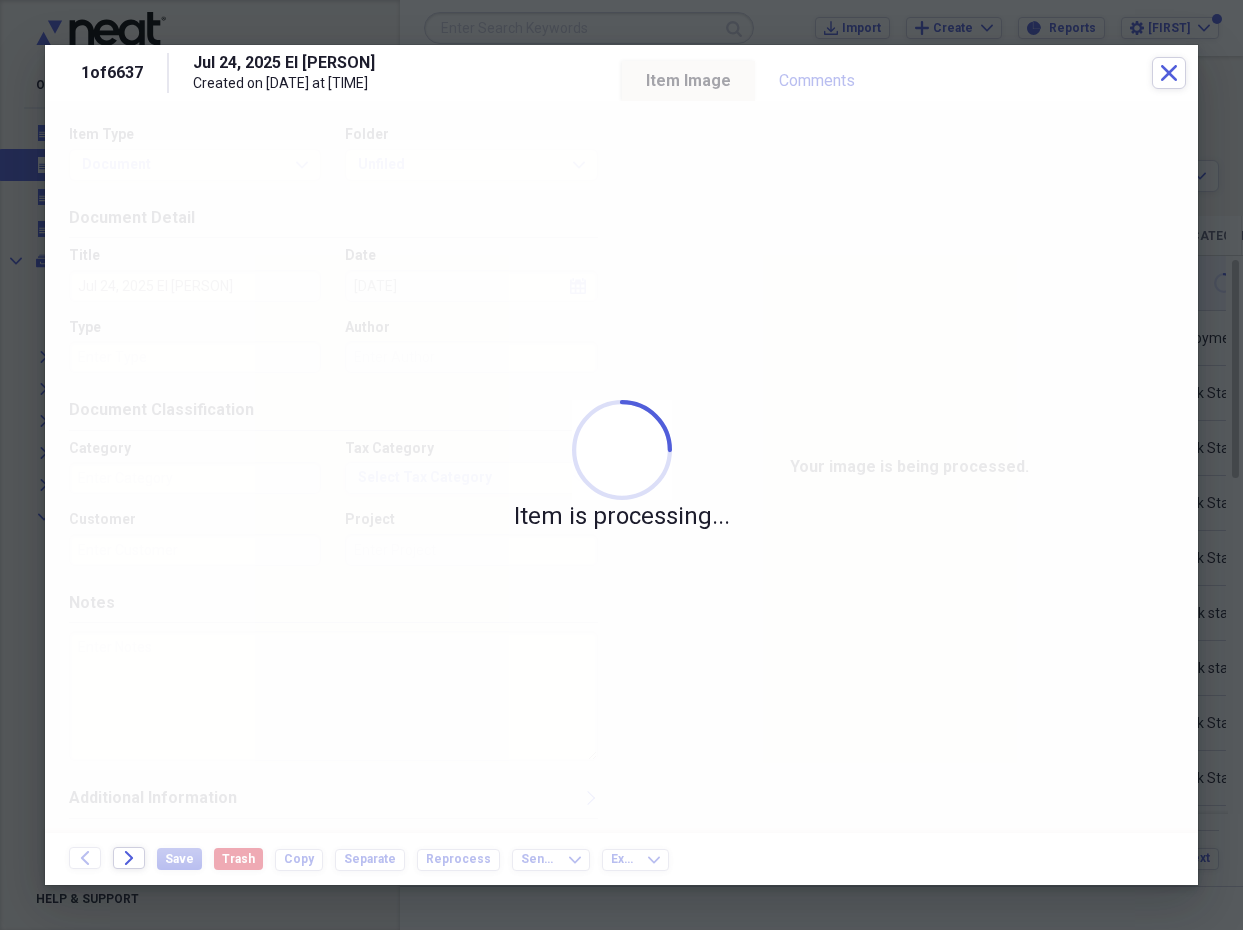 type on "Technology" 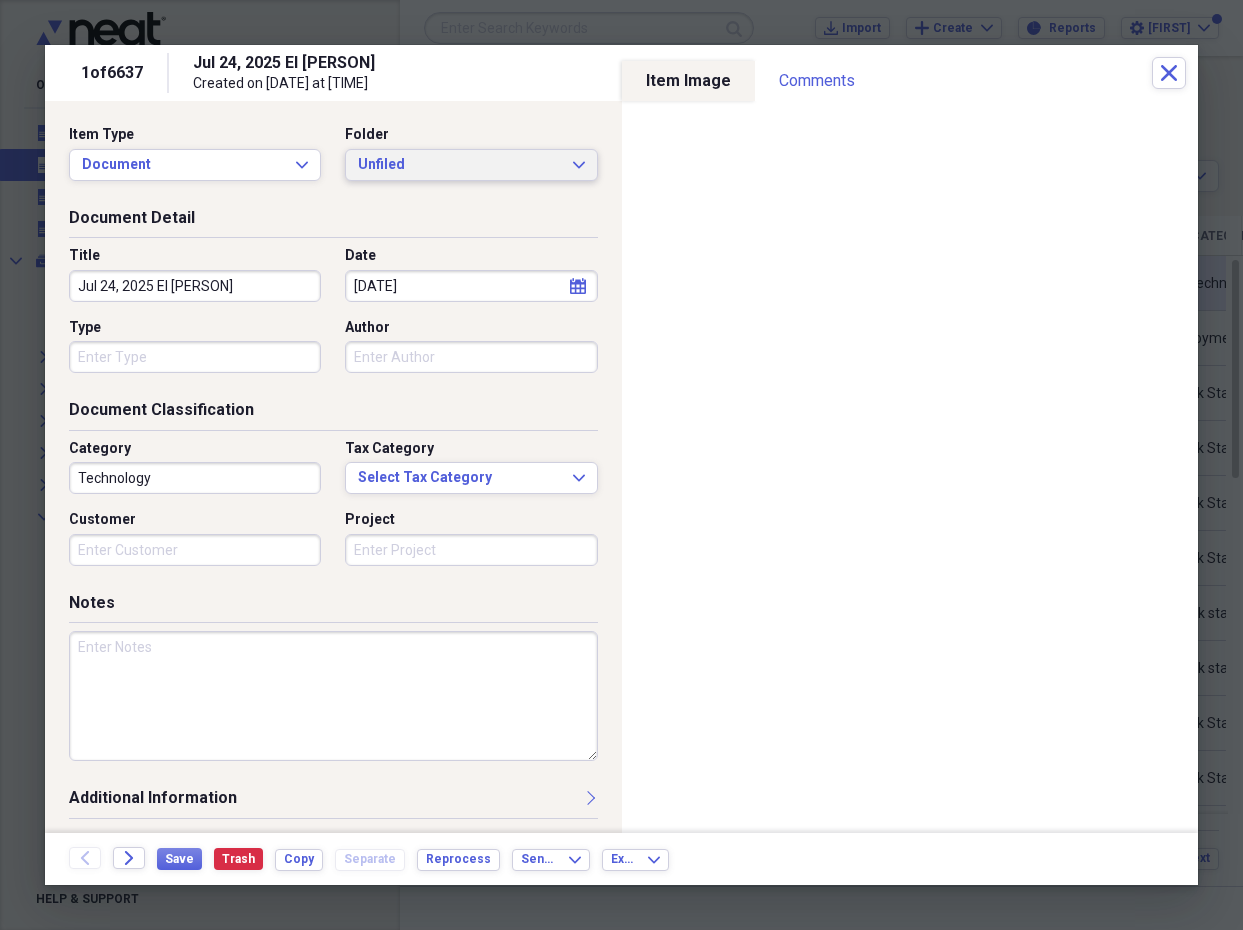 click on "Unfiled Expand" at bounding box center (471, 165) 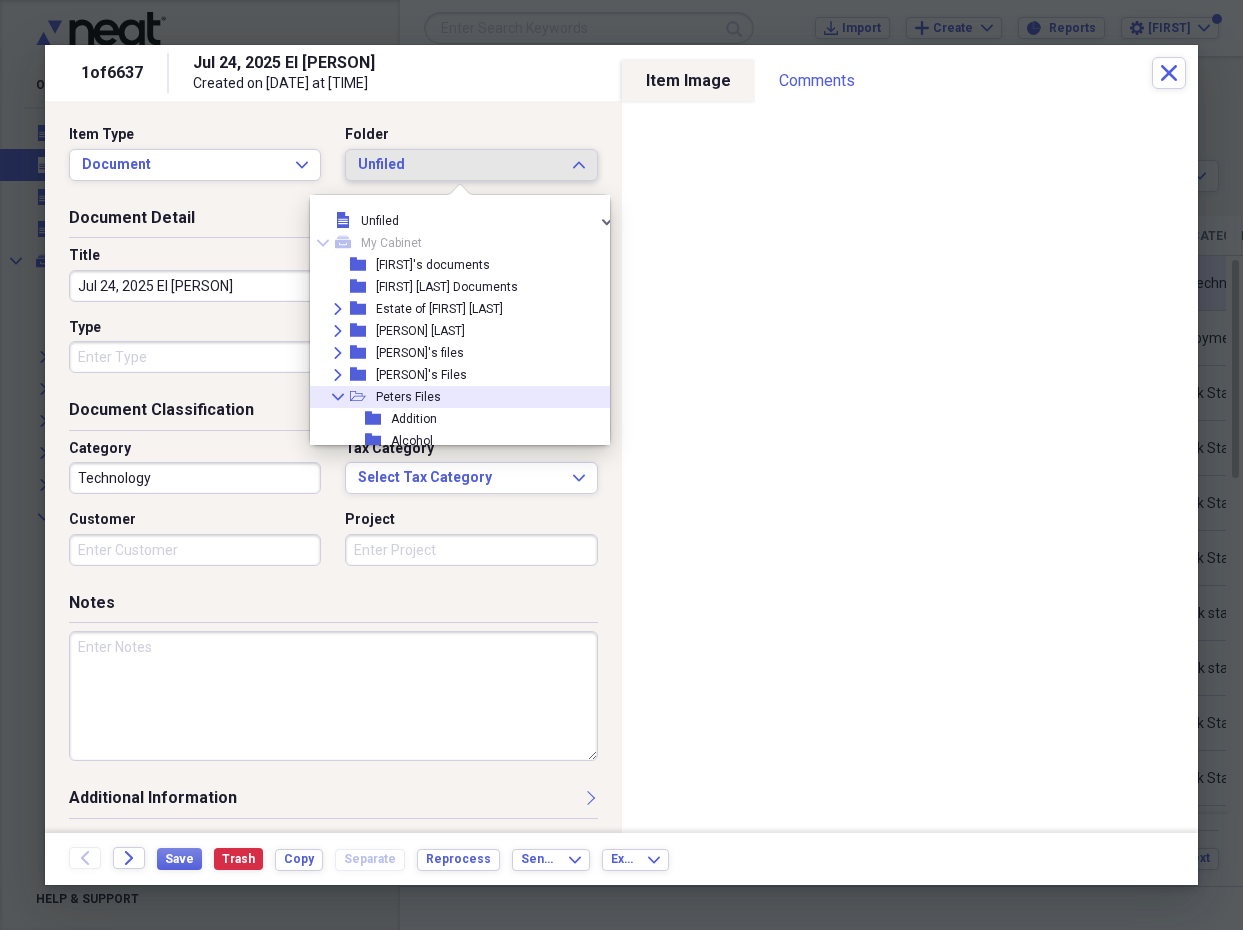 click on "Collapse" 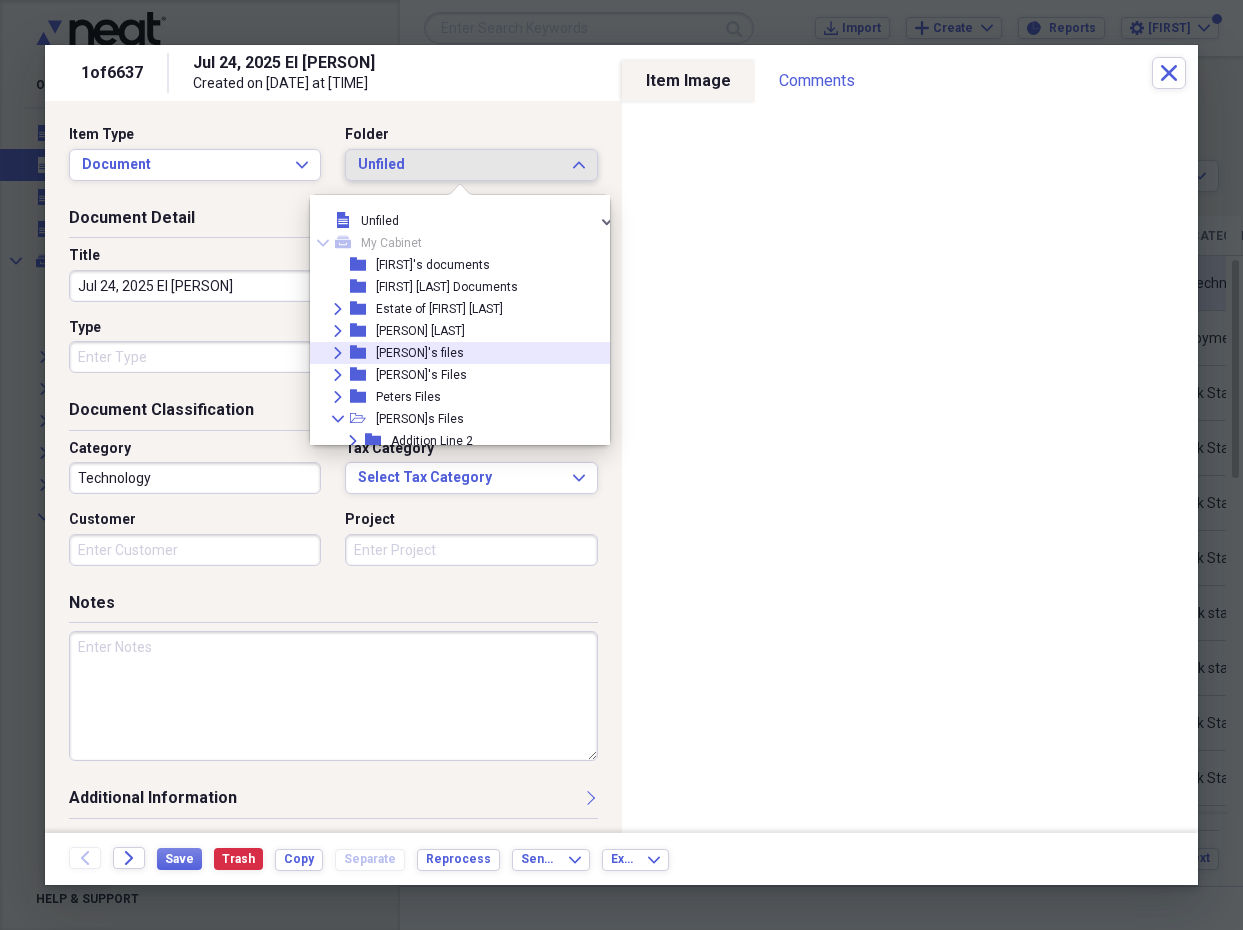 scroll, scrollTop: 85, scrollLeft: 0, axis: vertical 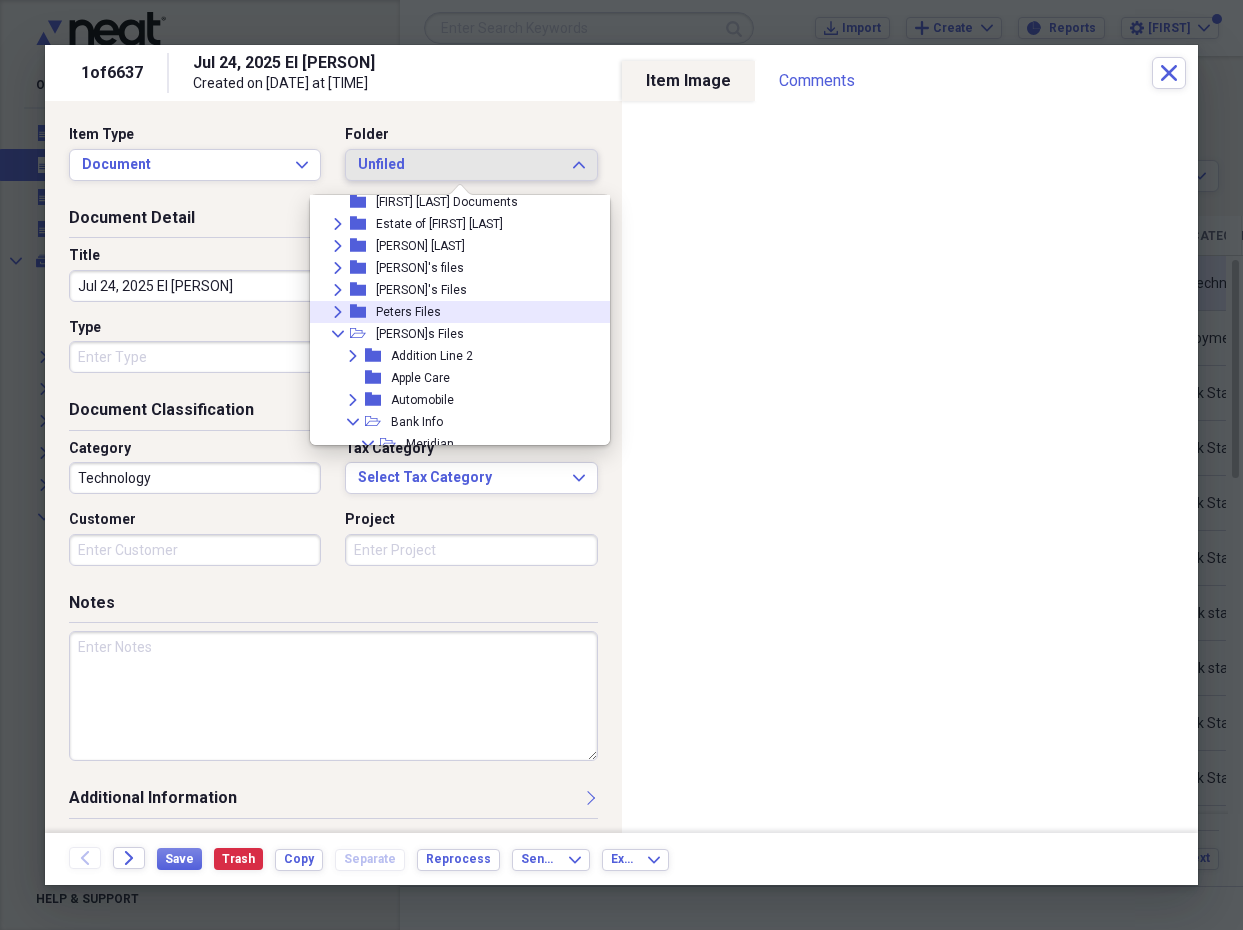 click on "Expand" 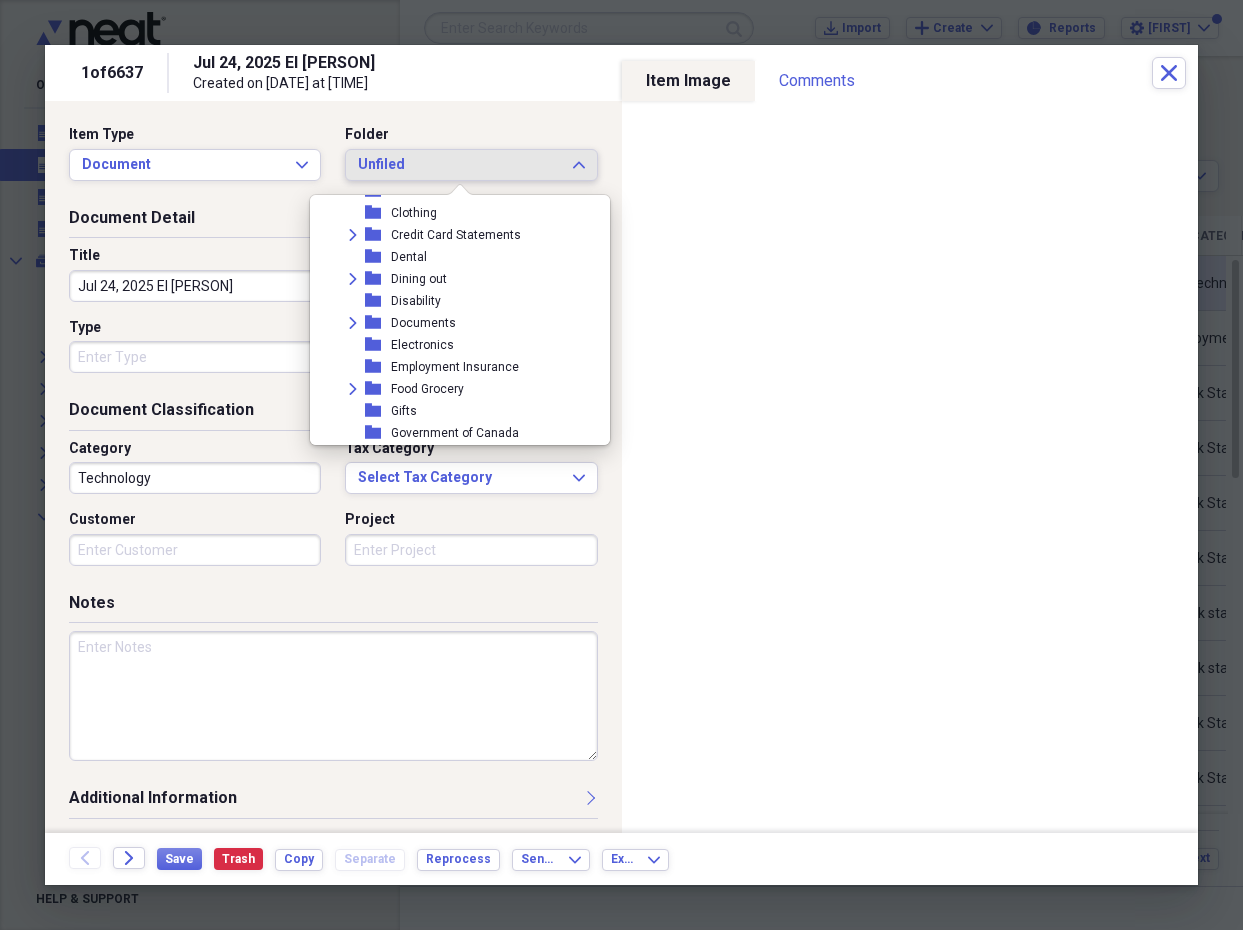scroll, scrollTop: 519, scrollLeft: 0, axis: vertical 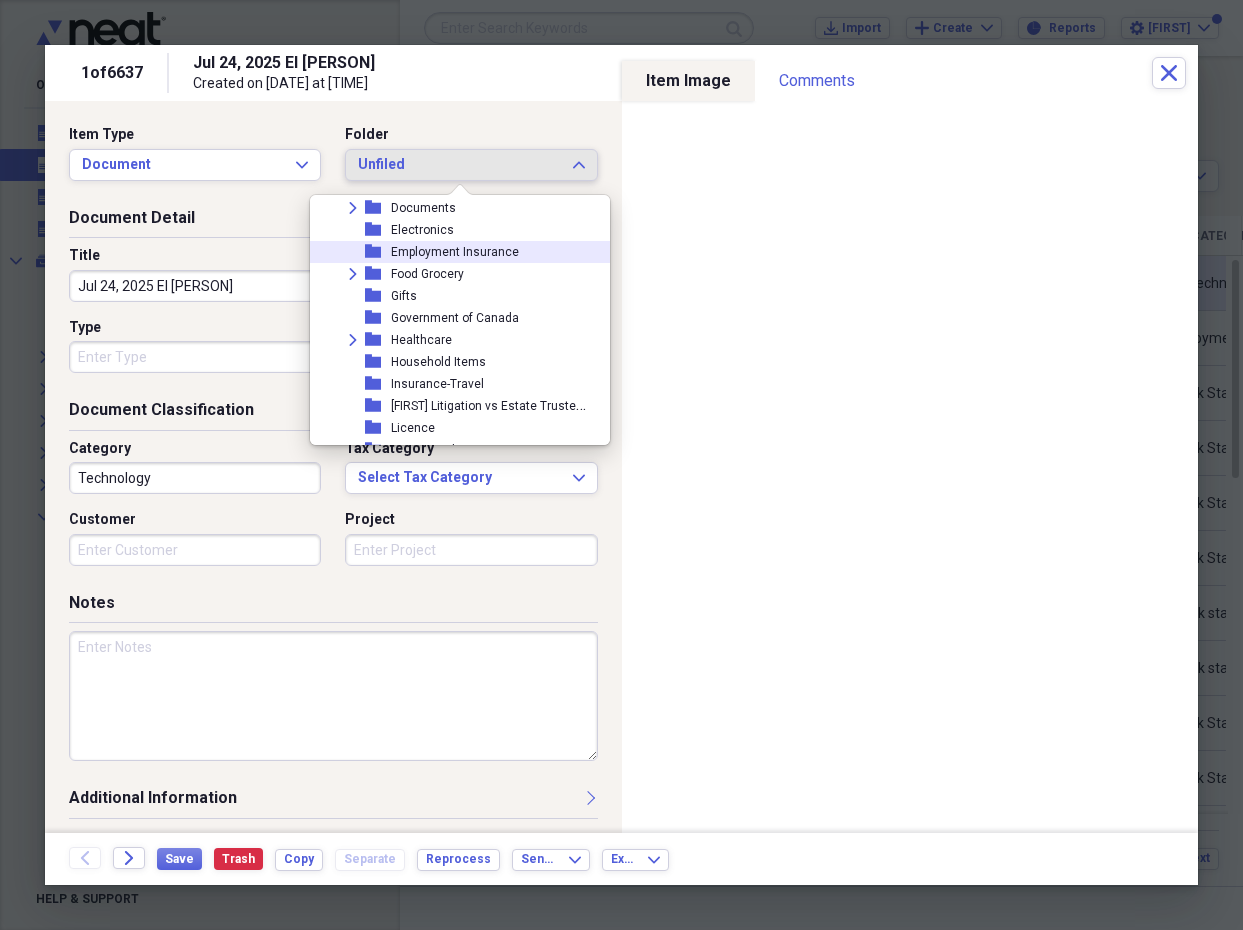 click on "Employment Insurance" at bounding box center (455, 252) 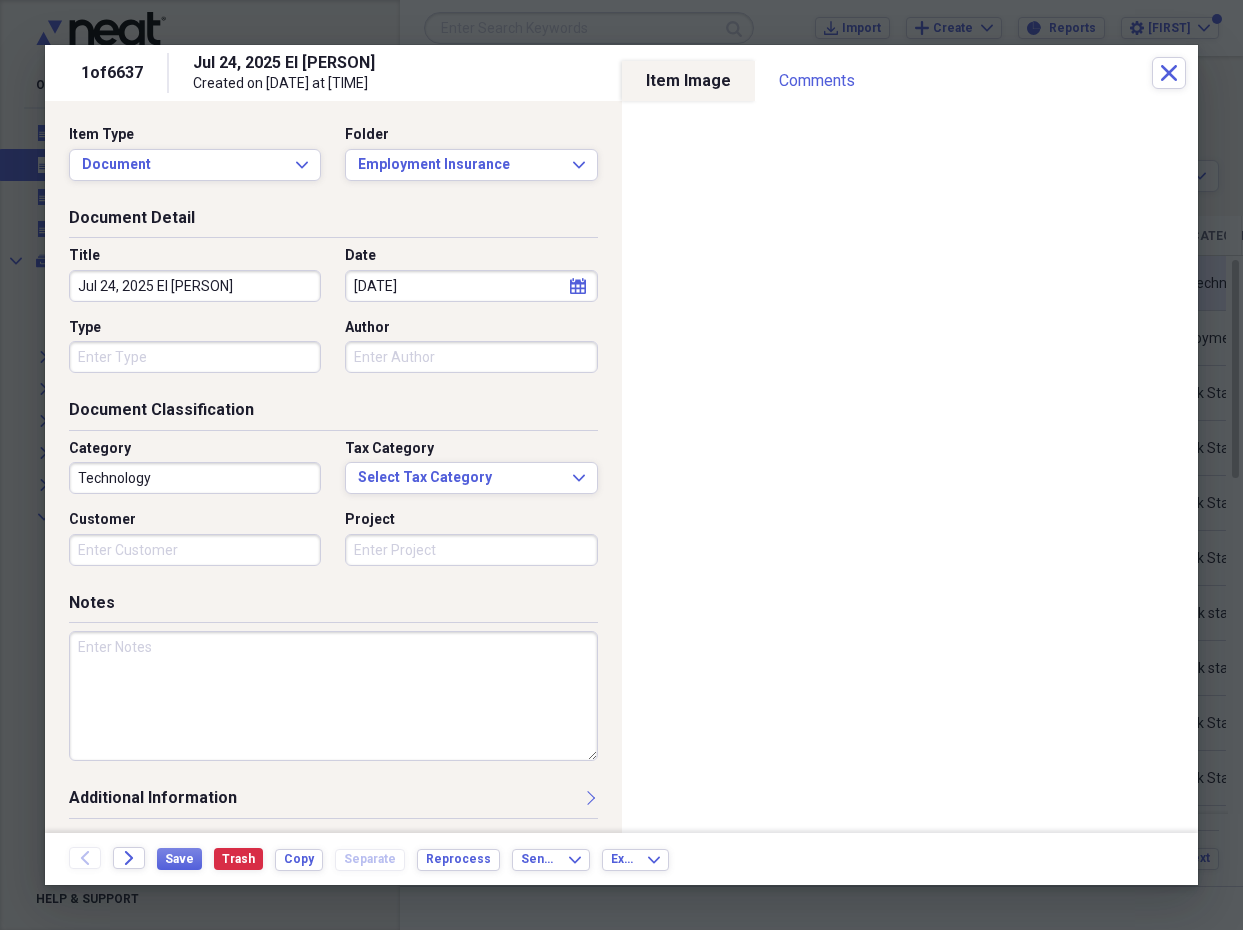 drag, startPoint x: 155, startPoint y: 282, endPoint x: 64, endPoint y: 280, distance: 91.02197 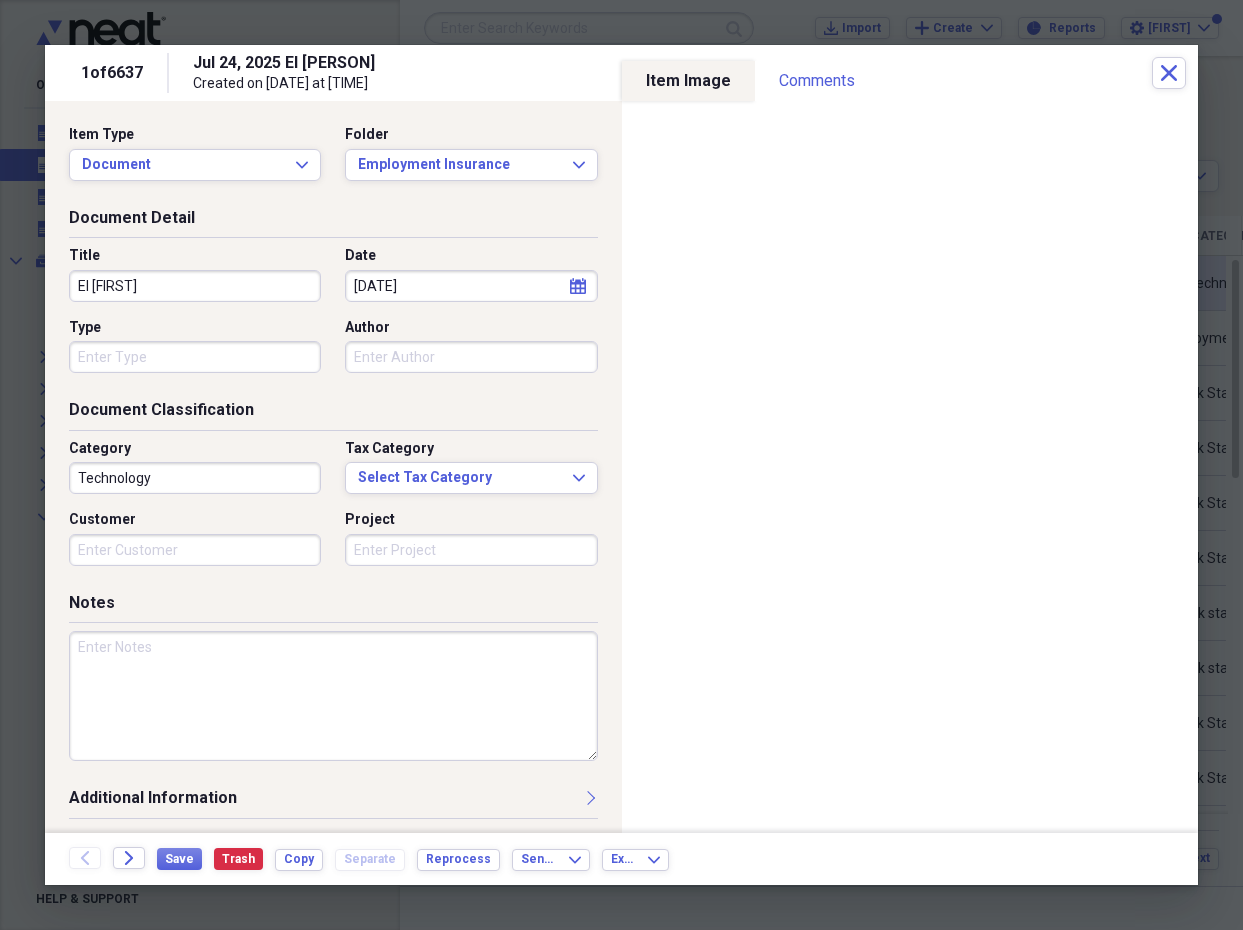 type on "EI Peter" 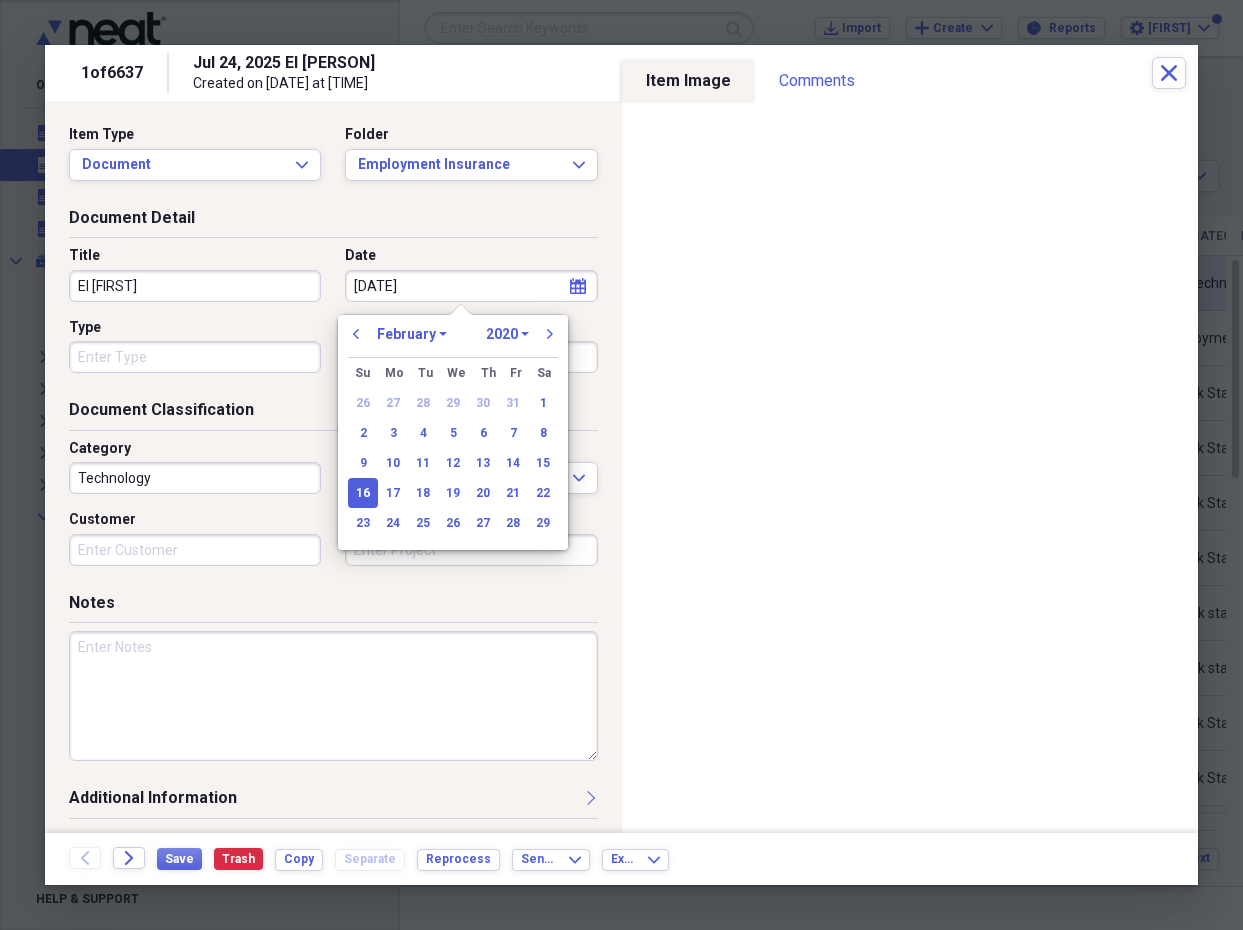 select on "6" 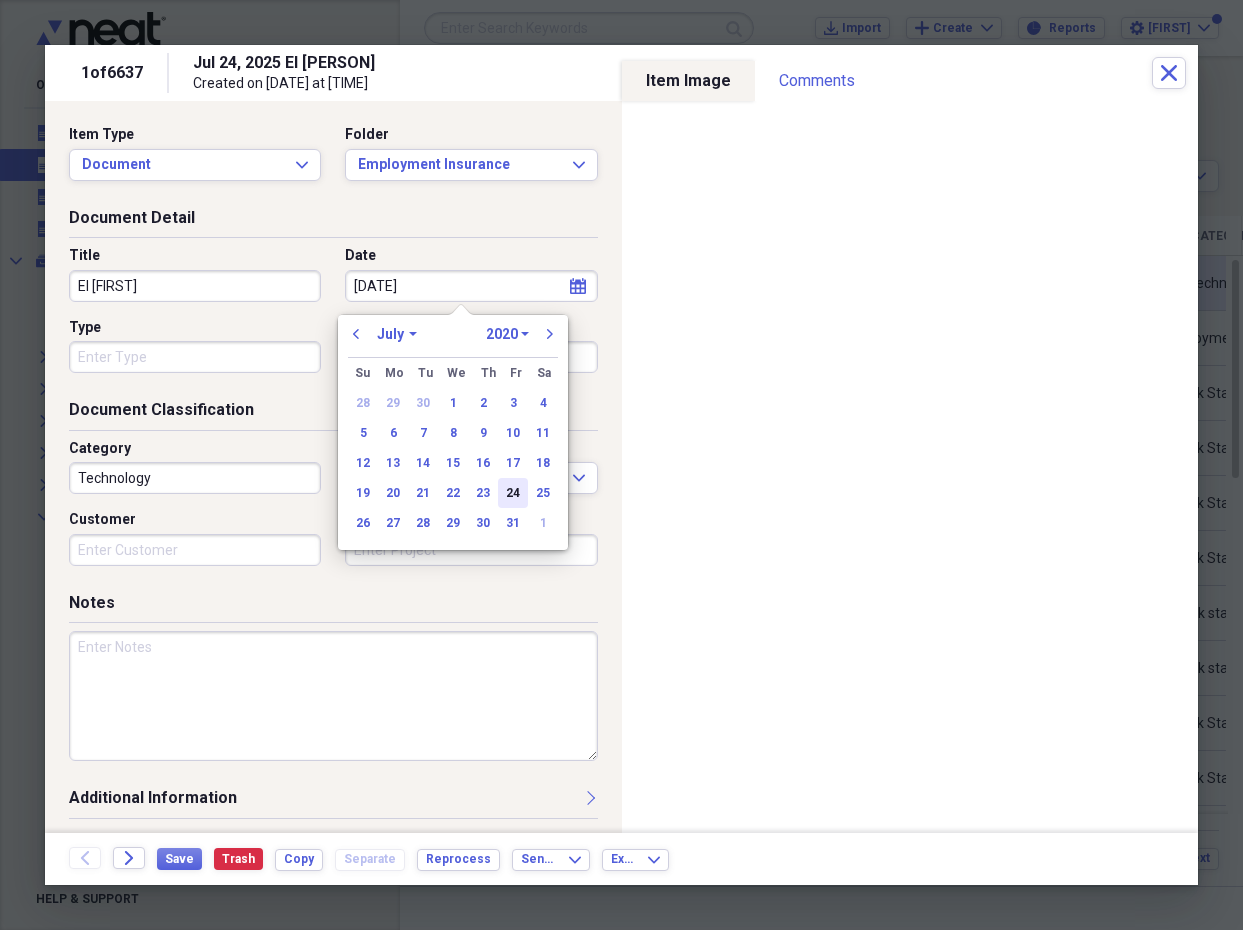 click on "24" at bounding box center (513, 493) 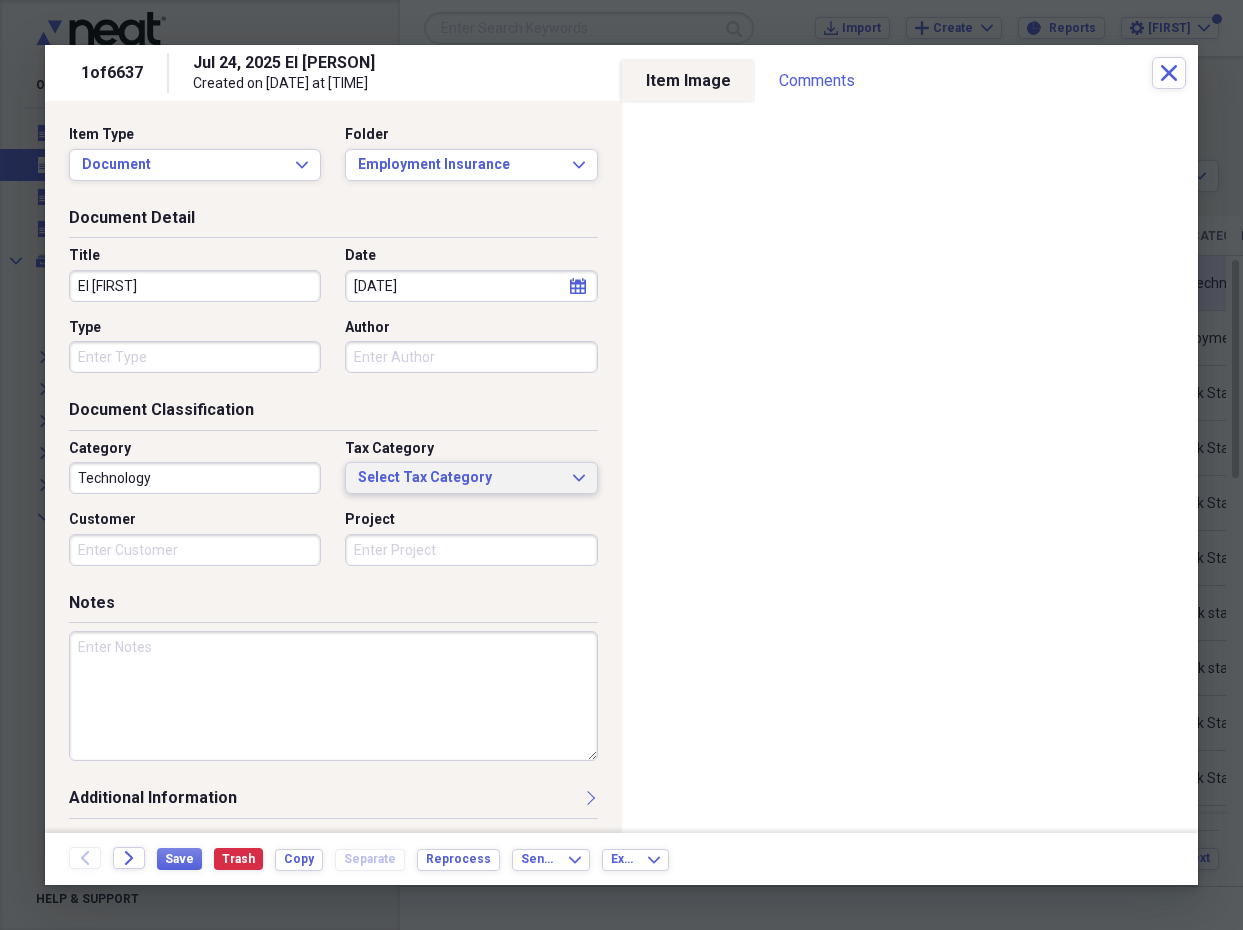 type on "07/24/2020" 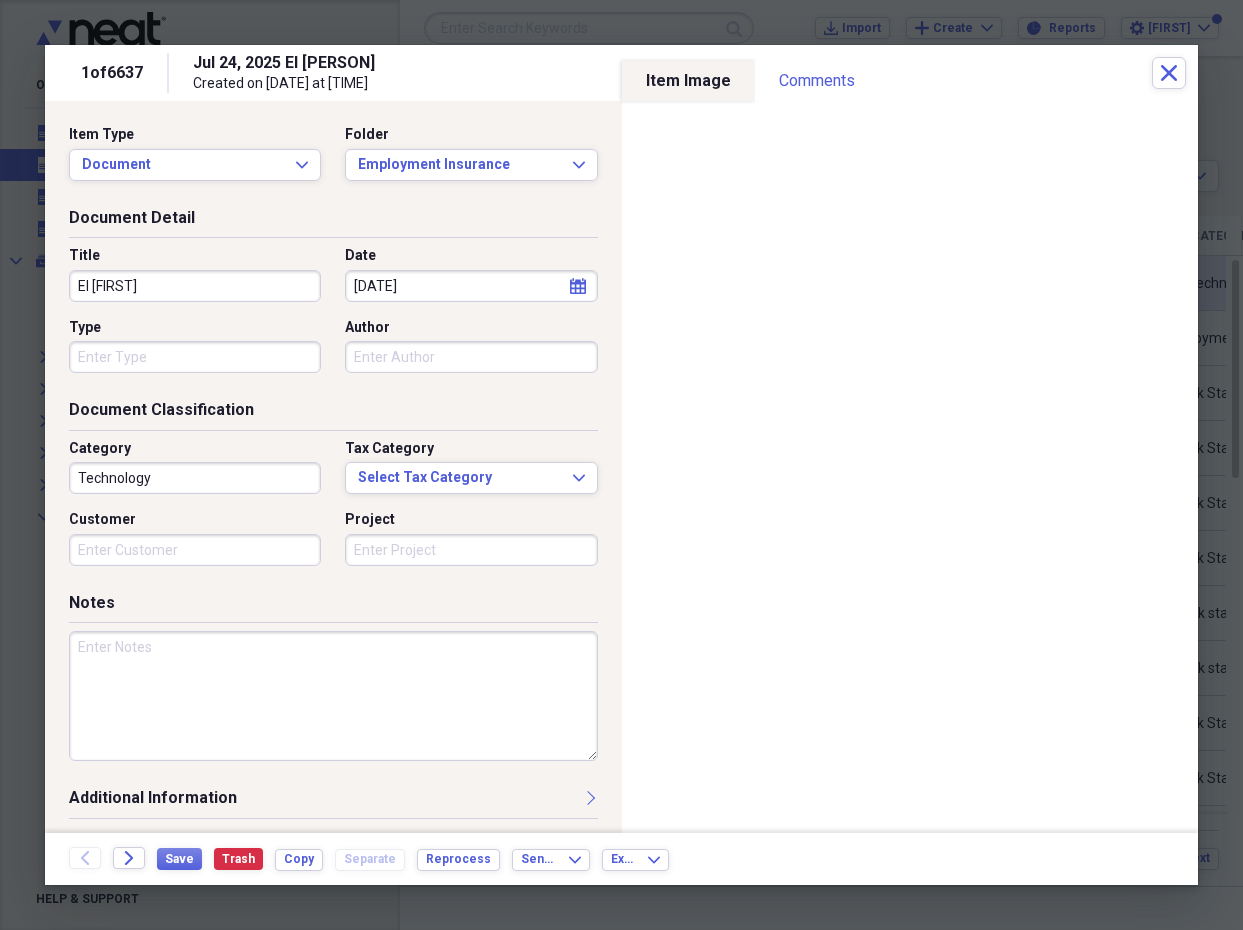 click 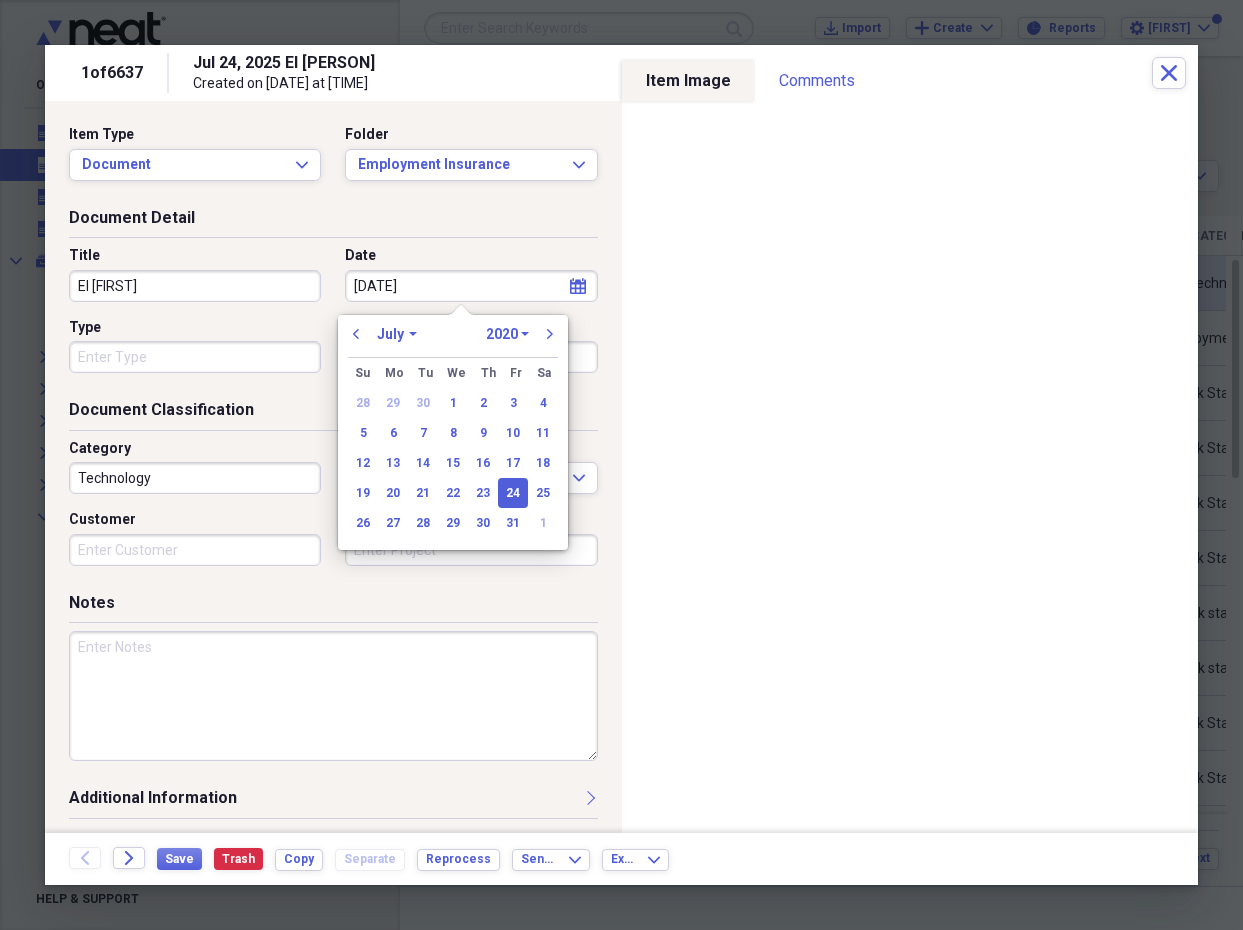 click on "previous January February March April May June July August September October November December 1970 1971 1972 1973 1974 1975 1976 1977 1978 1979 1980 1981 1982 1983 1984 1985 1986 1987 1988 1989 1990 1991 1992 1993 1994 1995 1996 1997 1998 1999 2000 2001 2002 2003 2004 2005 2006 2007 2008 2009 2010 2011 2012 2013 2014 2015 2016 2017 2018 2019 2020 2021 2022 2023 2024 2025 2026 2027 2028 2029 2030 2031 2032 2033 2034 2035 next" at bounding box center (453, 340) 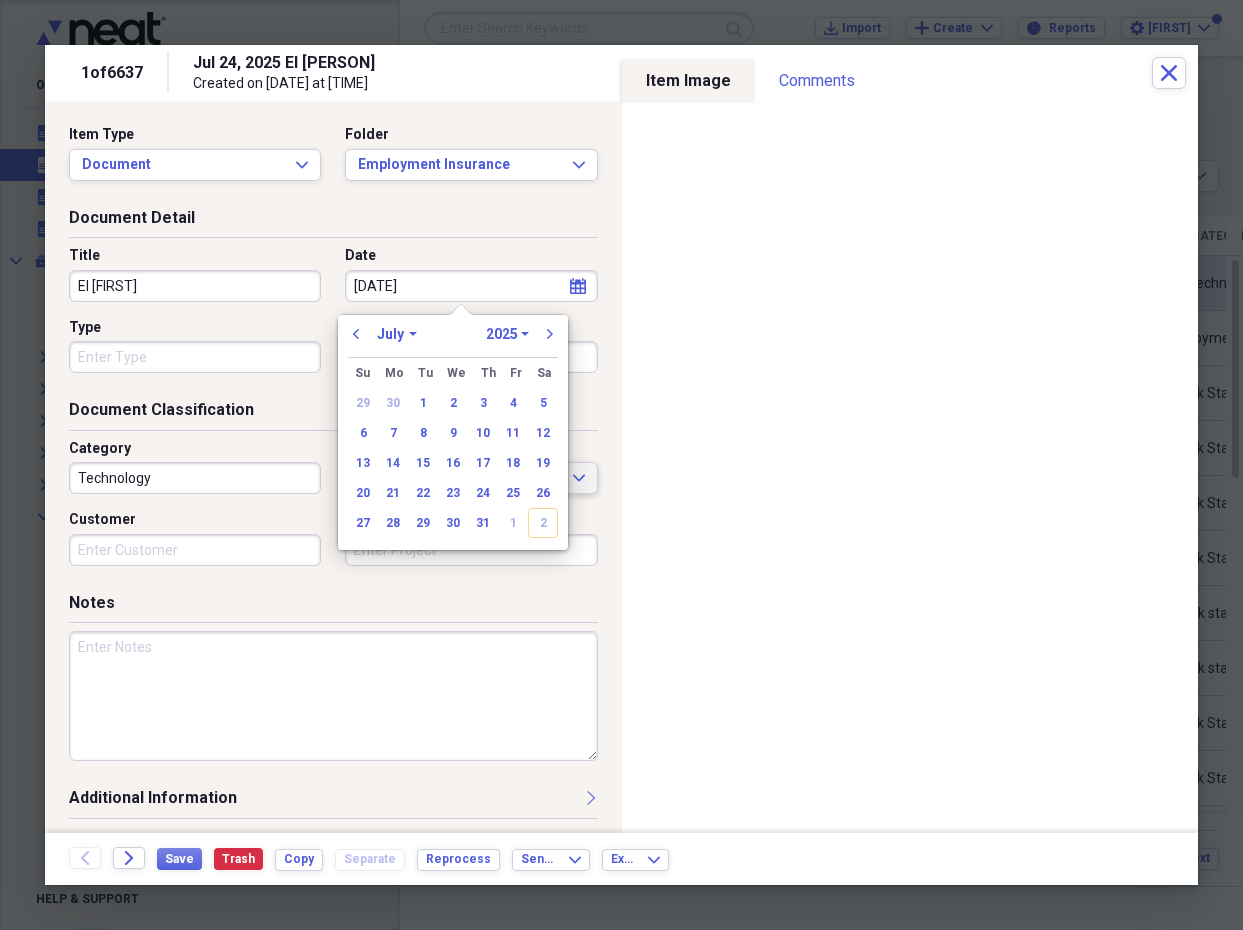 click on "24" at bounding box center [483, 493] 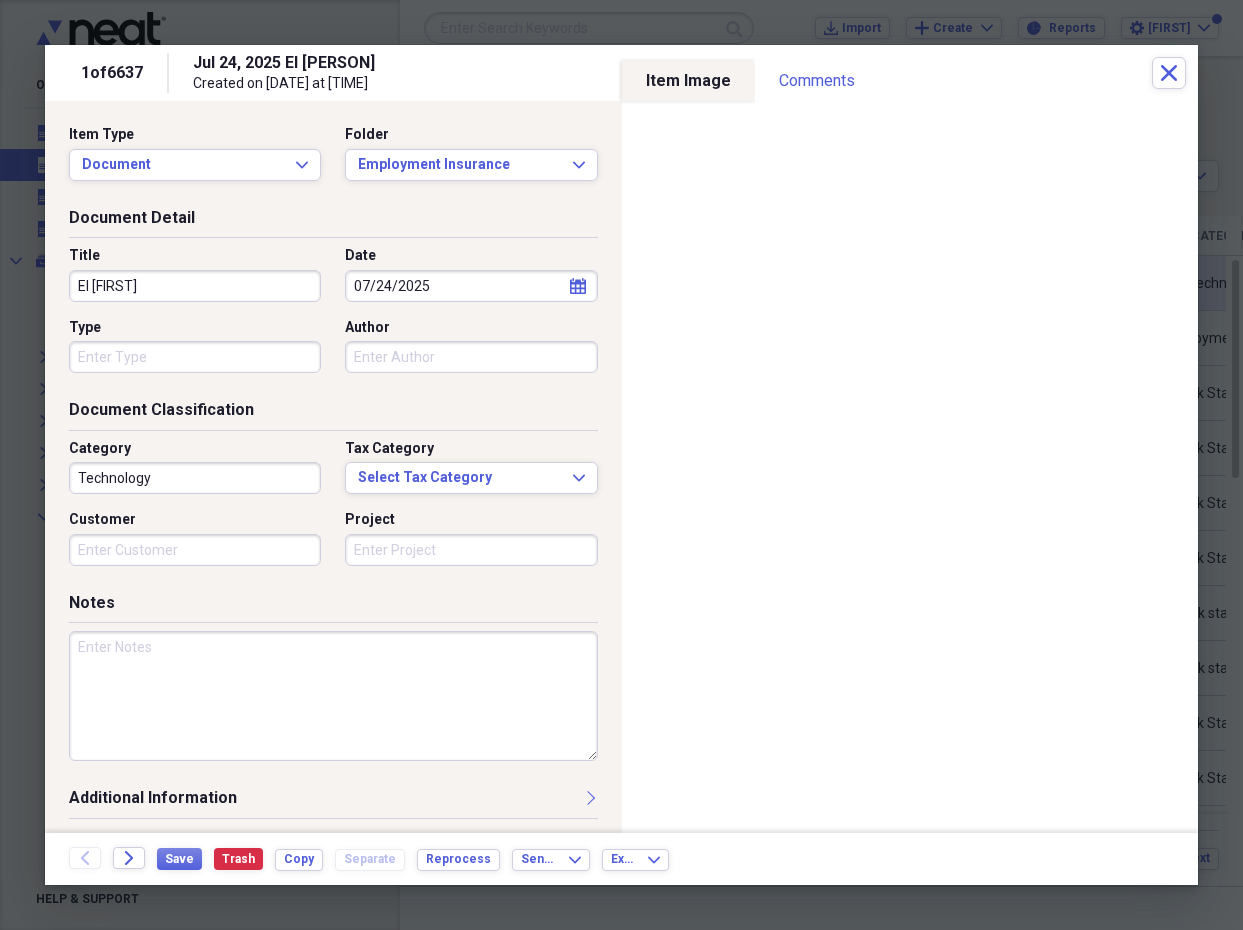 click on "Author" at bounding box center [471, 357] 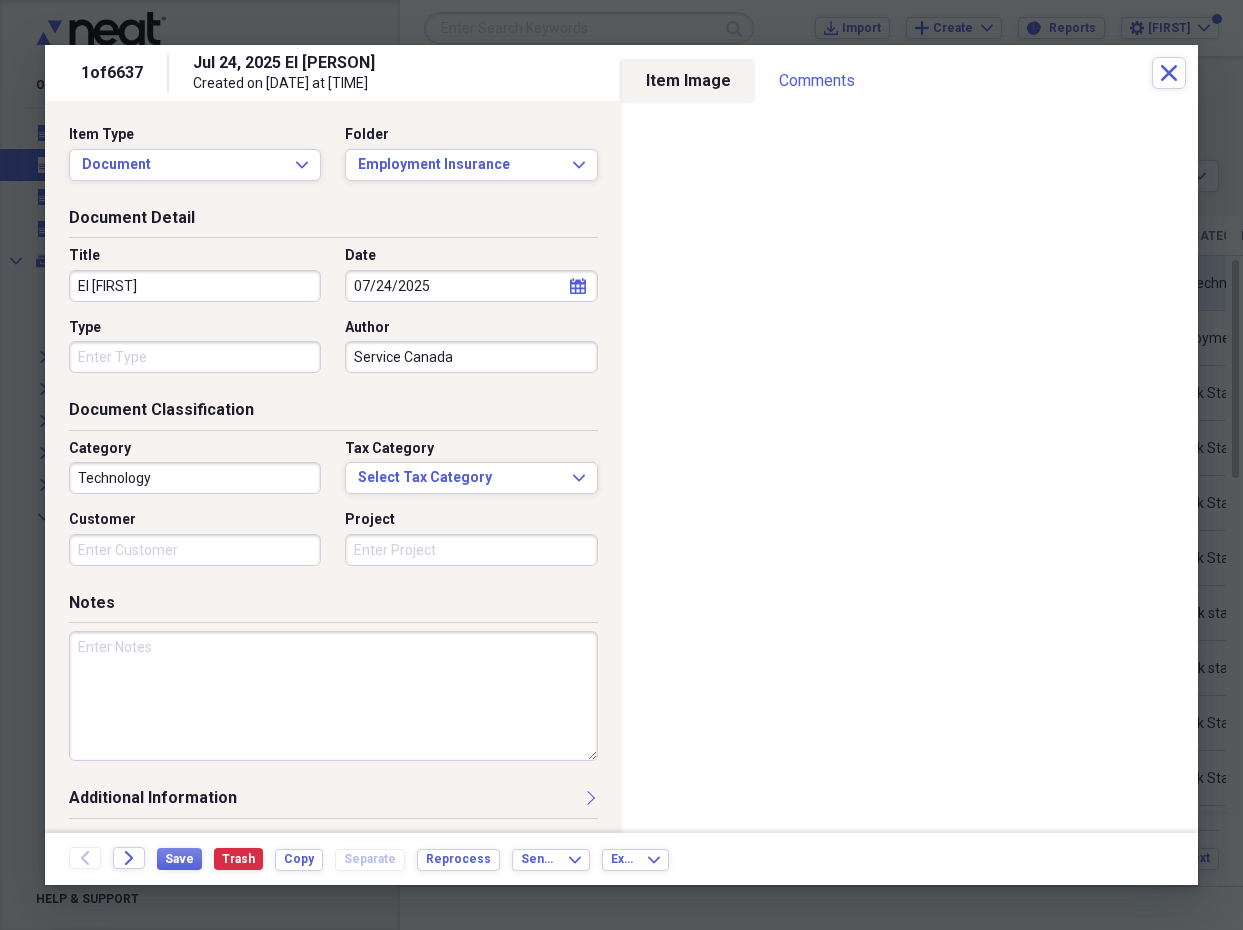 type on "Service Canada" 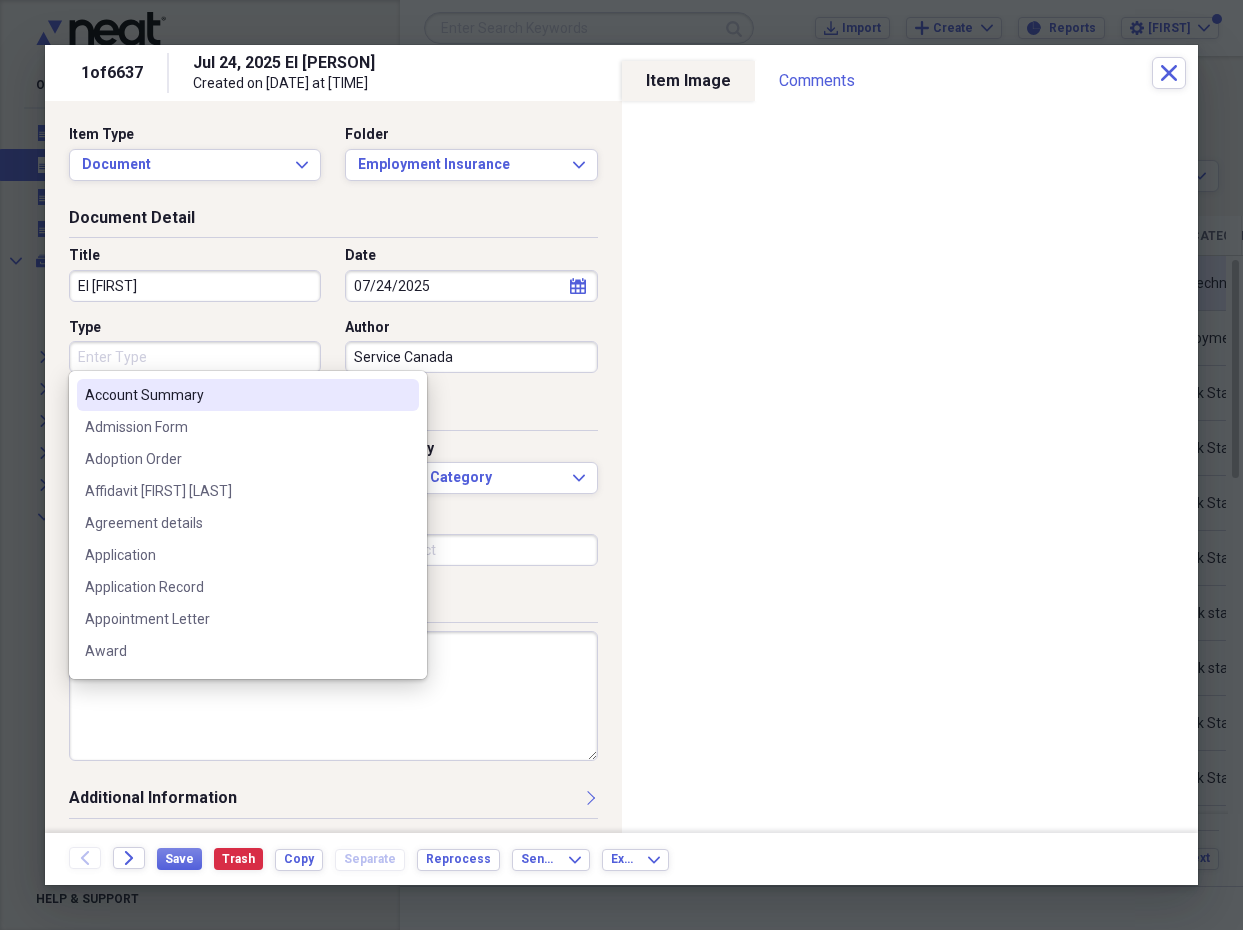 type on "l" 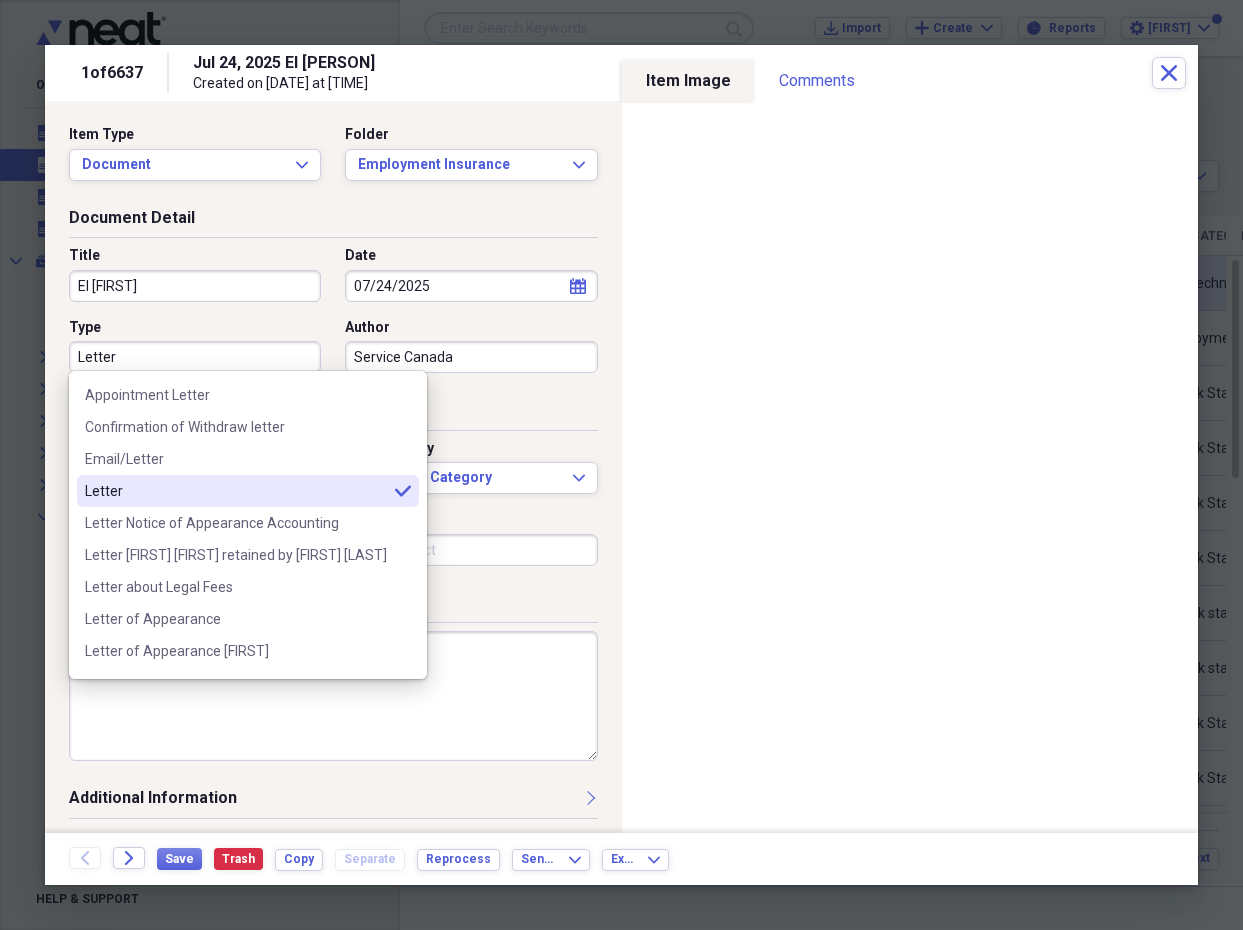 type on "Letter" 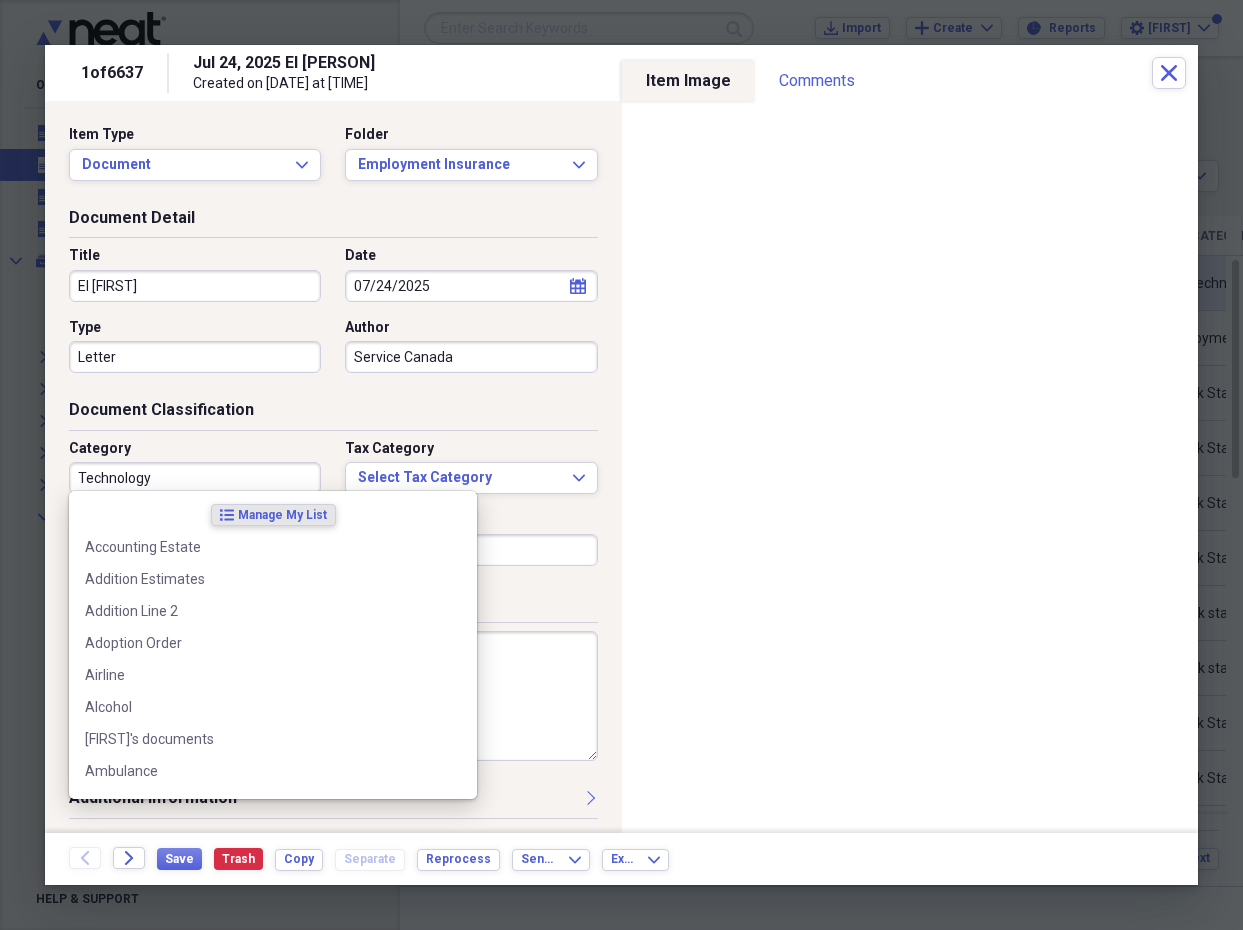 drag, startPoint x: 195, startPoint y: 467, endPoint x: 42, endPoint y: 457, distance: 153.32645 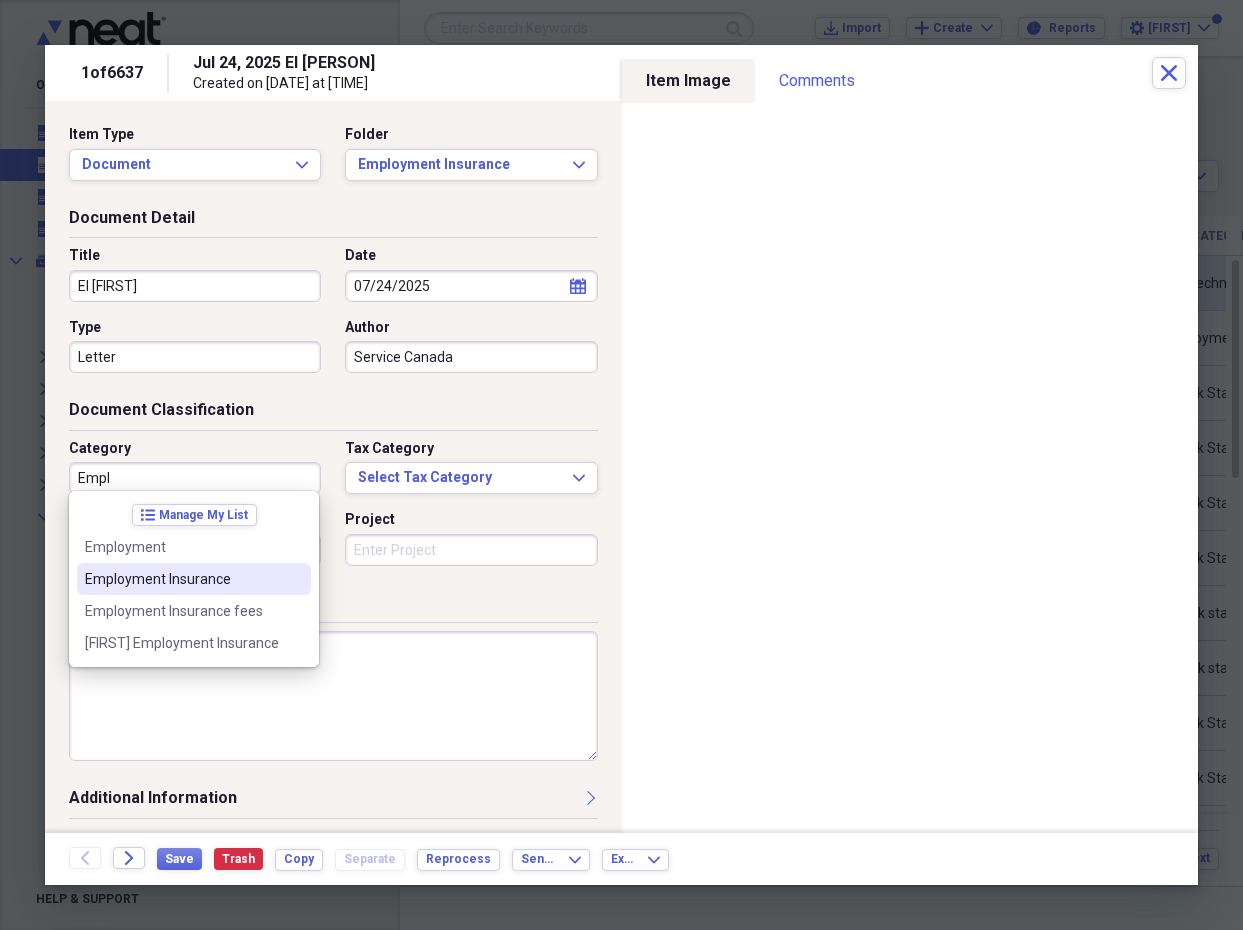 click on "Employment Insurance" at bounding box center (182, 579) 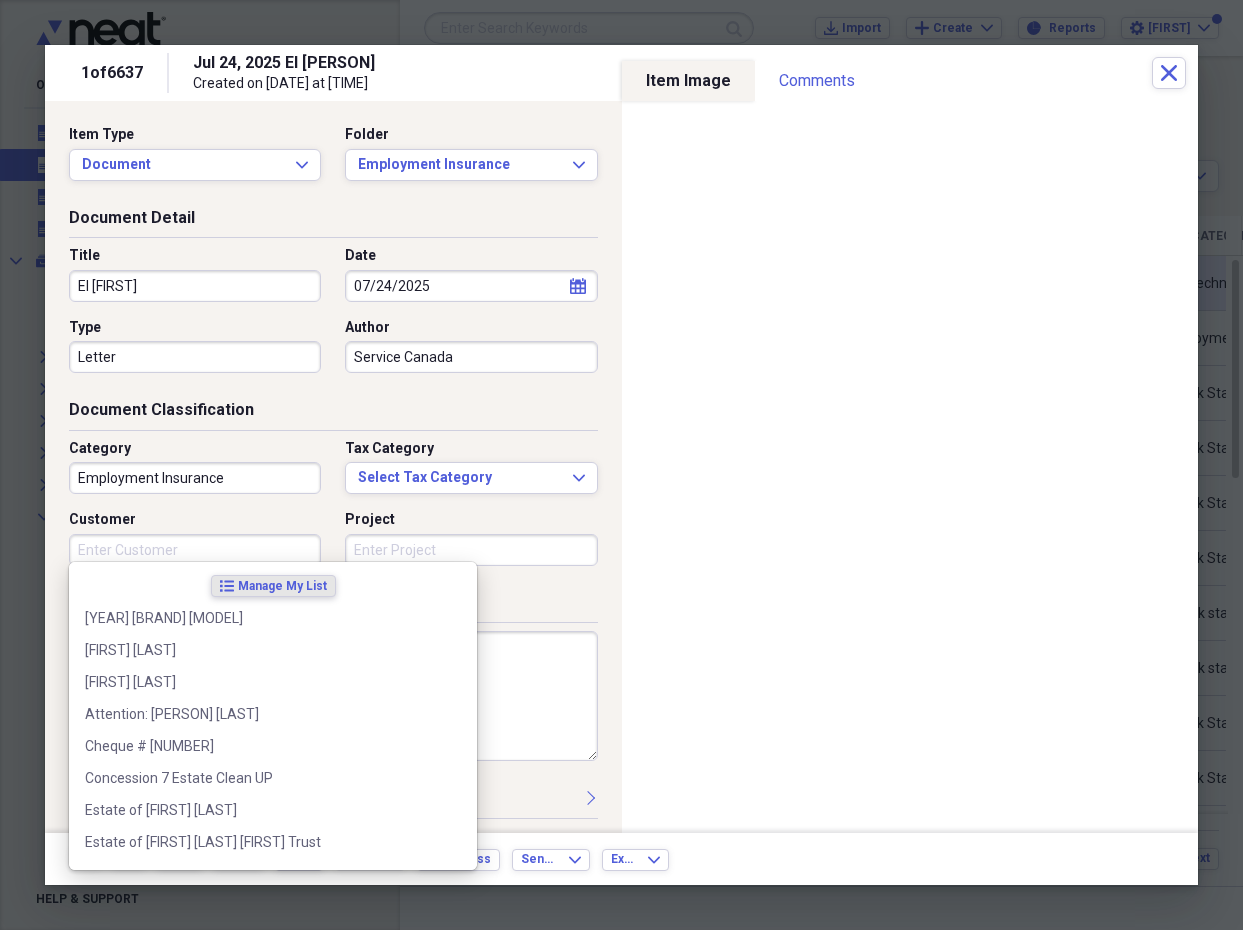 drag, startPoint x: 160, startPoint y: 550, endPoint x: 166, endPoint y: 526, distance: 24.738634 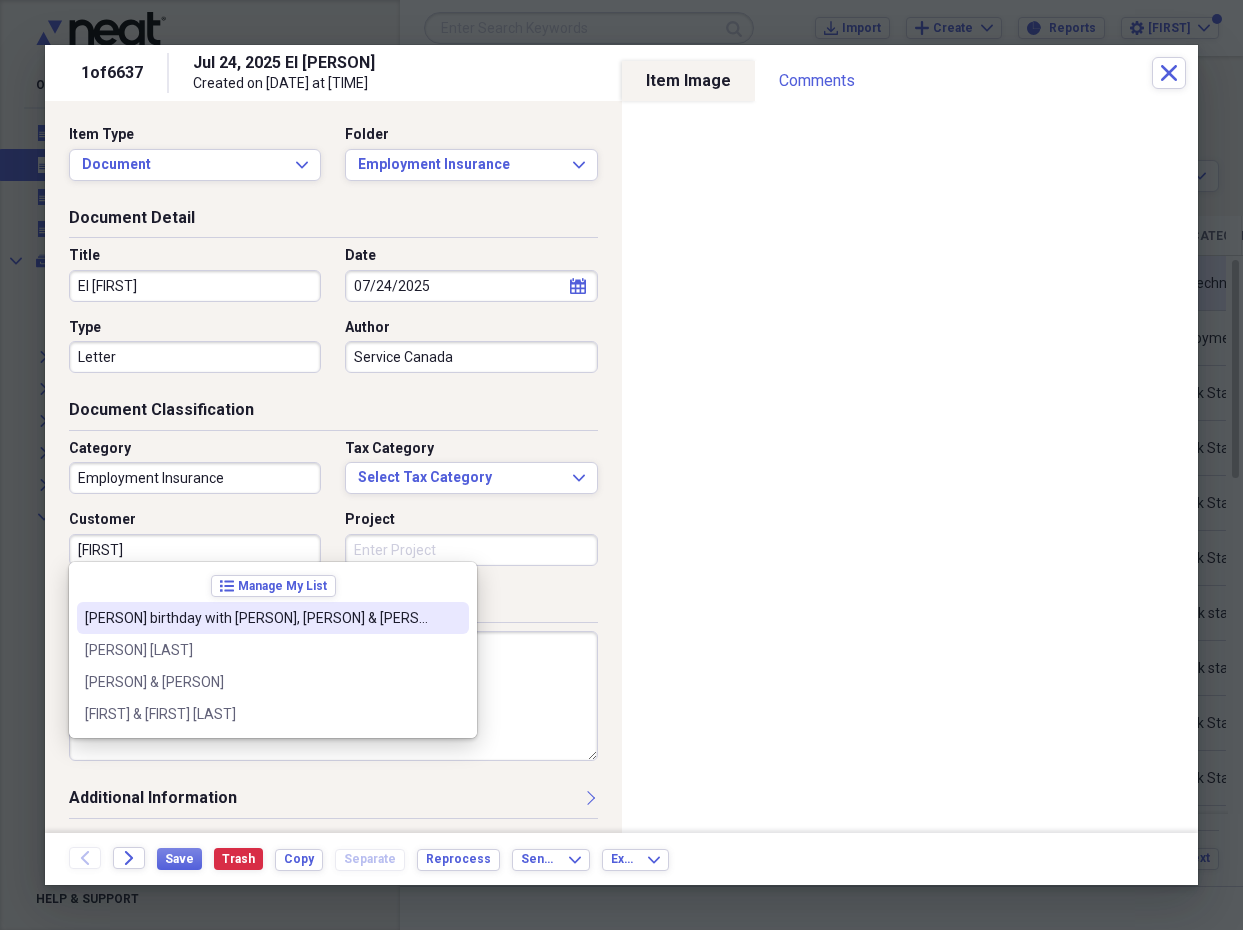 drag, startPoint x: 299, startPoint y: 553, endPoint x: 240, endPoint y: 613, distance: 84.14868 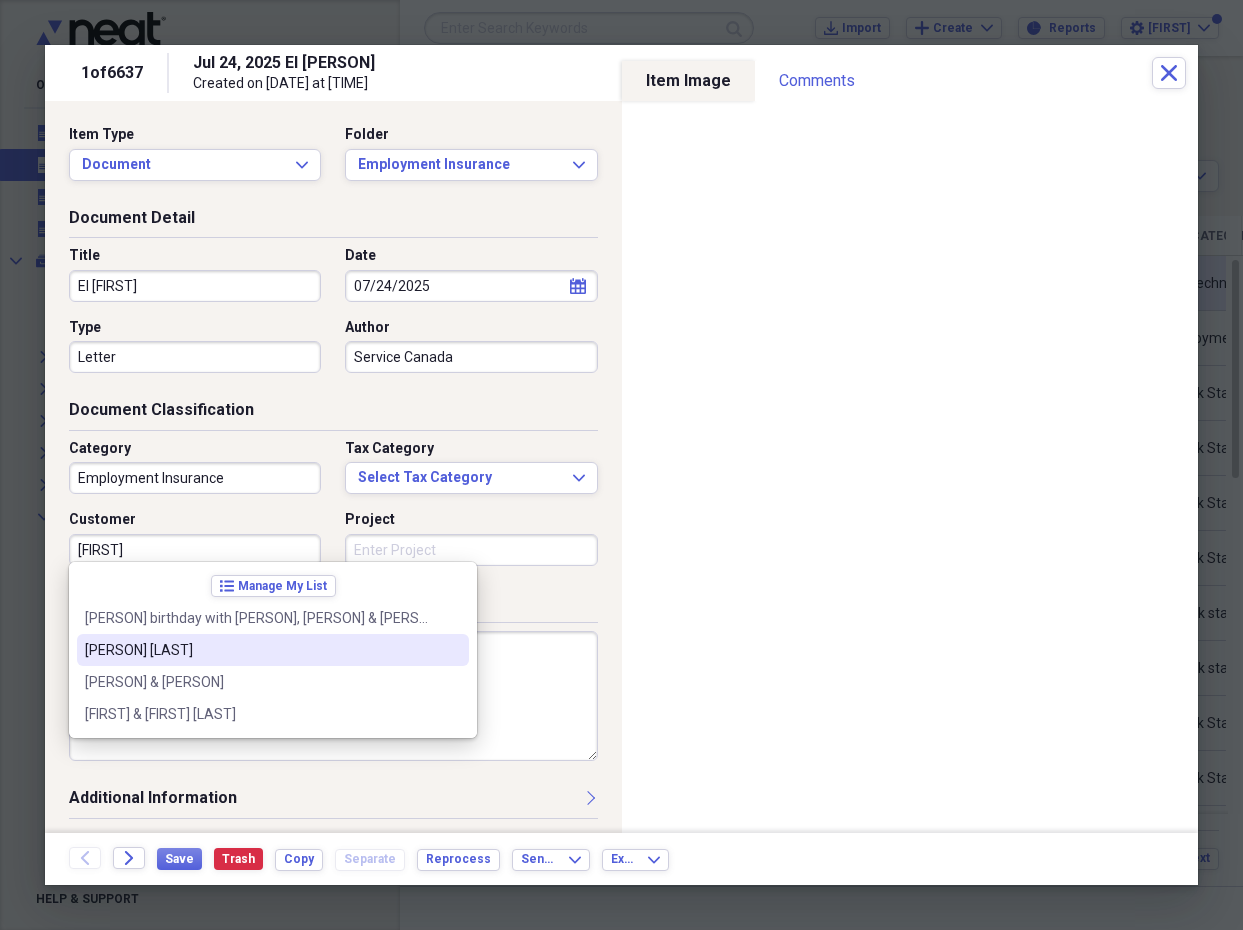 click on "[NAME] [LAST]" at bounding box center [261, 650] 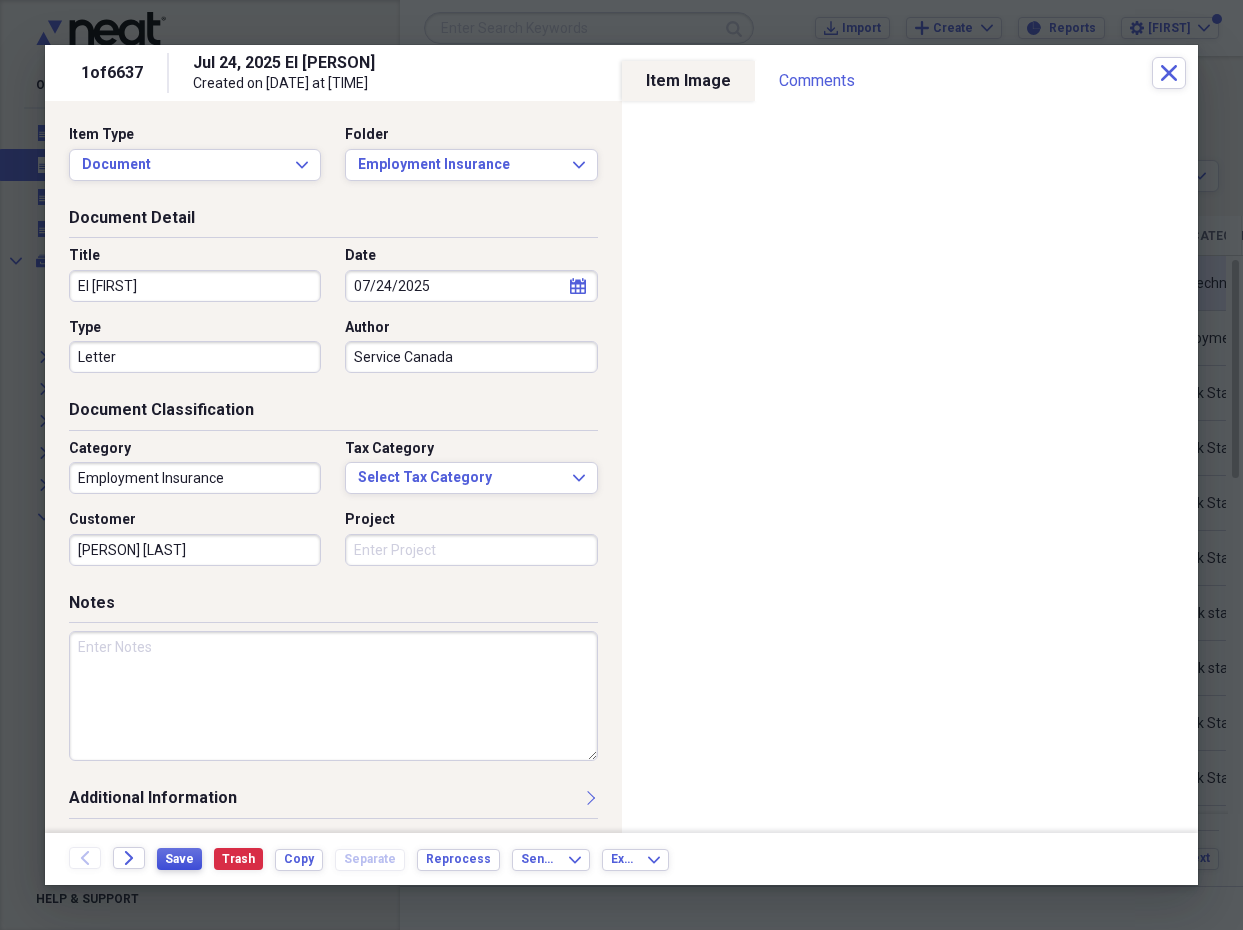 click on "Save" at bounding box center (179, 859) 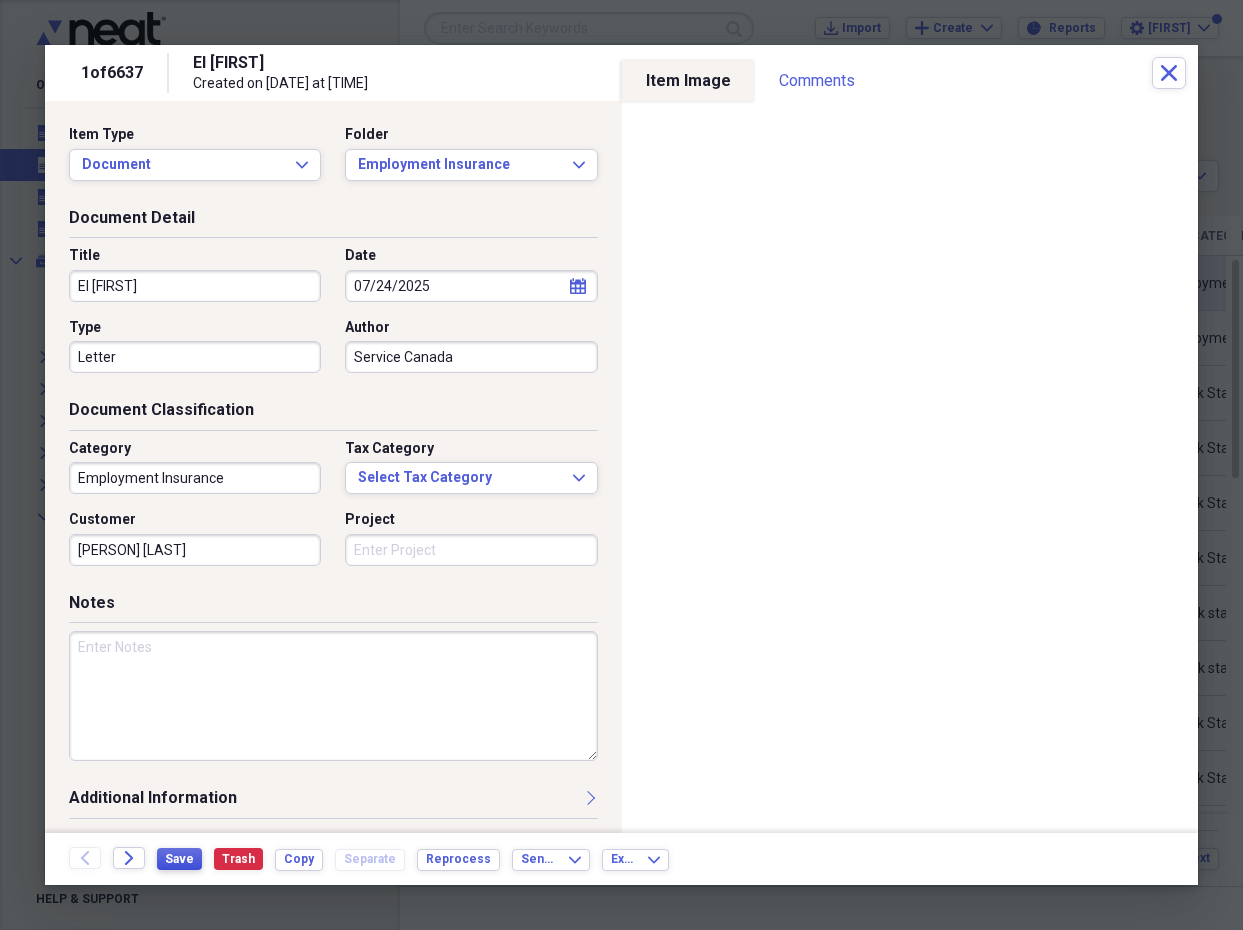 click on "Save" at bounding box center (179, 859) 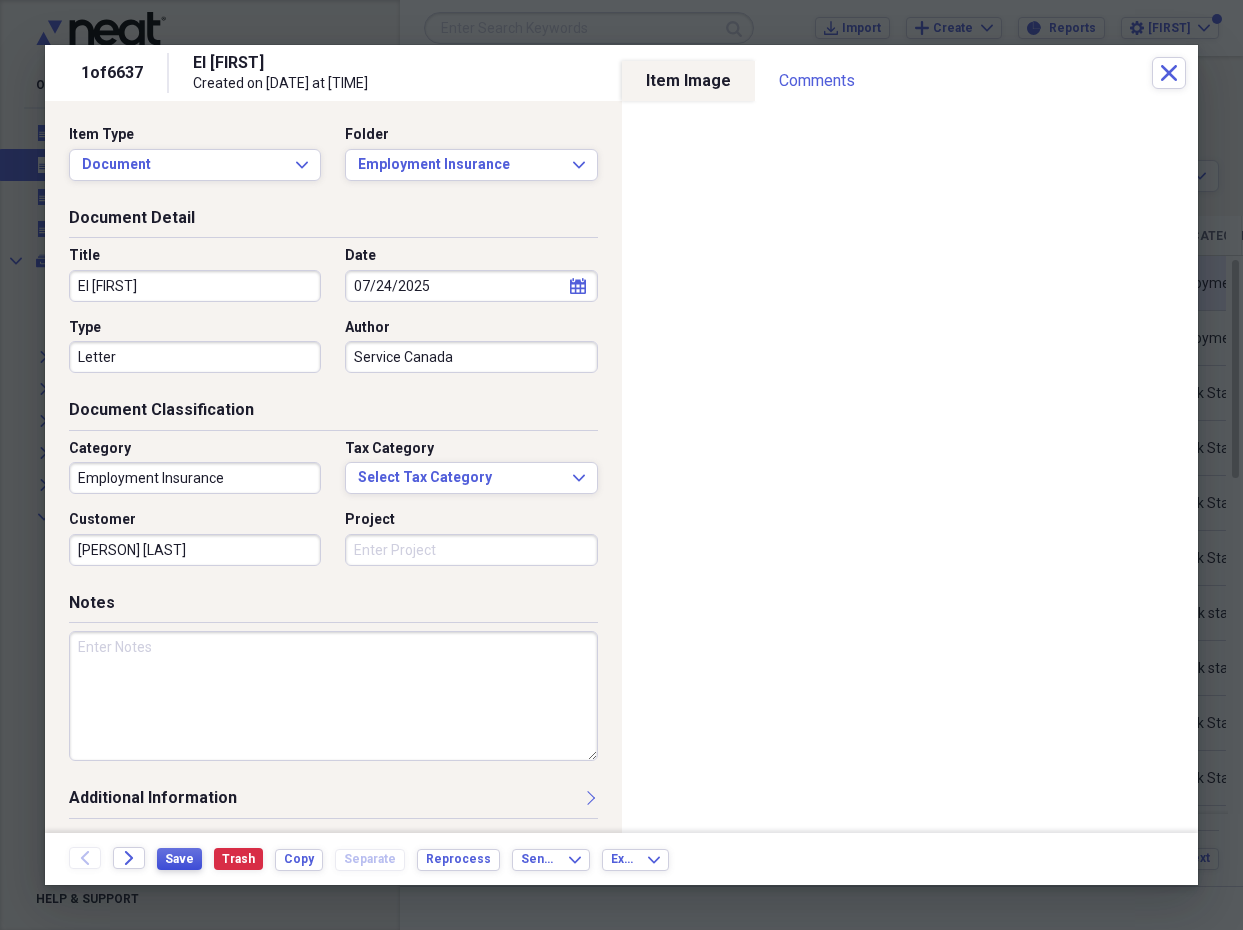 click on "Save" at bounding box center (179, 859) 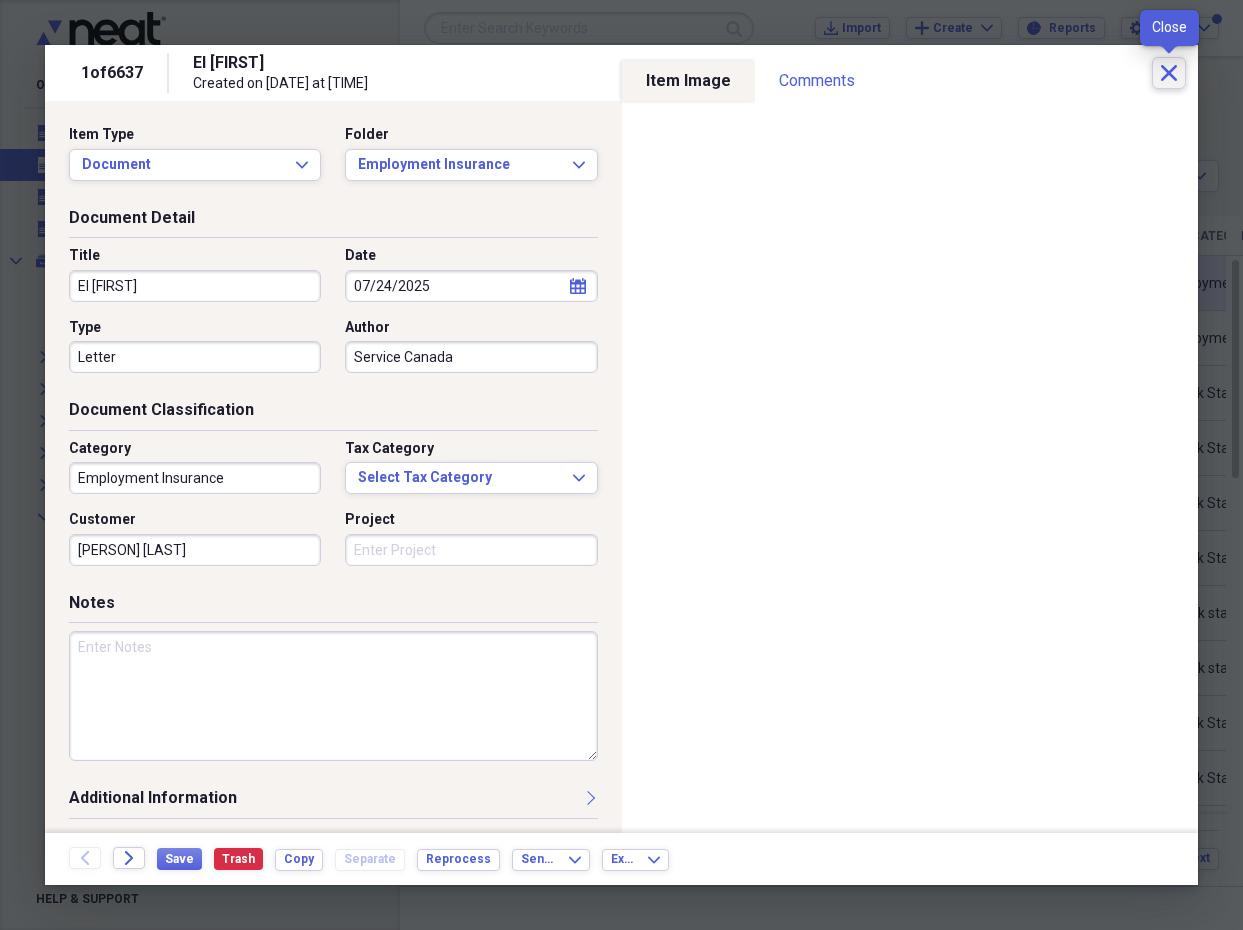 click on "Close" 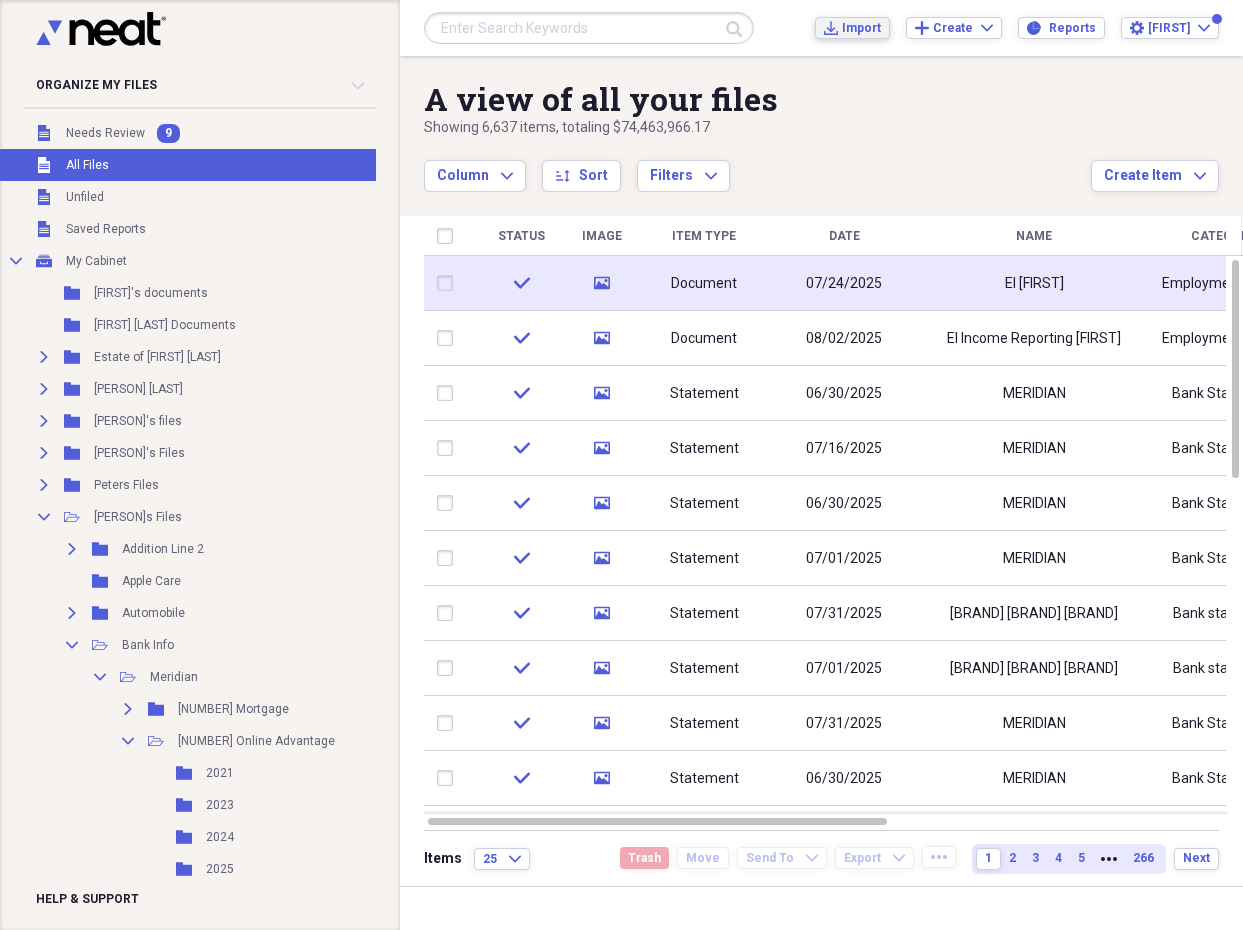 click on "Import" at bounding box center [861, 28] 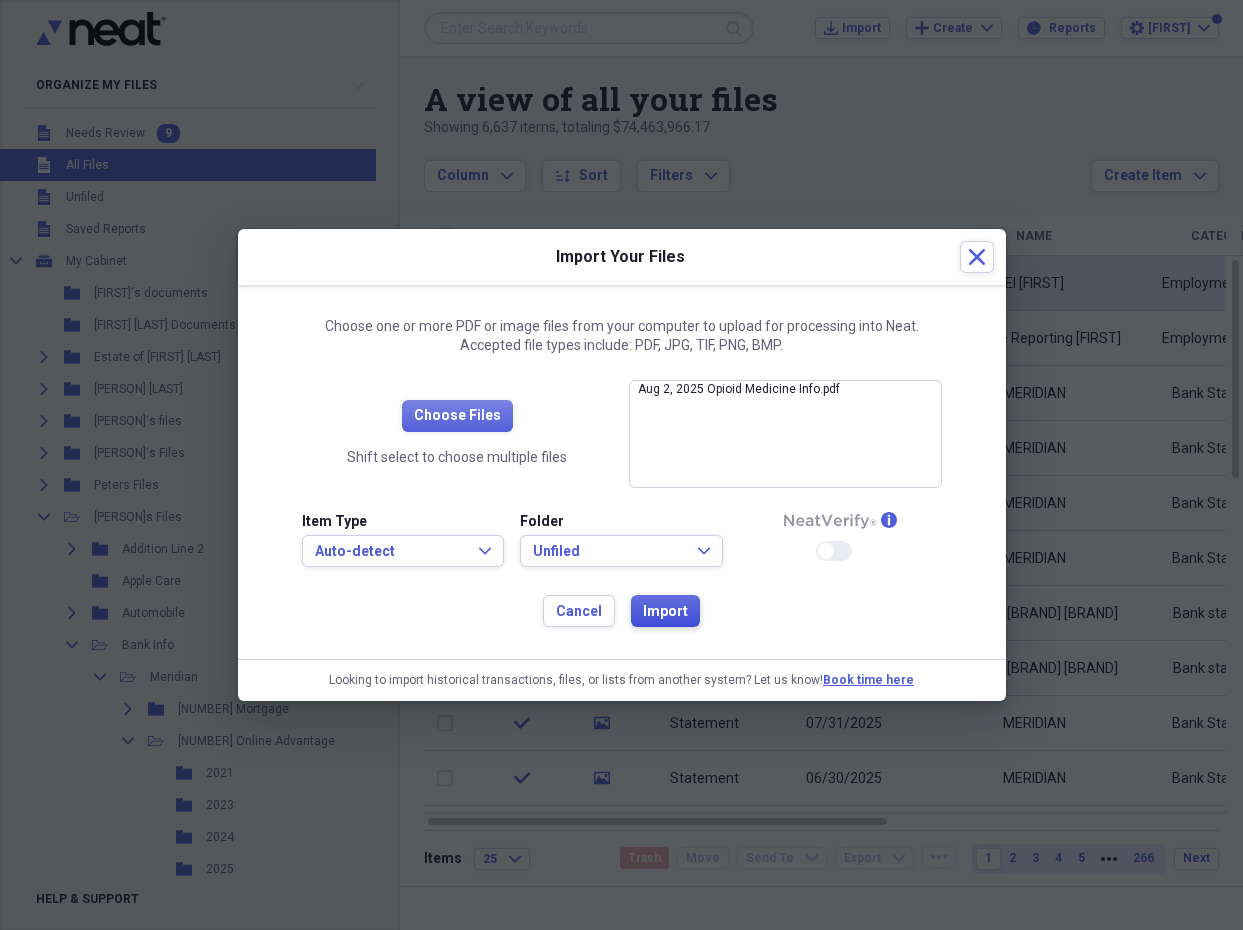 click on "Import" at bounding box center (665, 612) 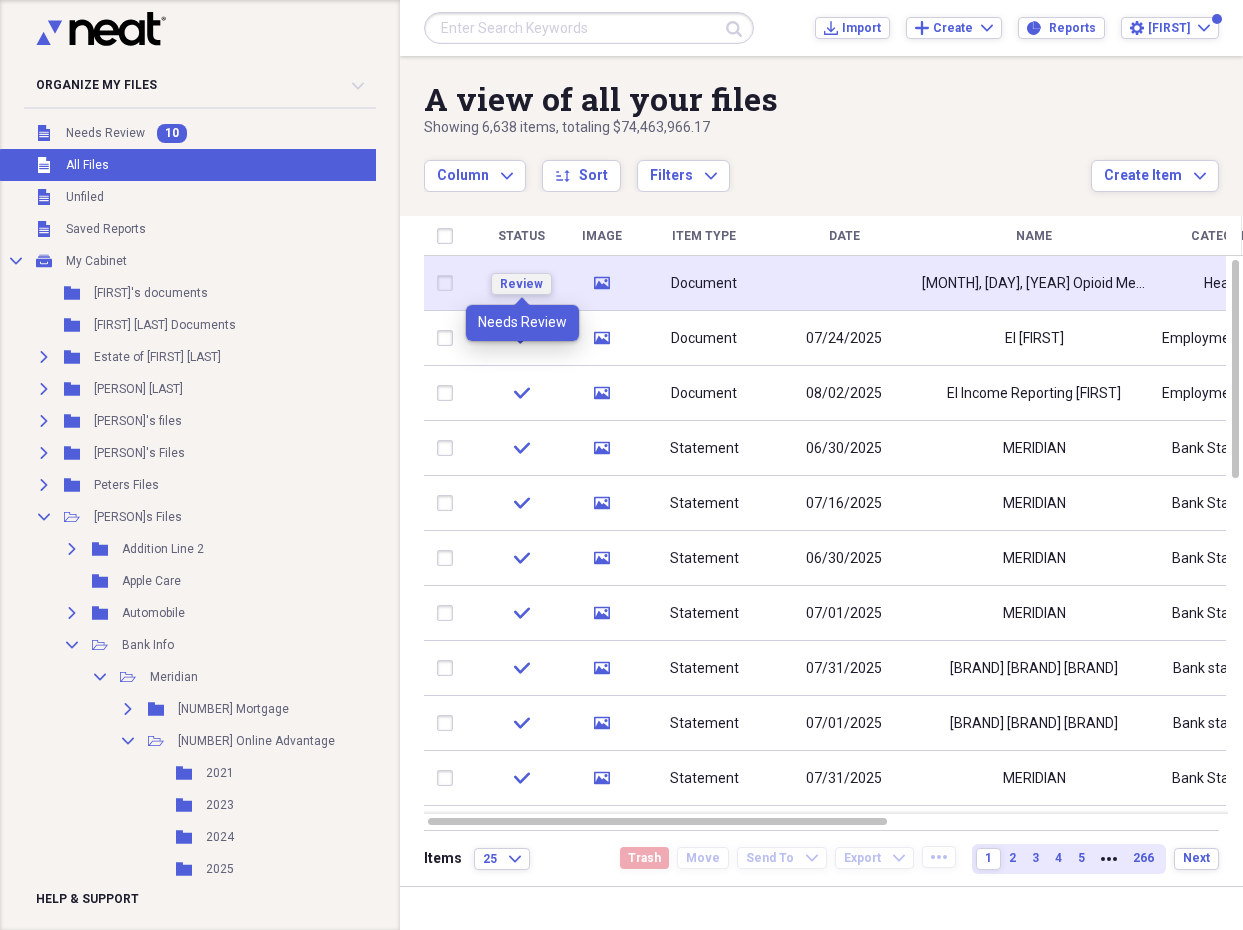 click on "Review" at bounding box center [521, 284] 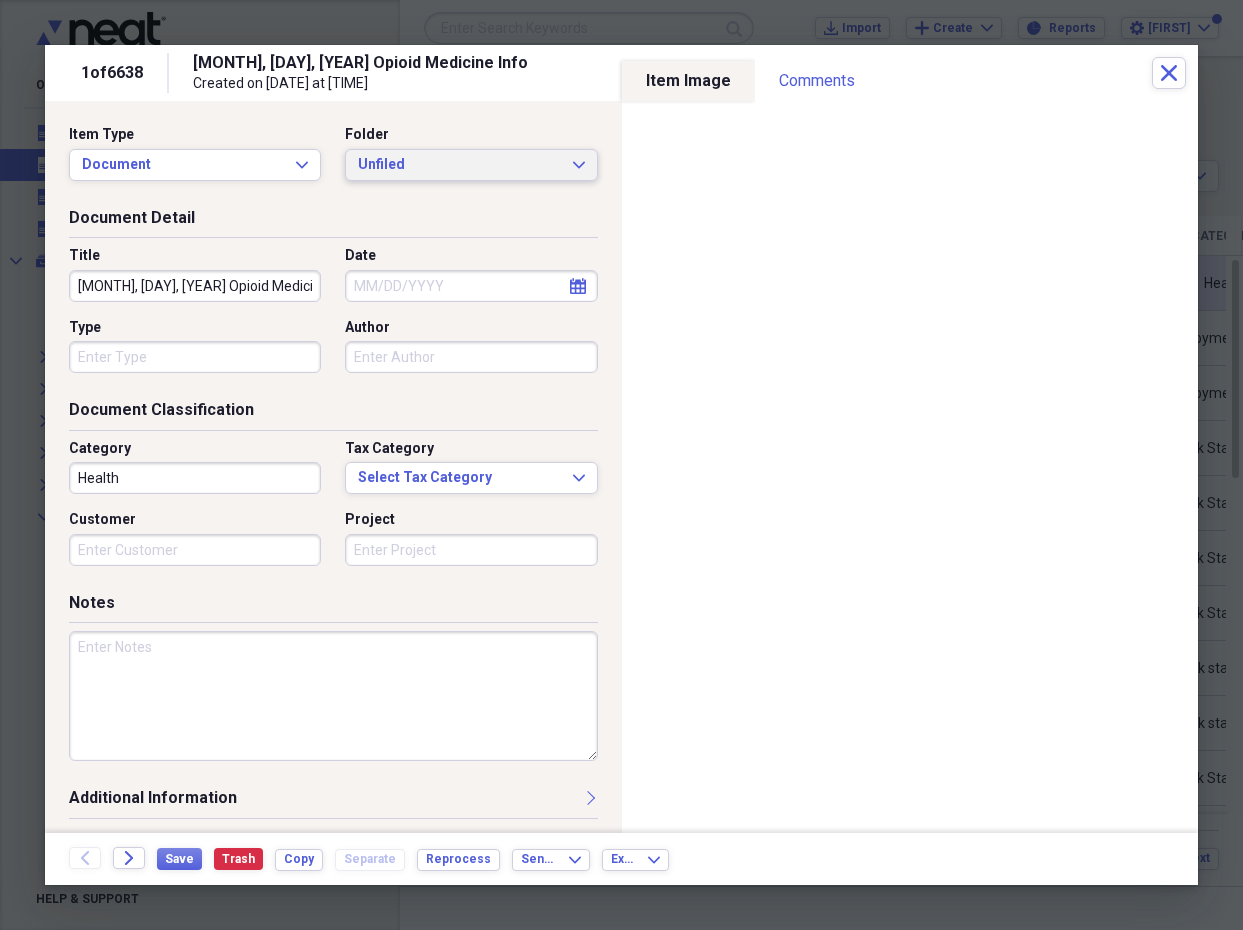 click on "Unfiled Expand" at bounding box center (471, 165) 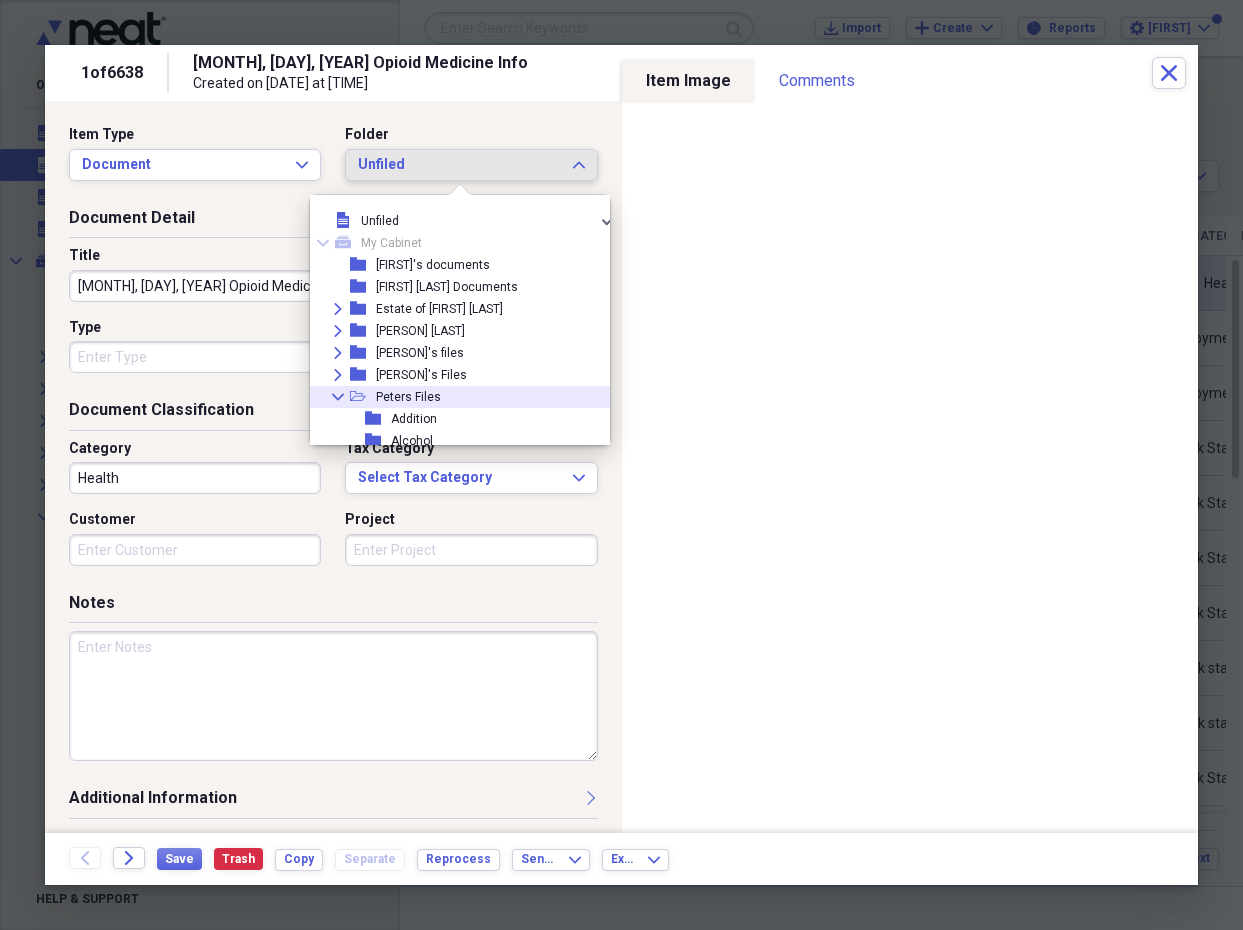click on "Collapse" 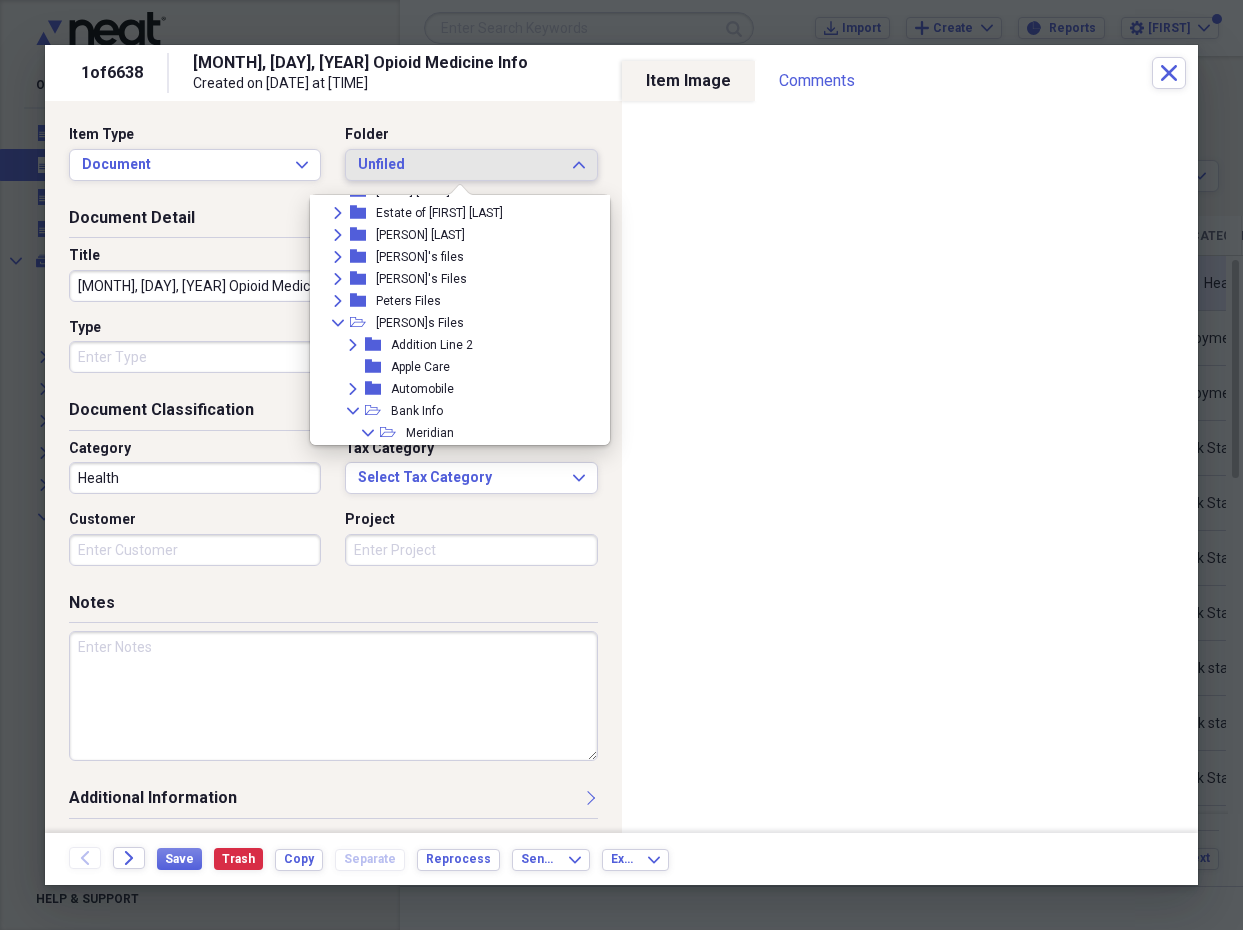 scroll, scrollTop: 120, scrollLeft: 0, axis: vertical 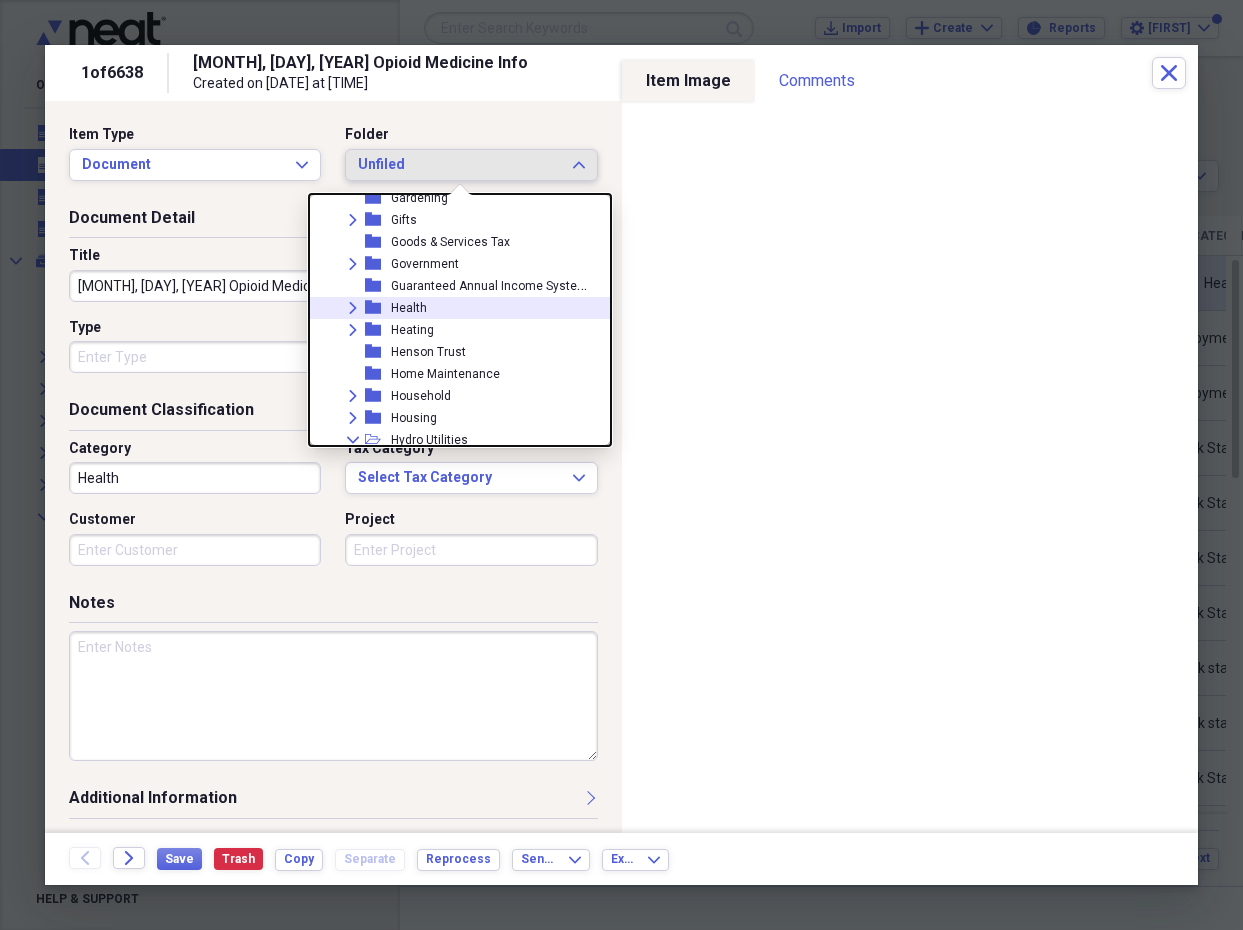 click 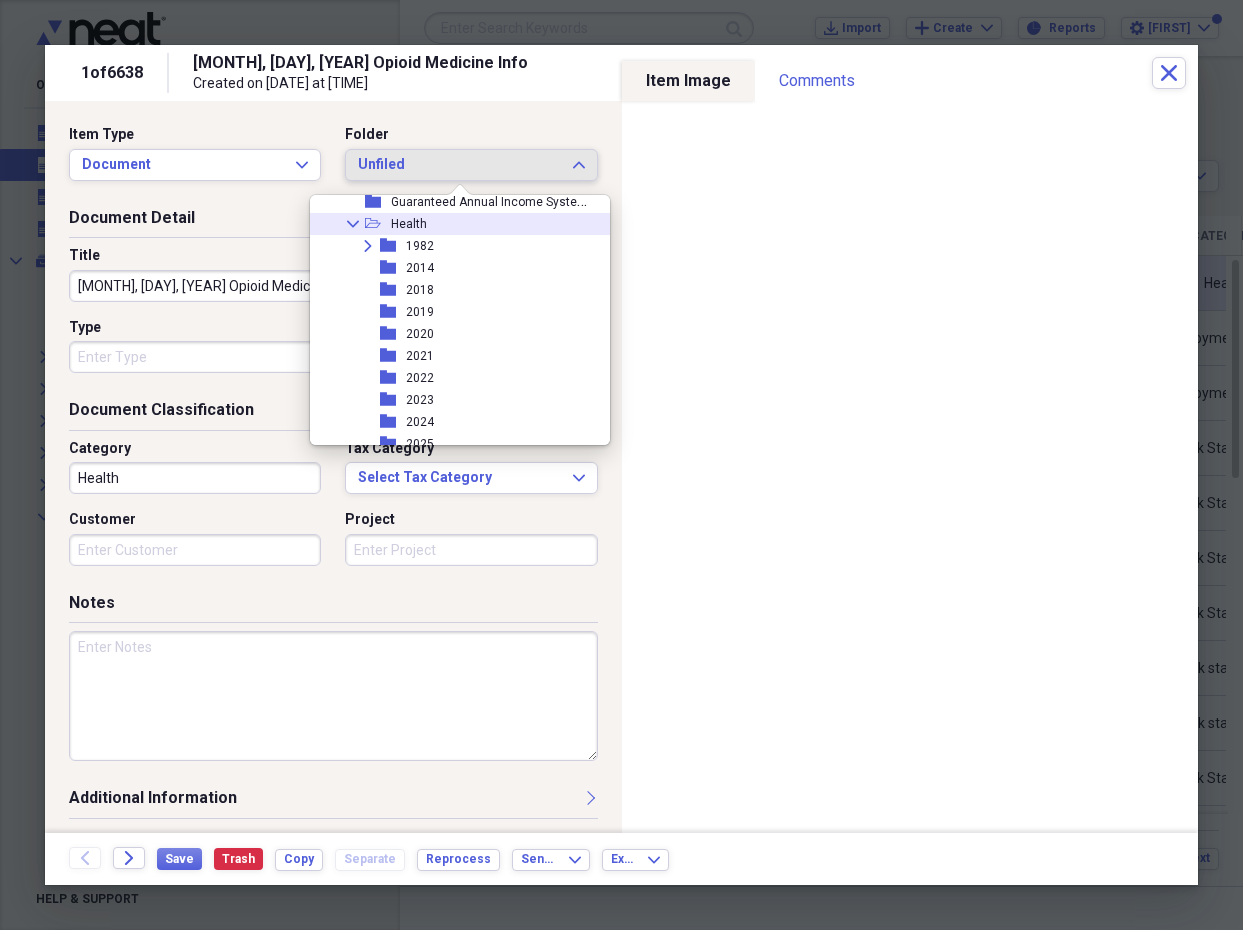 scroll, scrollTop: 2469, scrollLeft: 0, axis: vertical 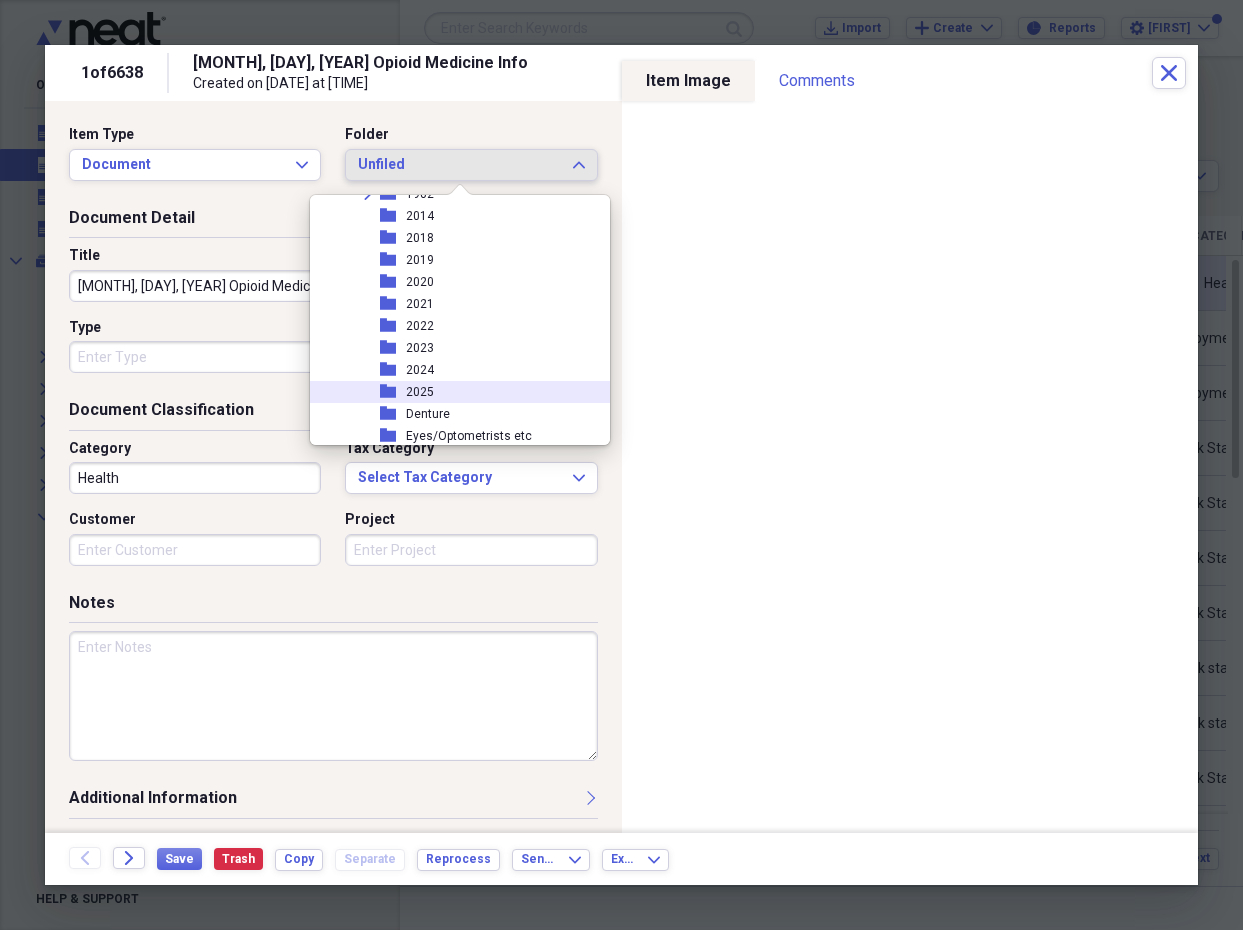 click on "folder 2025" at bounding box center (456, 392) 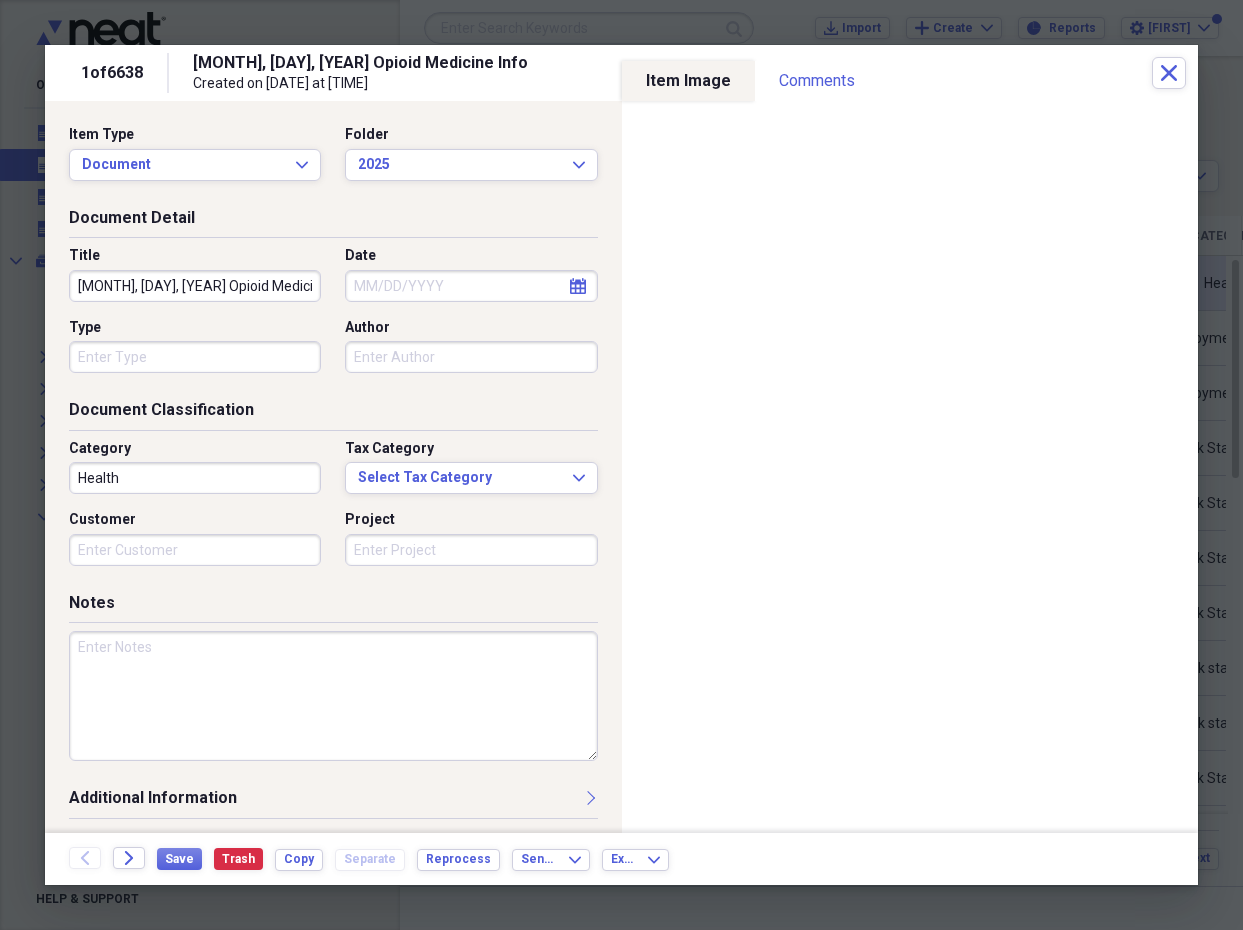 click on "calendar" 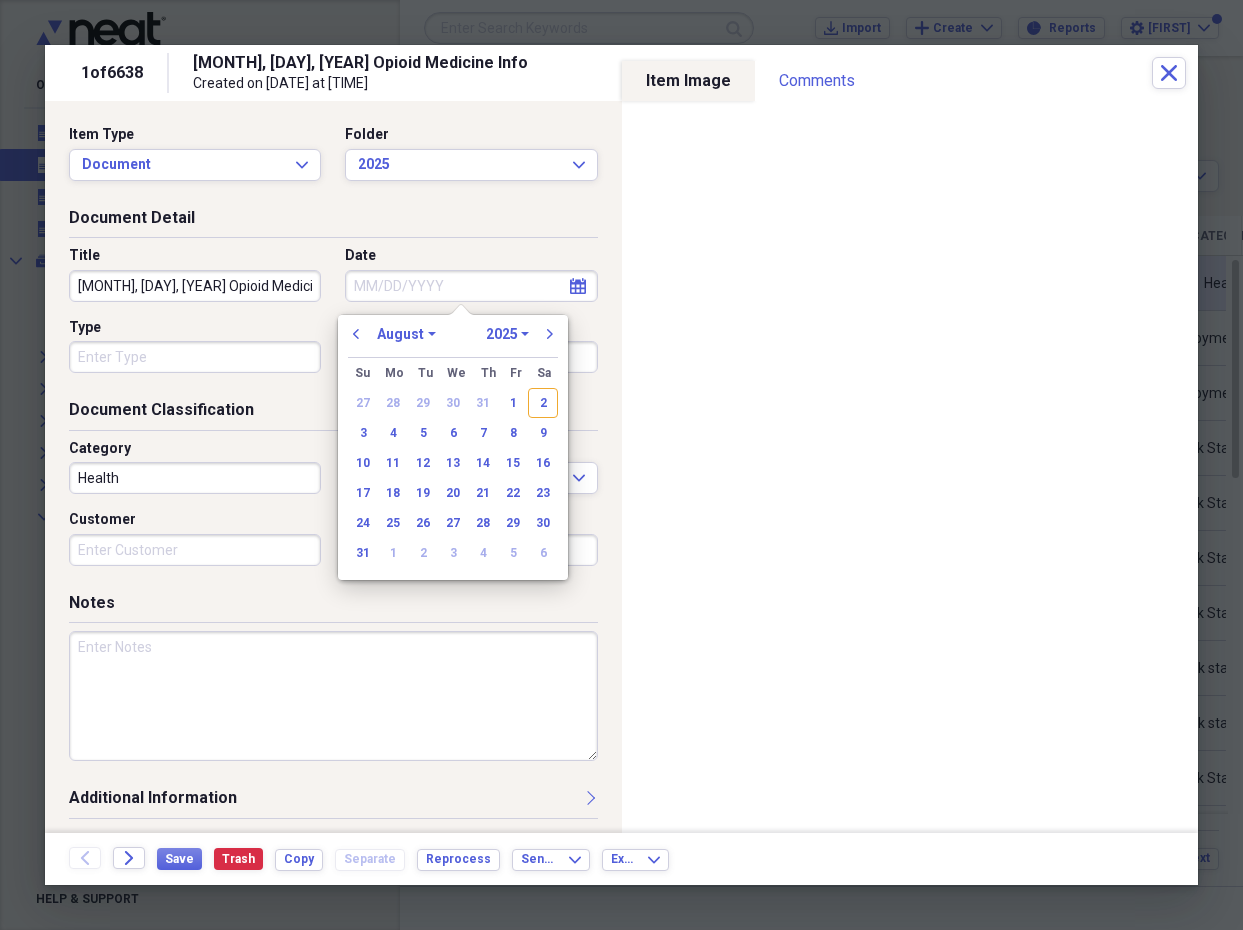 drag, startPoint x: 538, startPoint y: 394, endPoint x: 476, endPoint y: 386, distance: 62.514 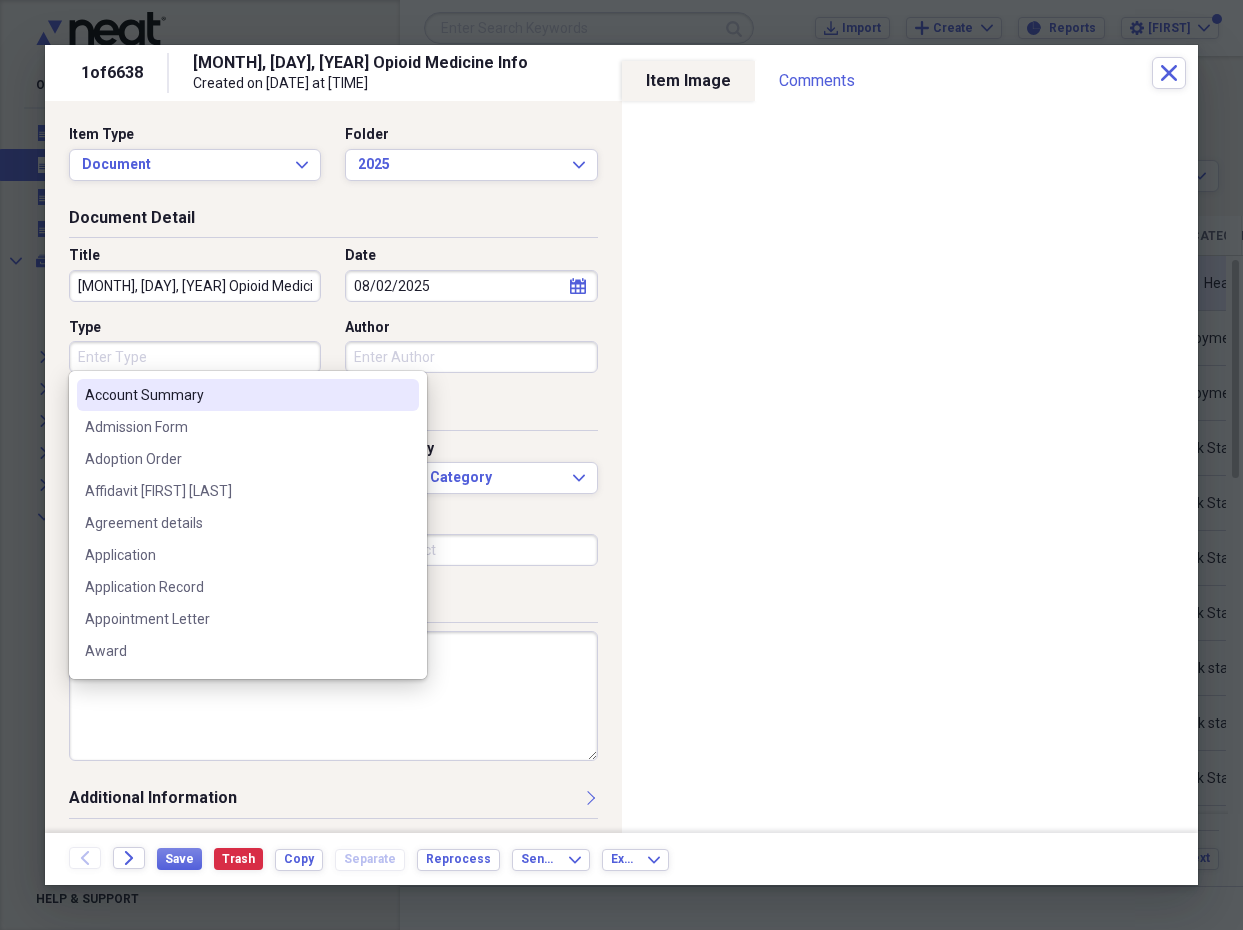 click on "Type" at bounding box center [195, 357] 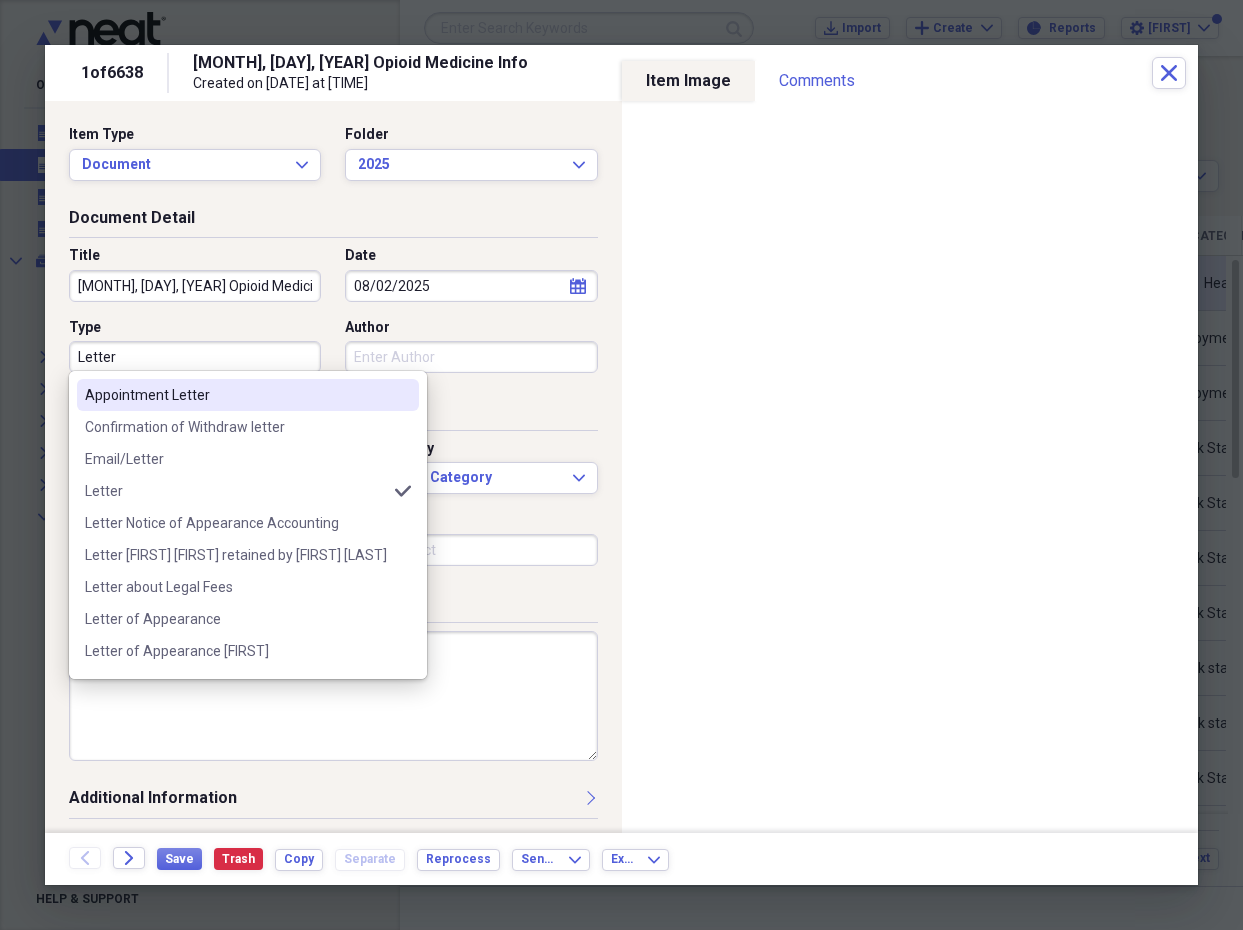 type on "Letter" 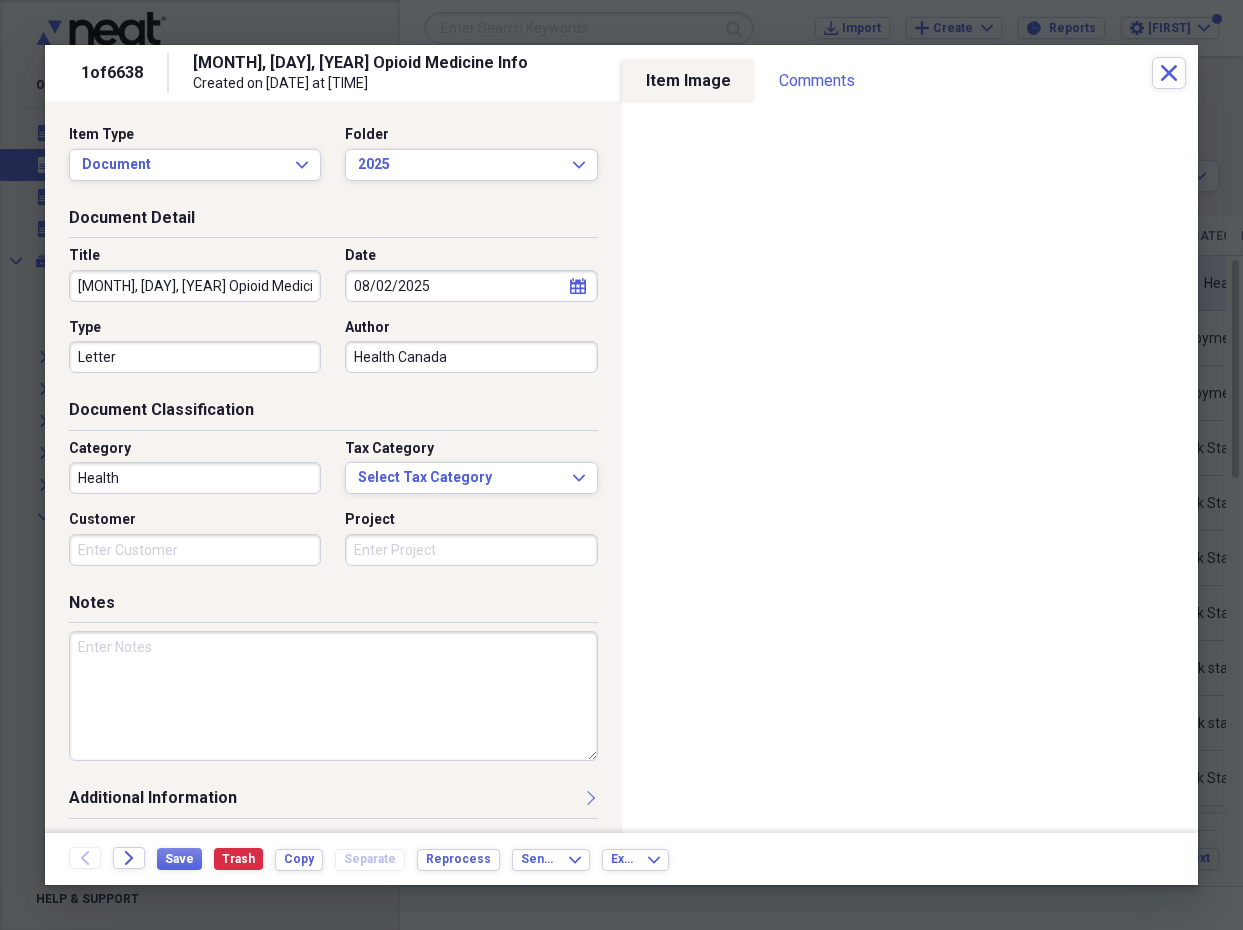 type on "Health Canada" 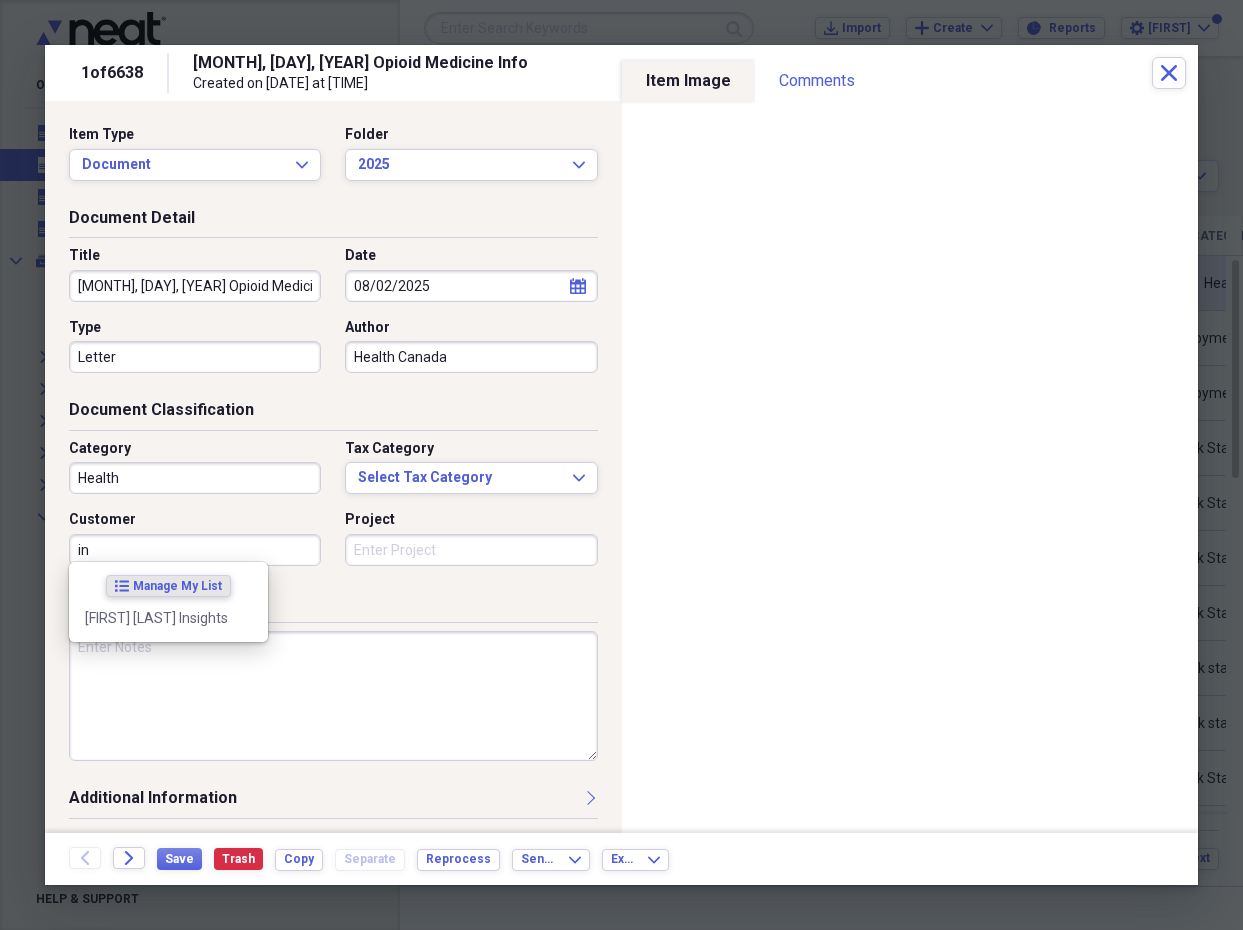 type on "i" 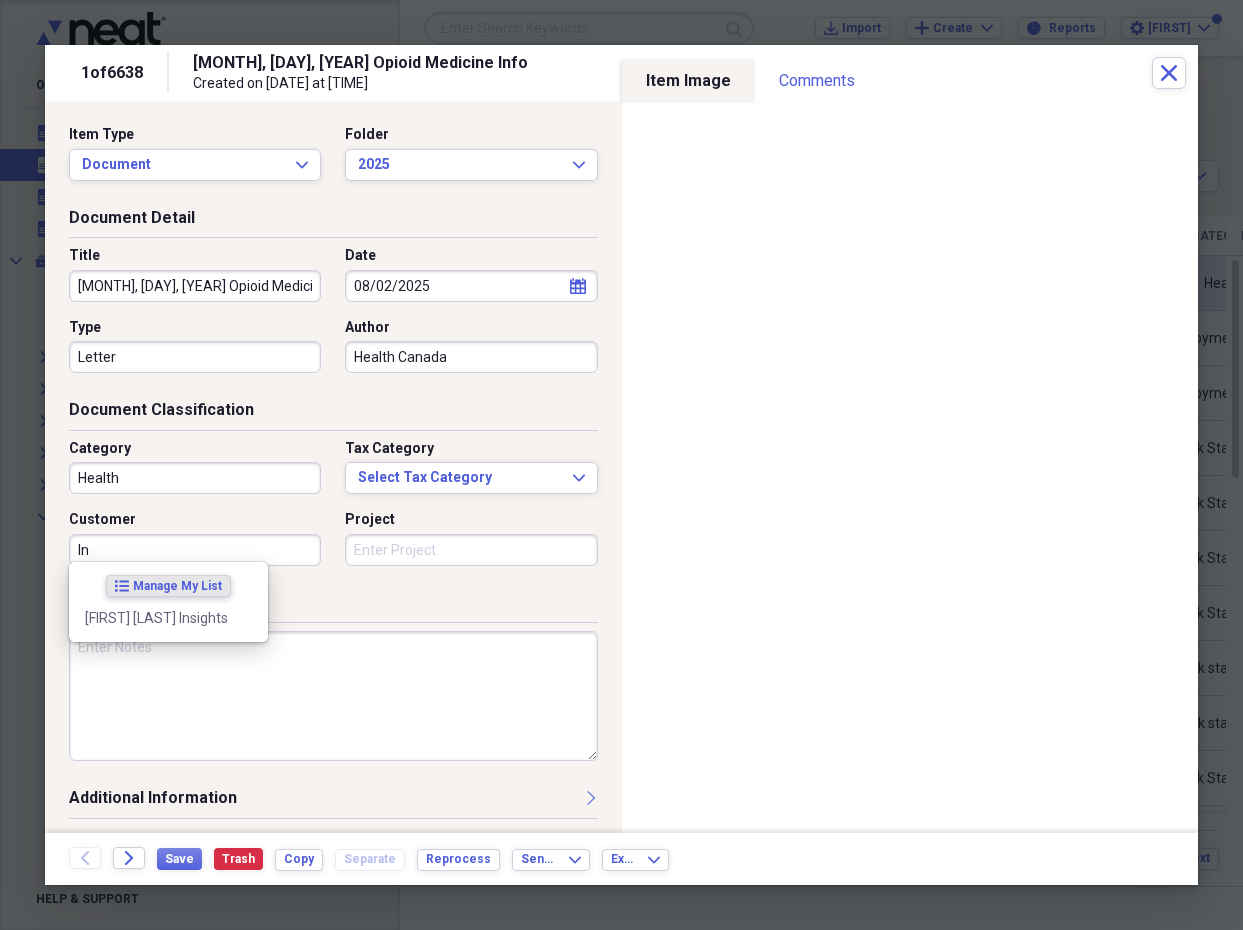 type on "I" 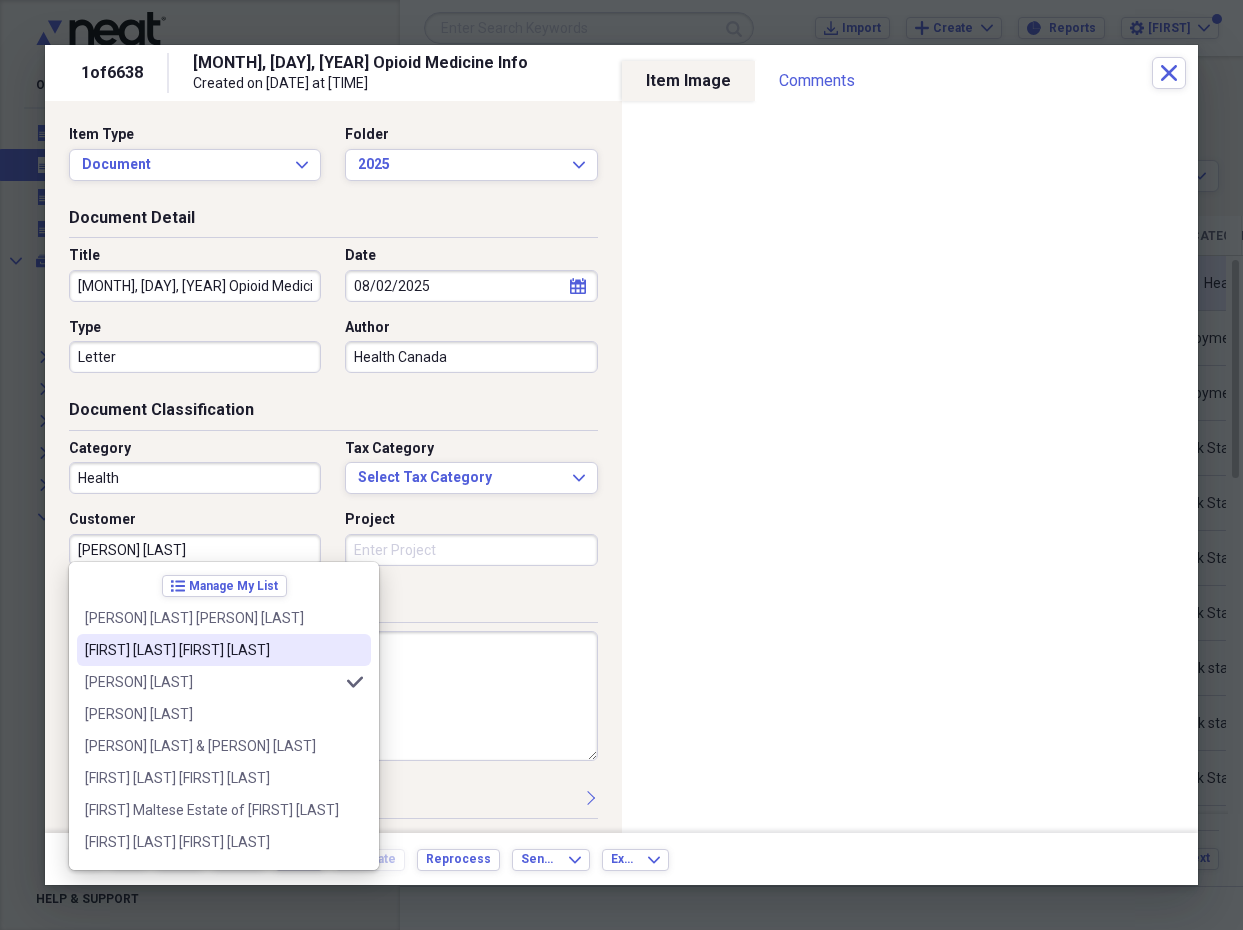 type on "[NAME]" 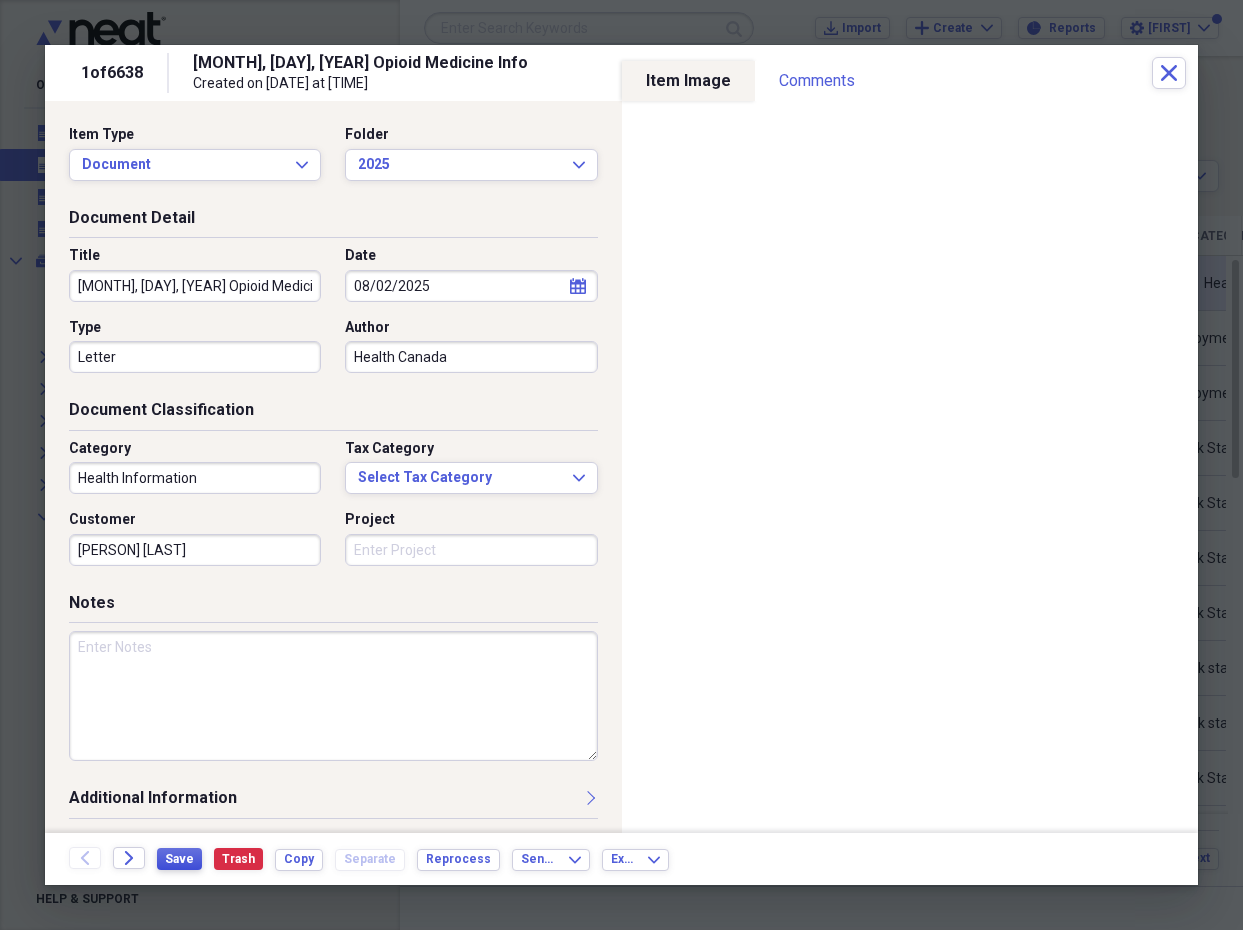 type on "Health Information" 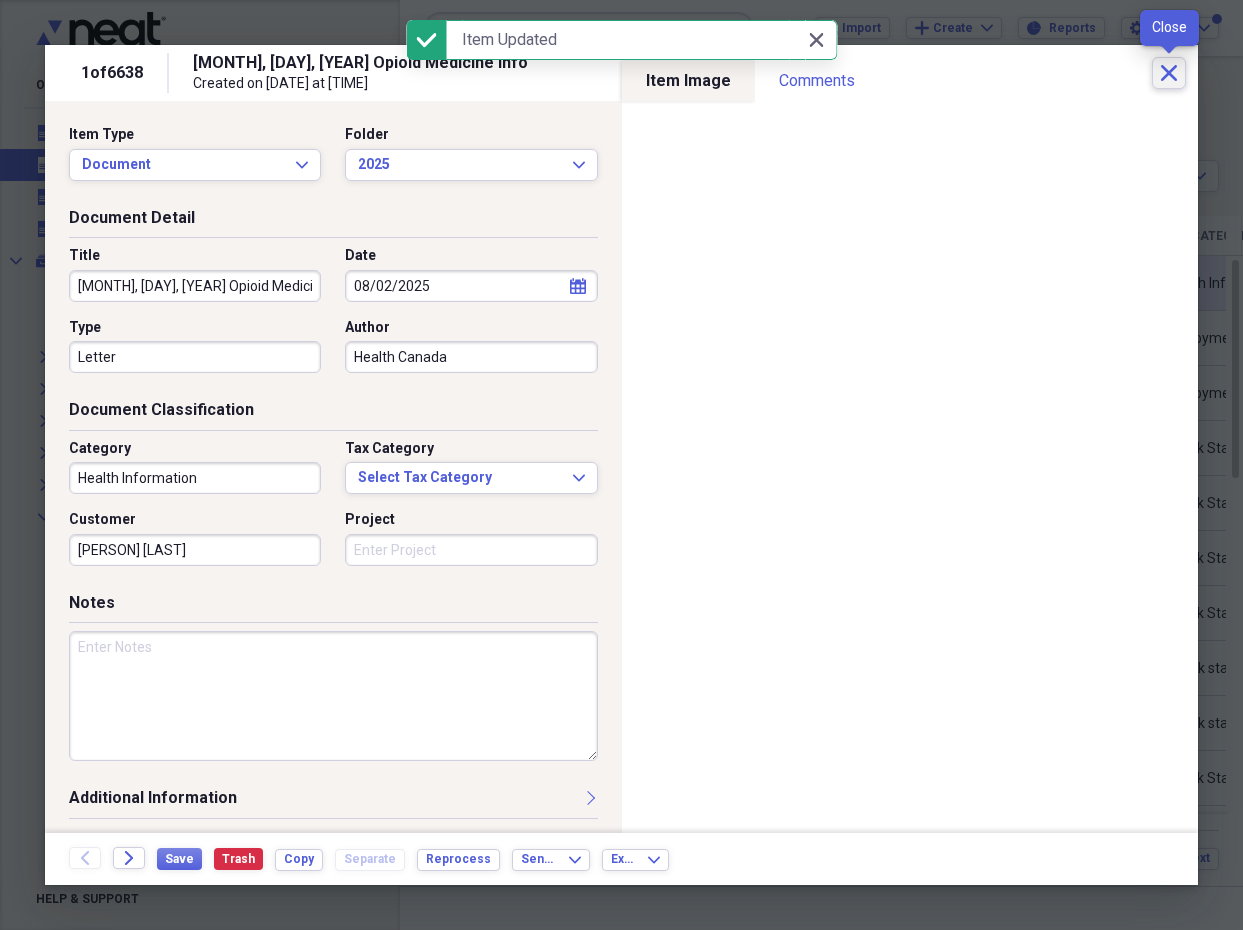 click on "Close" 